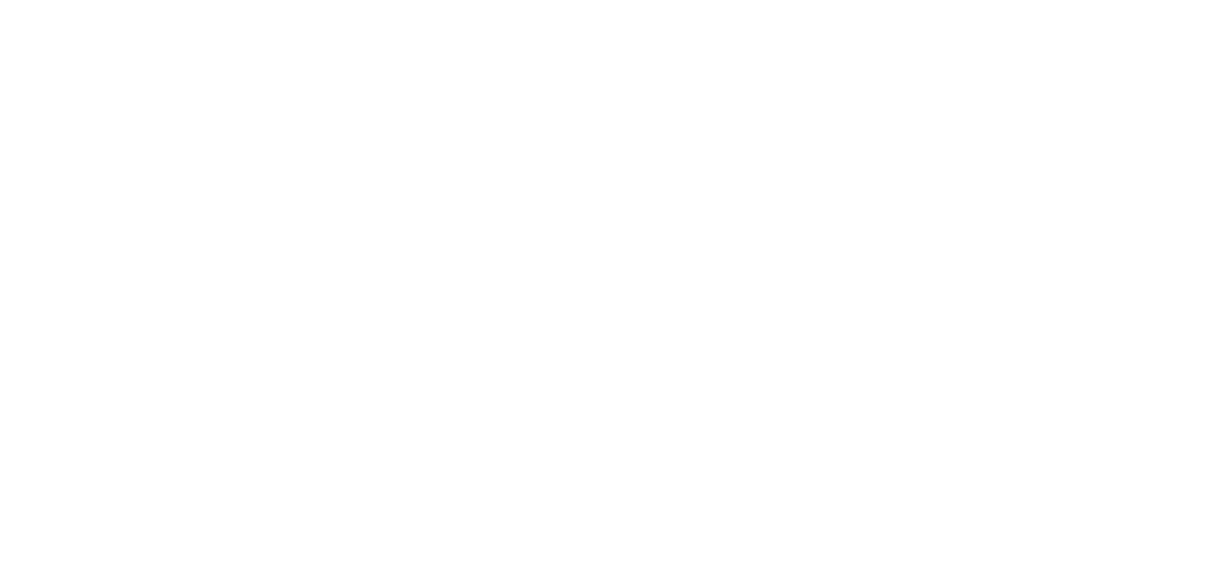 scroll, scrollTop: 0, scrollLeft: 0, axis: both 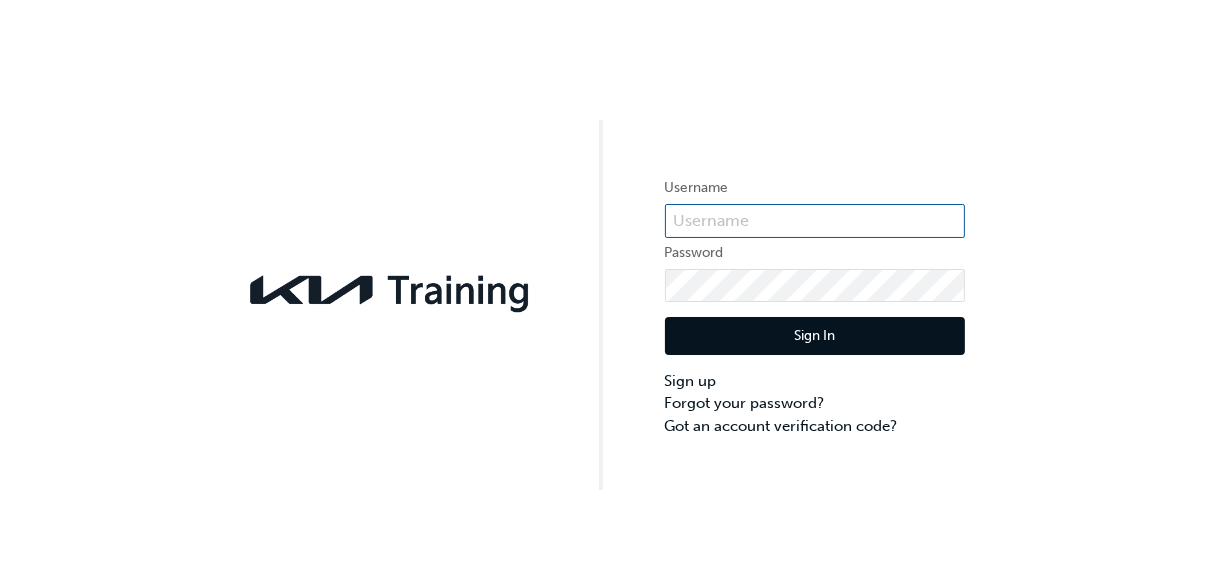 click at bounding box center (815, 221) 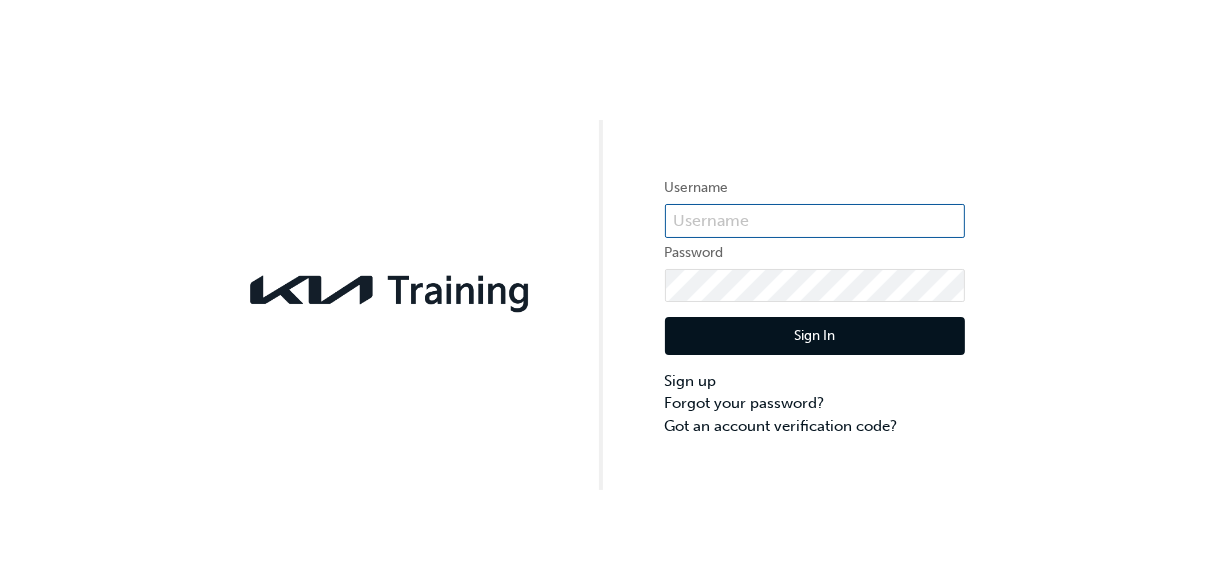 click at bounding box center (815, 221) 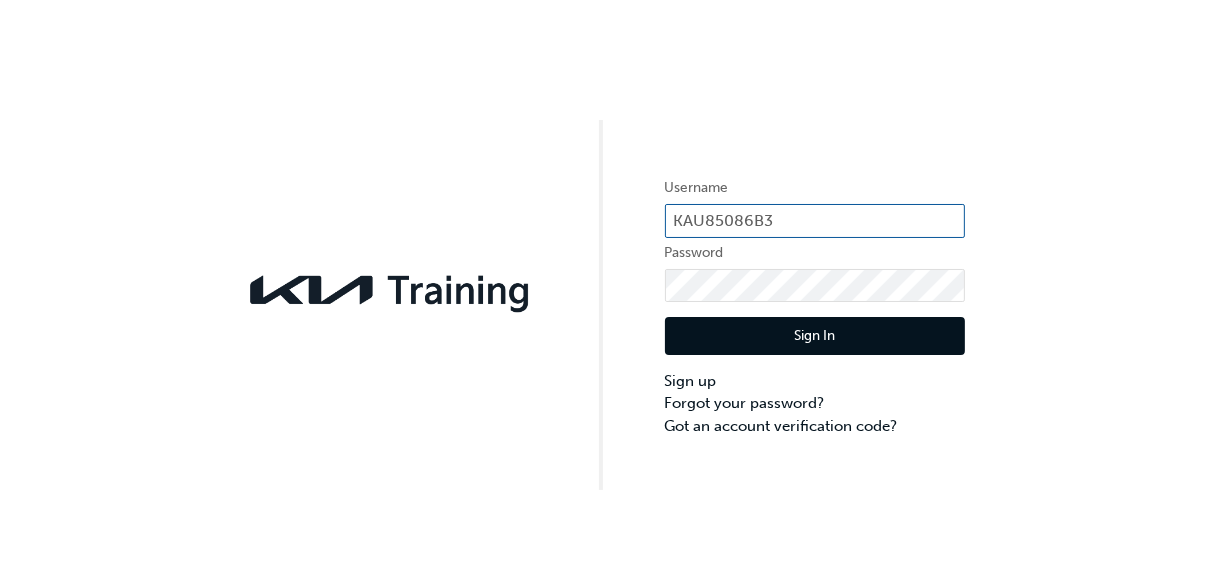 type on "KAU85086B3" 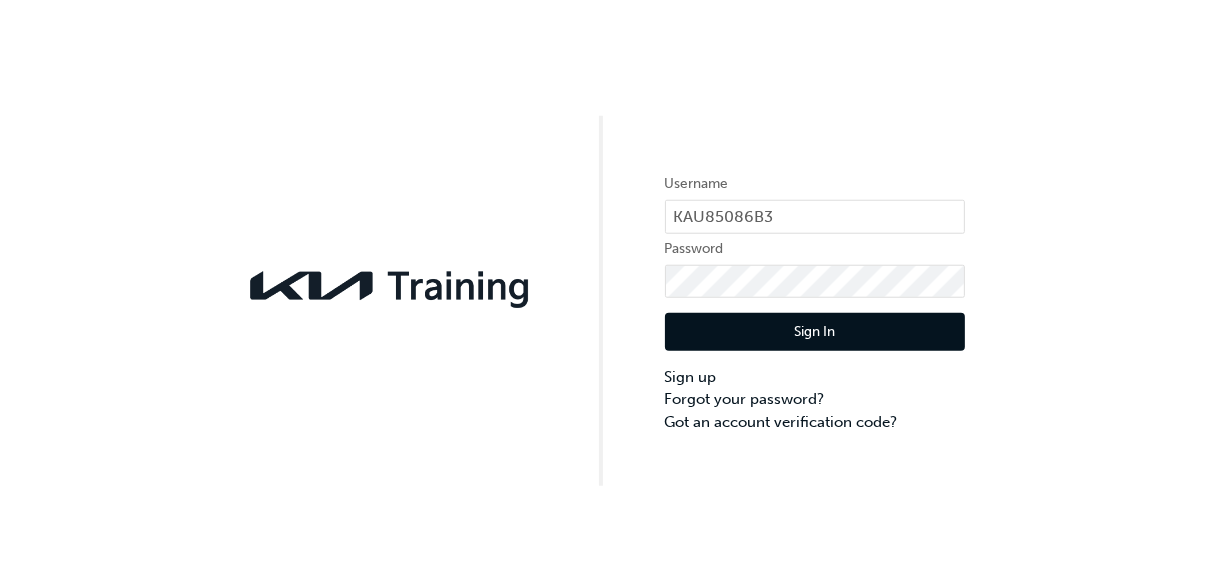 click on "Sign In" at bounding box center [815, 336] 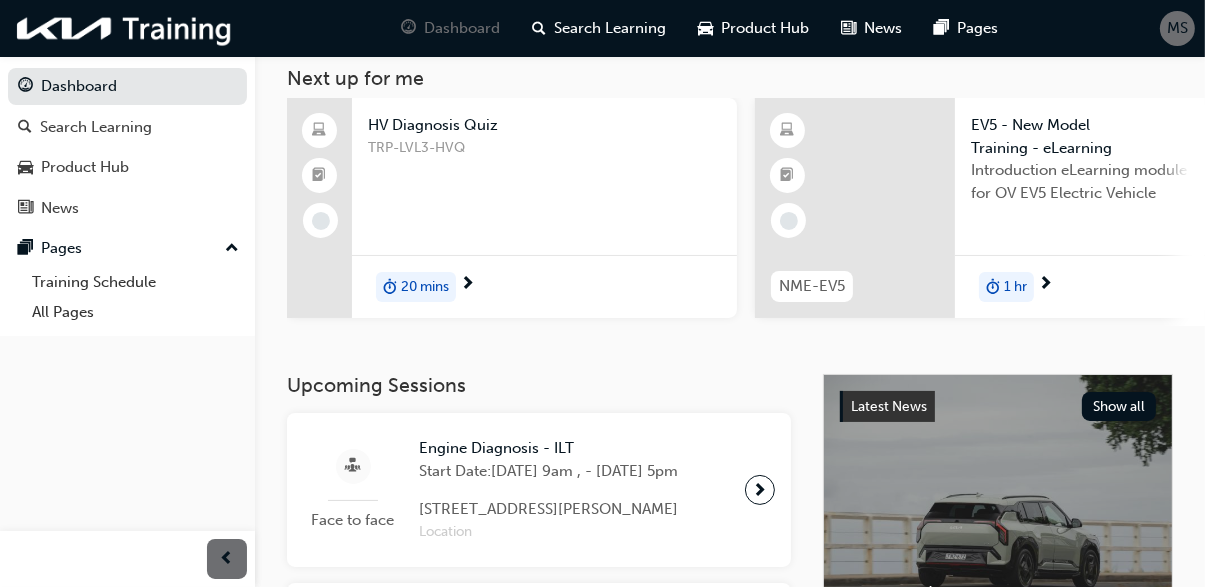 scroll, scrollTop: 114, scrollLeft: 0, axis: vertical 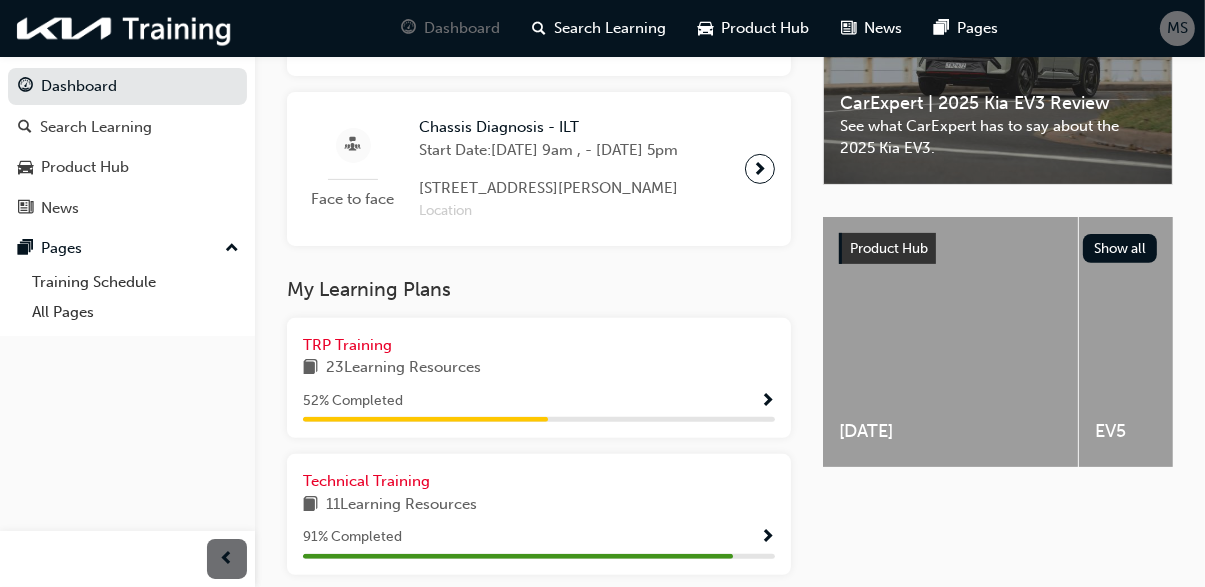 click on "52 % Completed" at bounding box center [539, 401] 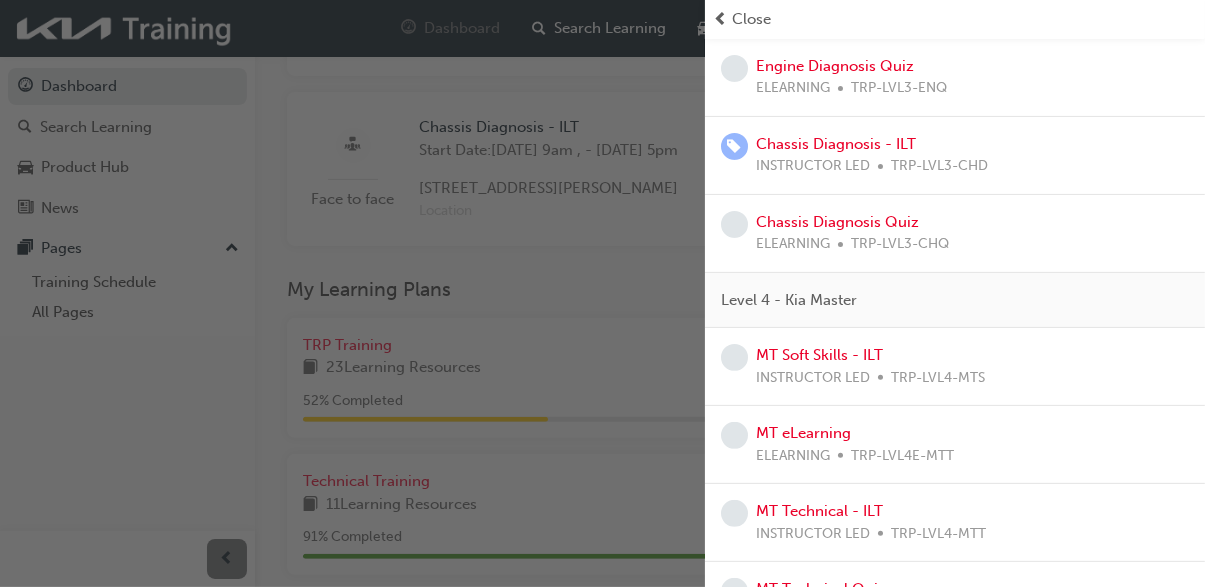 scroll, scrollTop: 606, scrollLeft: 0, axis: vertical 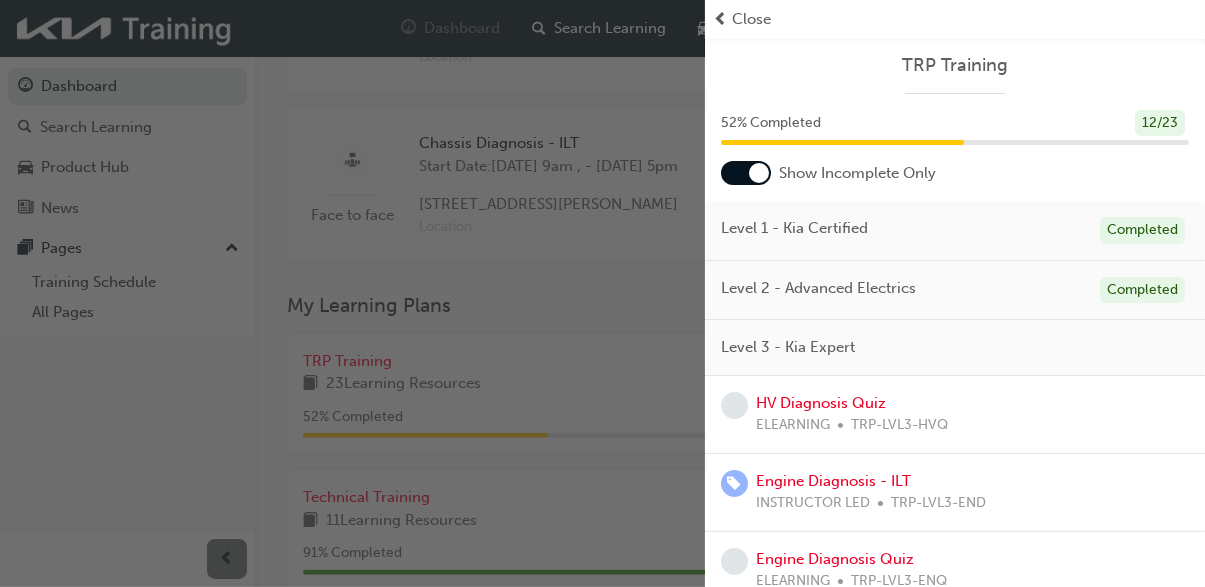click at bounding box center [759, 173] 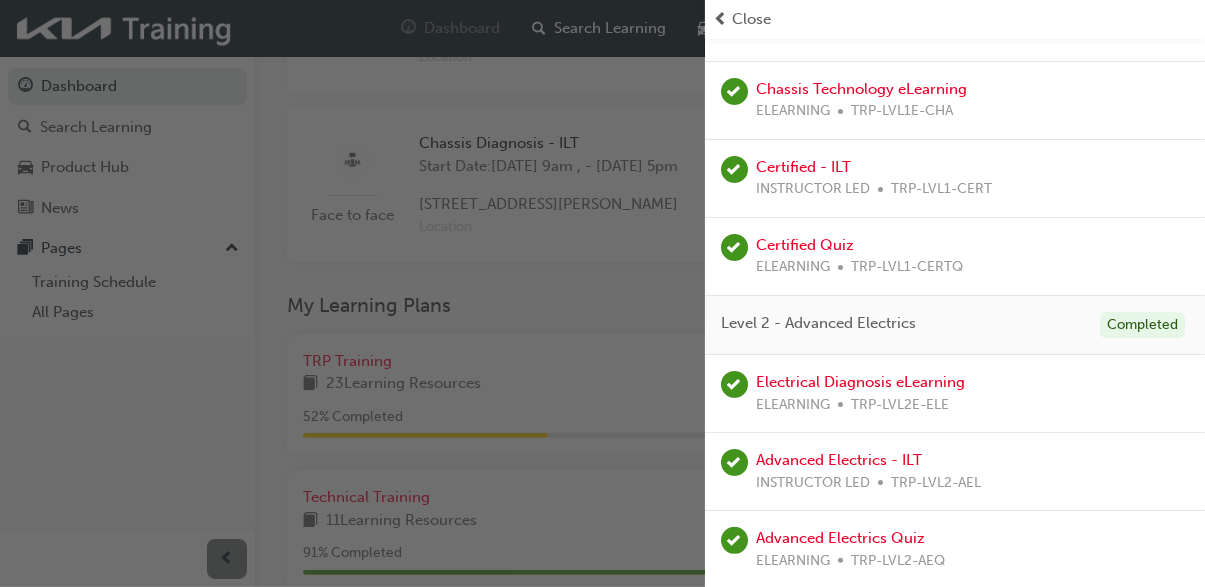 scroll, scrollTop: 252, scrollLeft: 0, axis: vertical 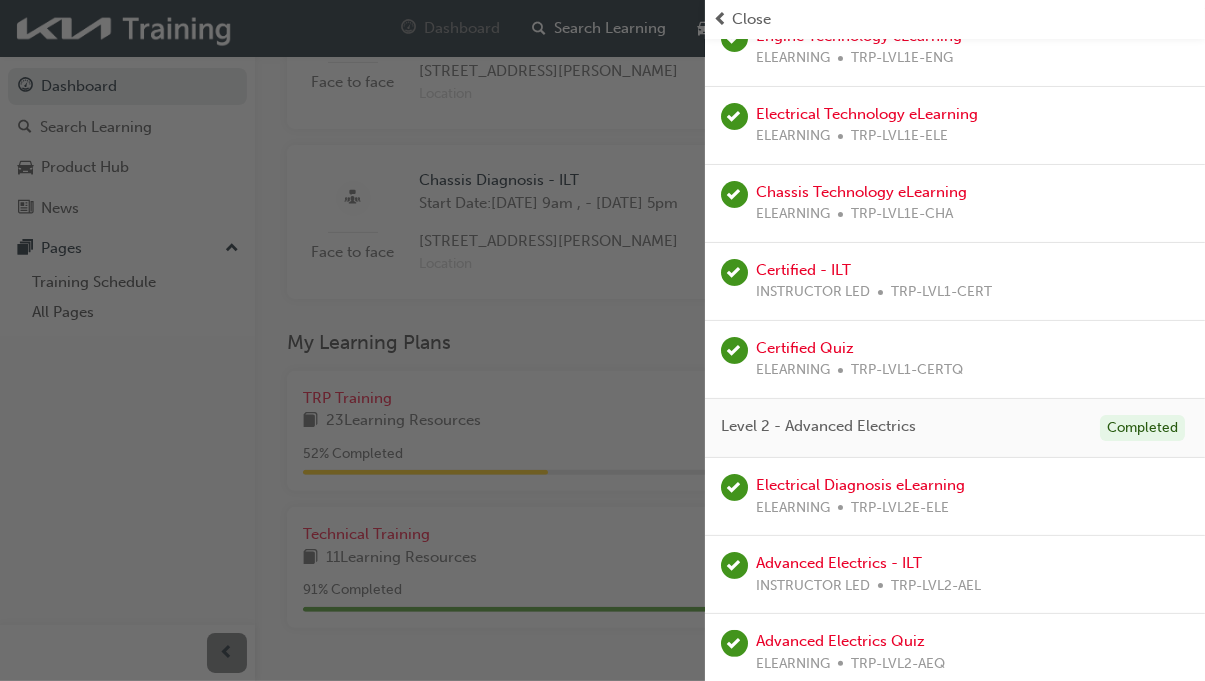 click at bounding box center [720, 19] 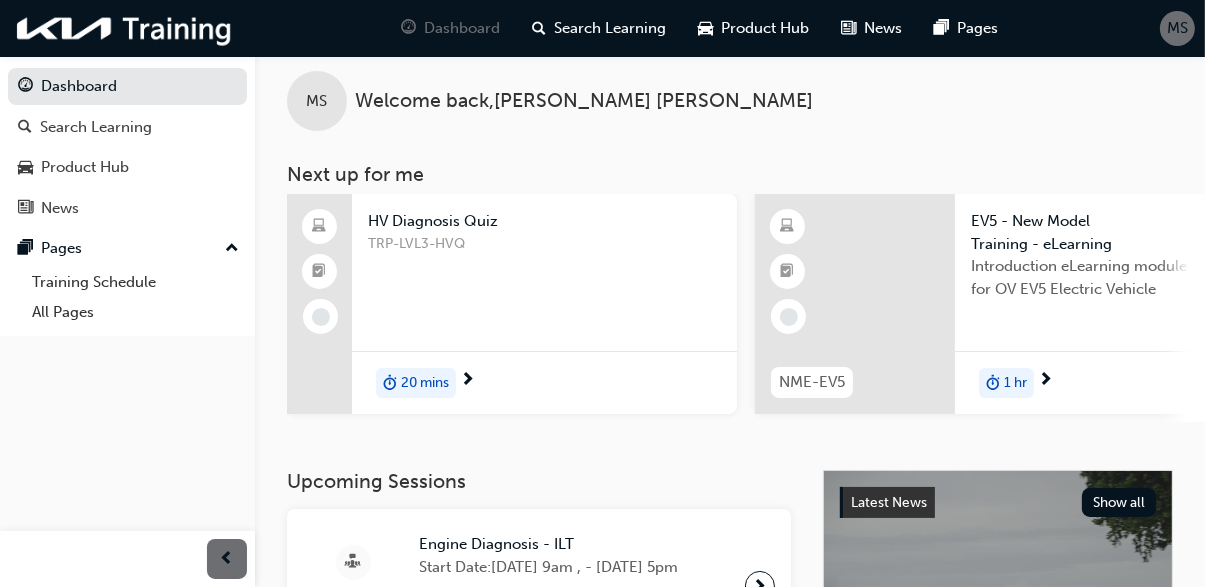 scroll, scrollTop: 0, scrollLeft: 0, axis: both 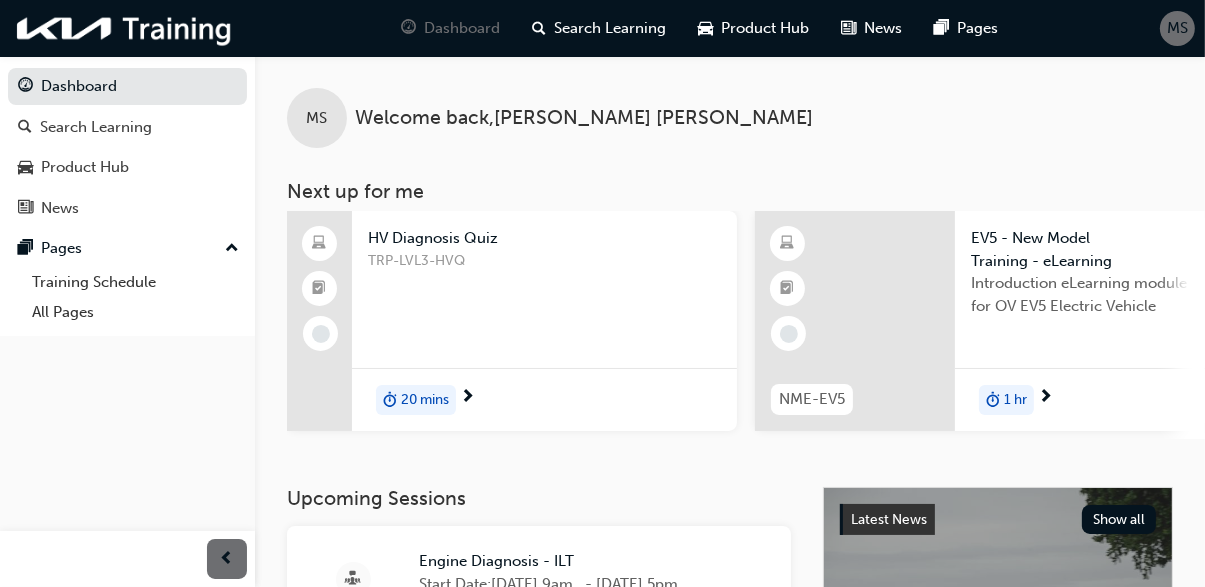 click on "TRP-LVL3-HVQ" at bounding box center (544, 290) 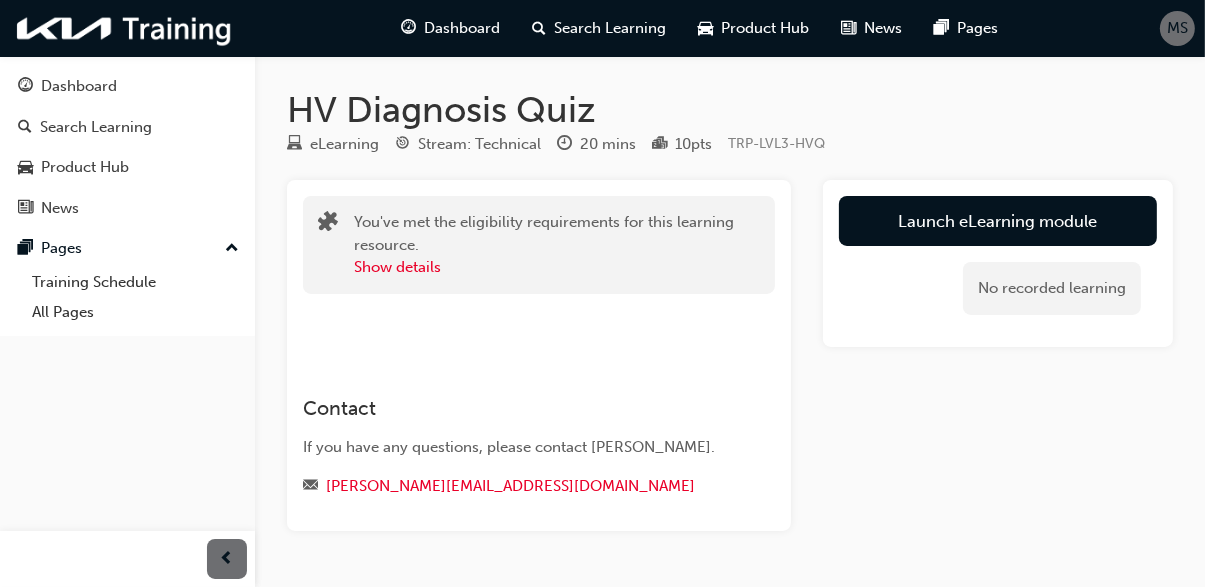 click on "Launch eLearning module" at bounding box center [998, 221] 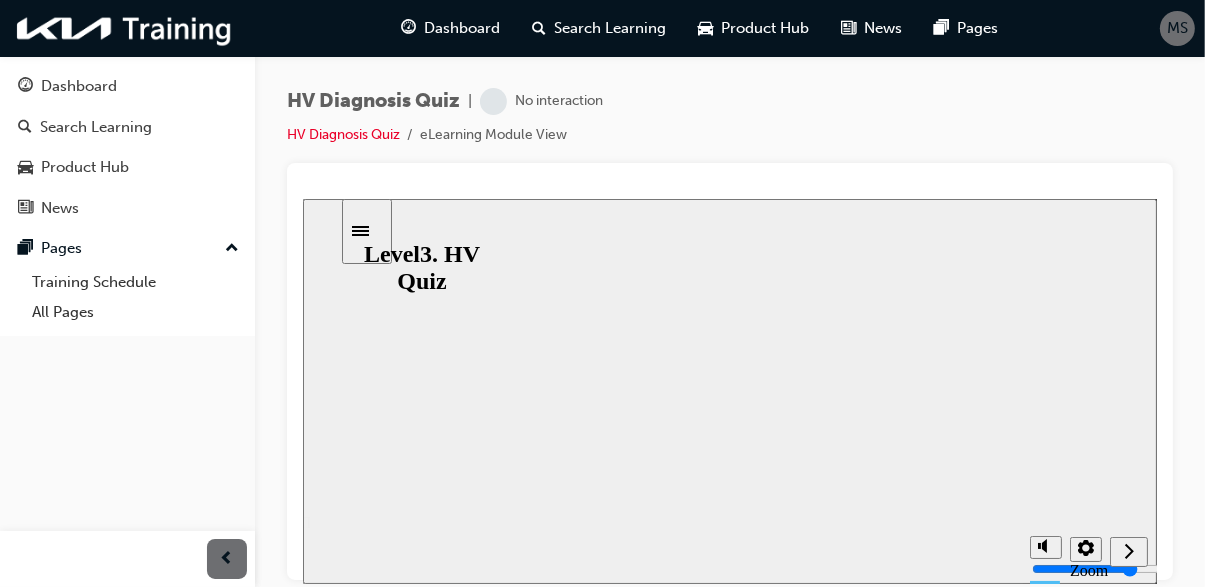 scroll, scrollTop: 0, scrollLeft: 0, axis: both 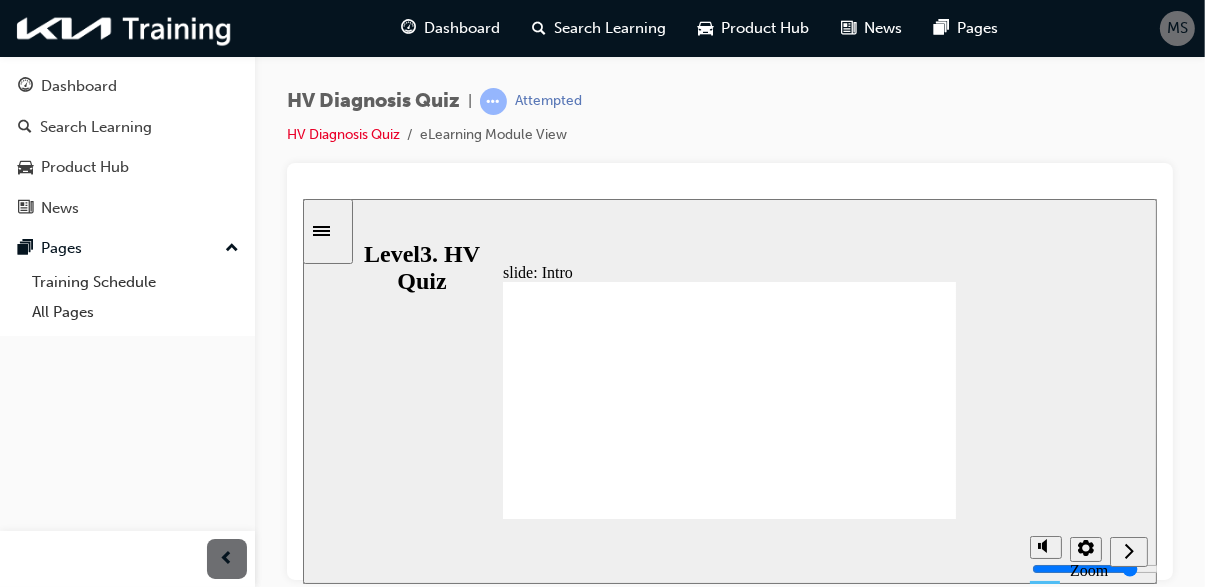 click 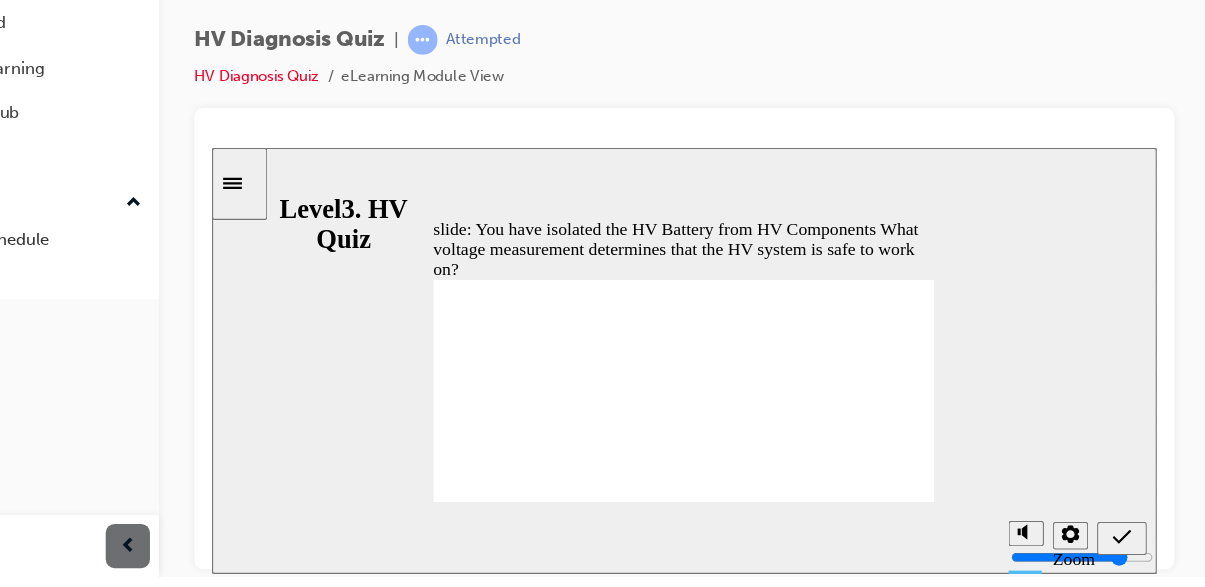 scroll, scrollTop: 0, scrollLeft: 0, axis: both 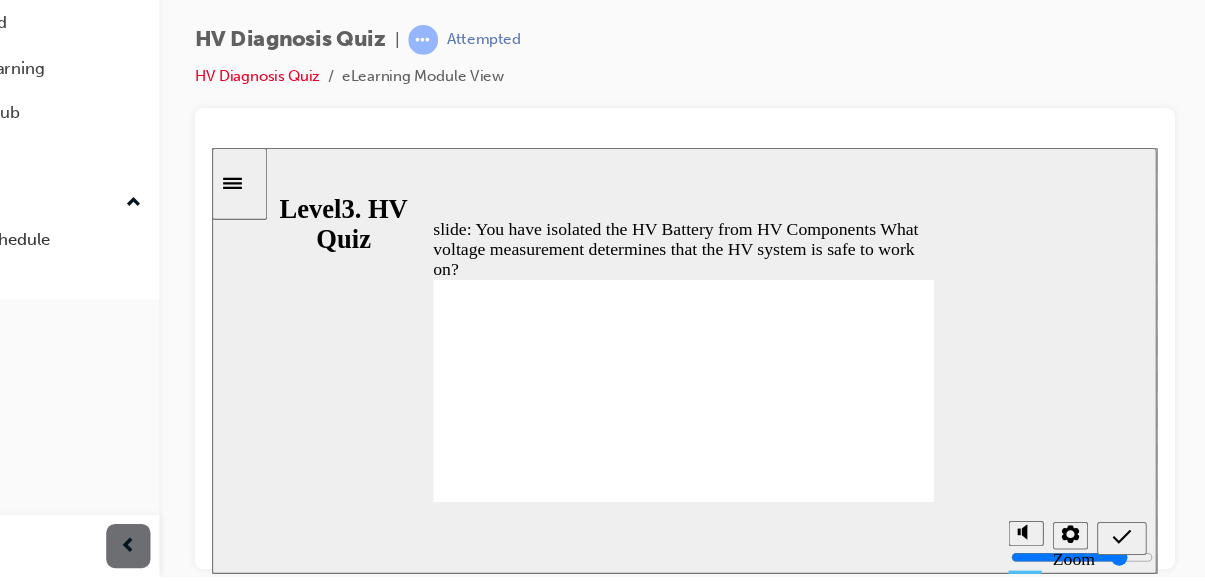 radio on "true" 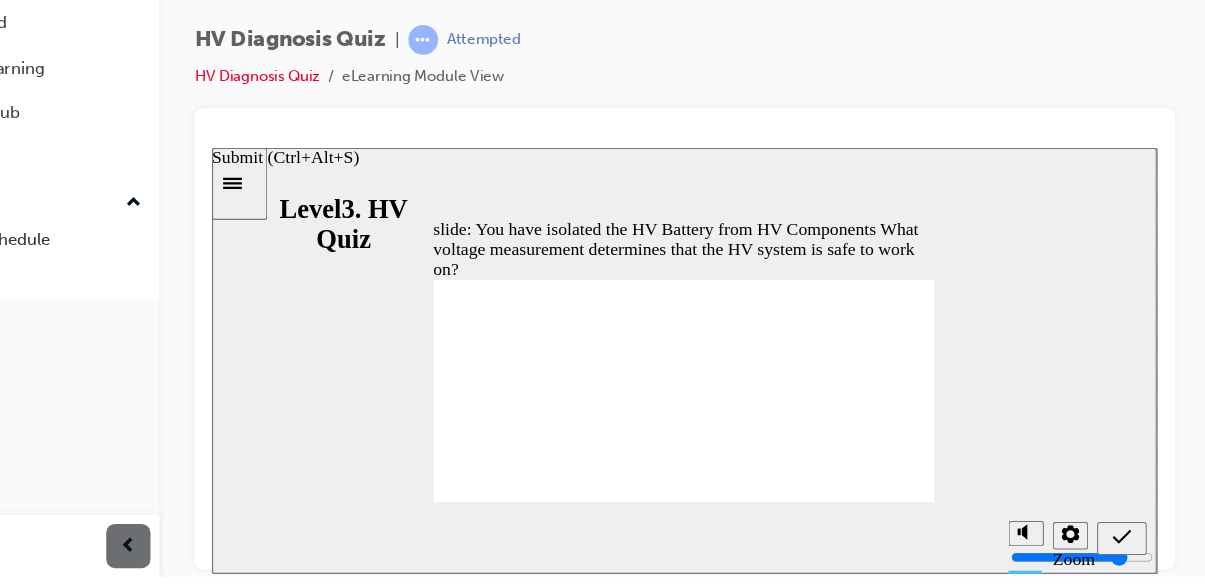 click 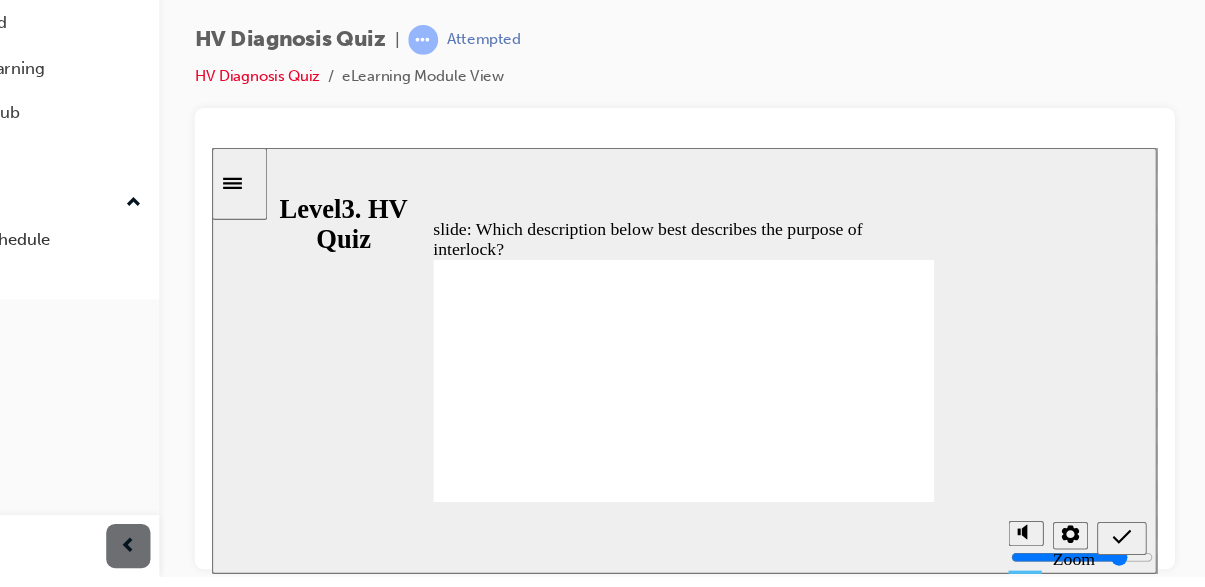 radio on "true" 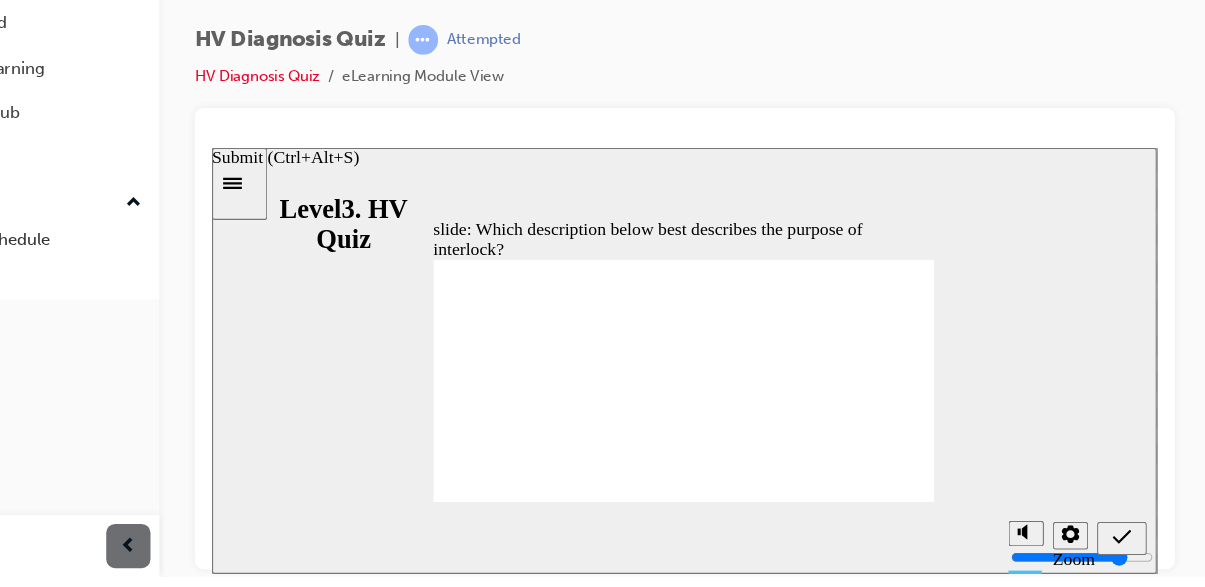 click 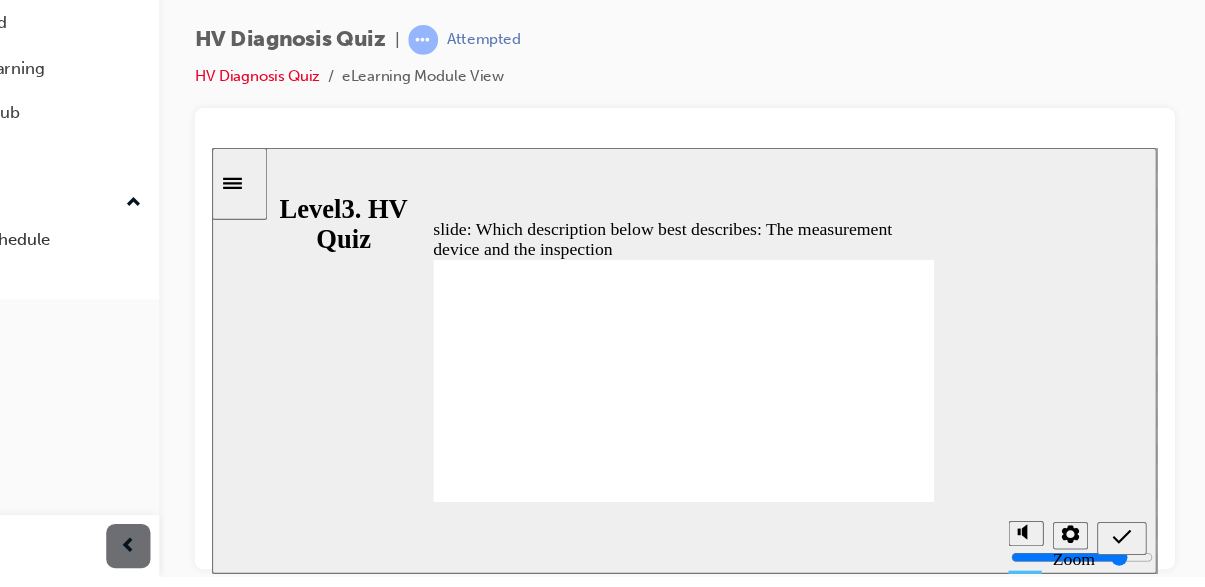 radio on "true" 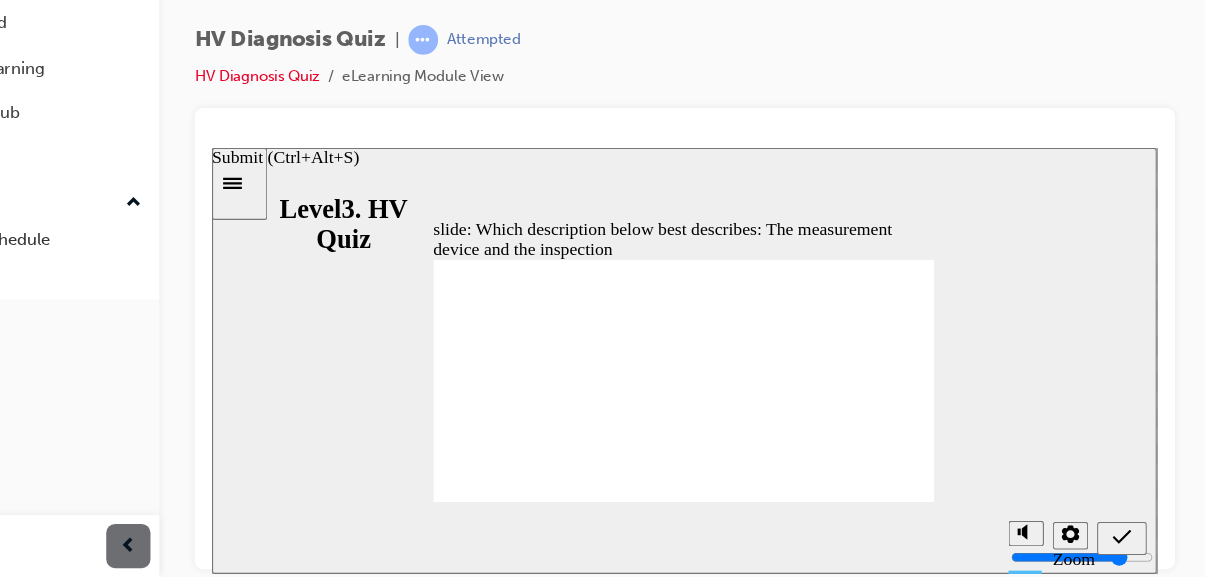 click 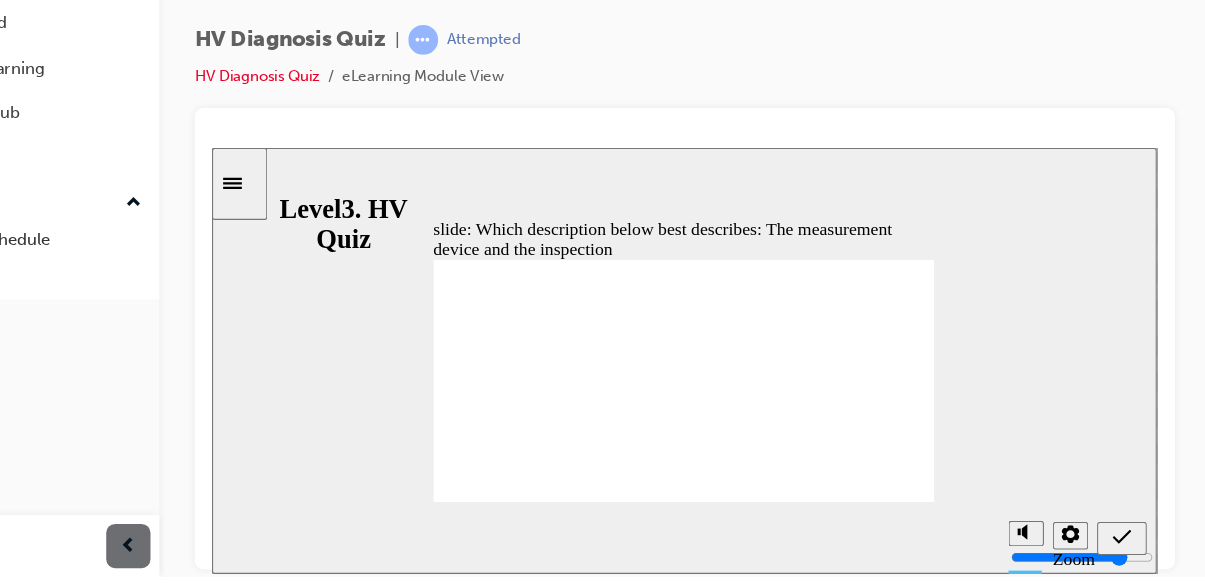 radio on "true" 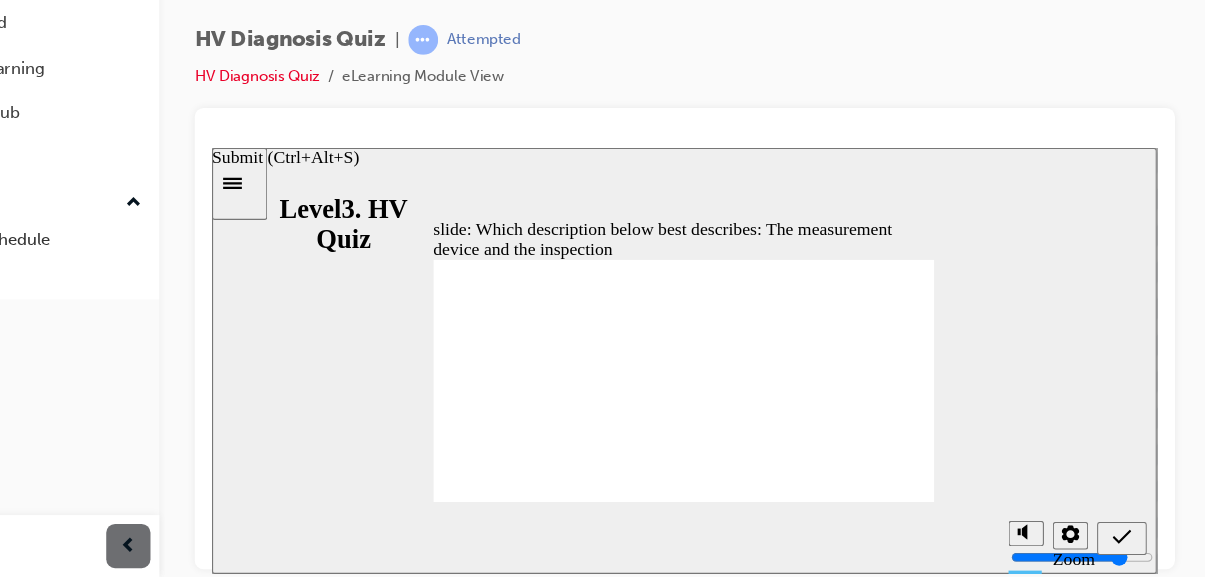 click 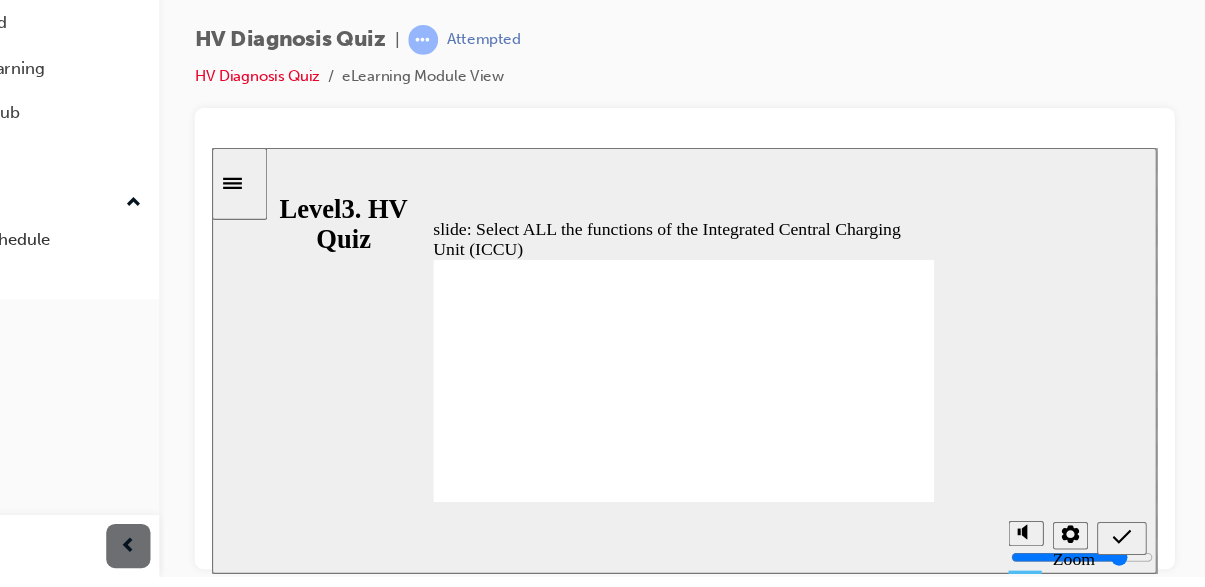 checkbox on "true" 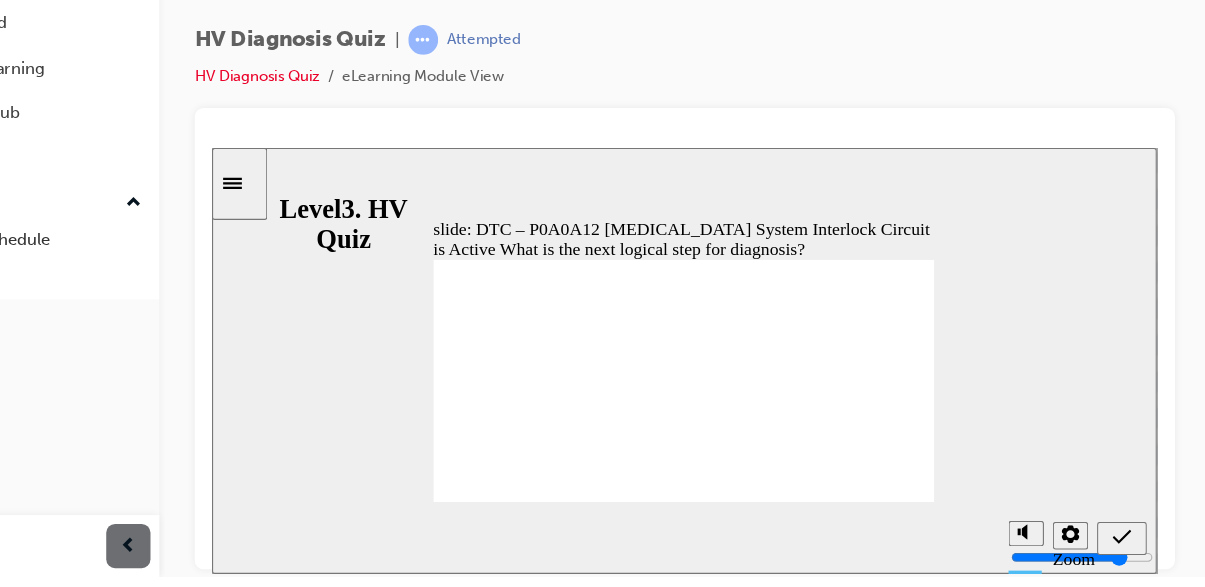 radio on "true" 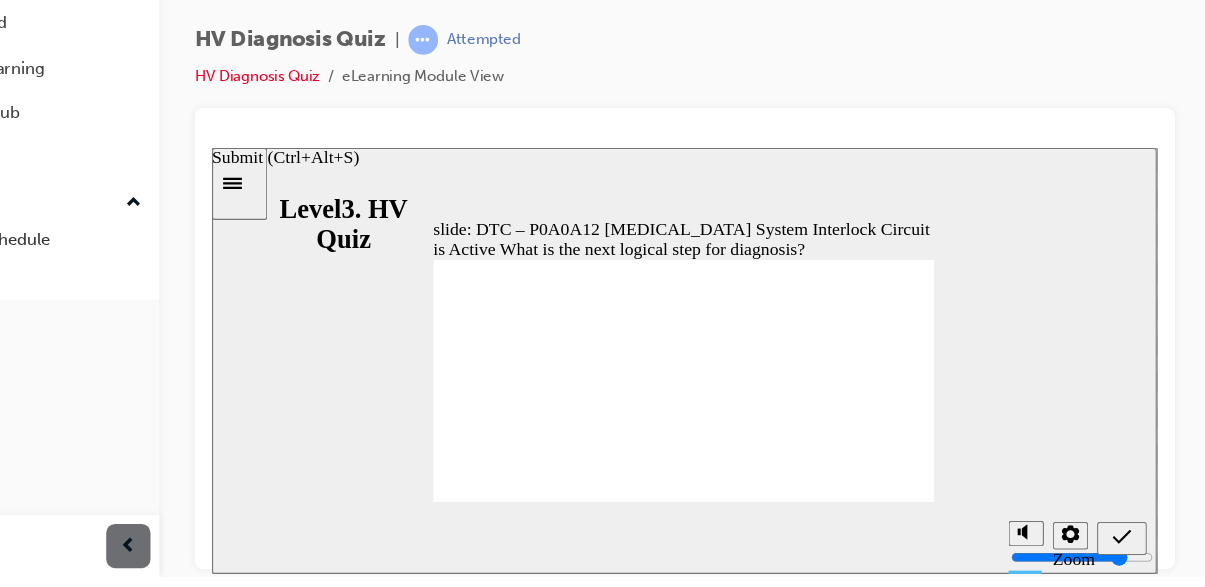 click 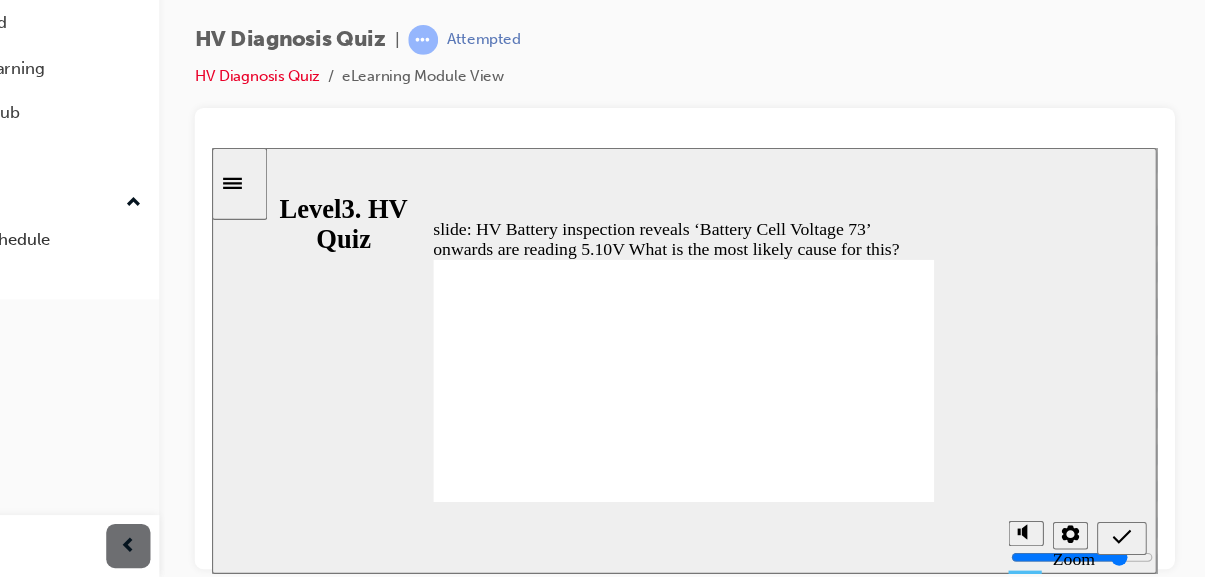 radio on "true" 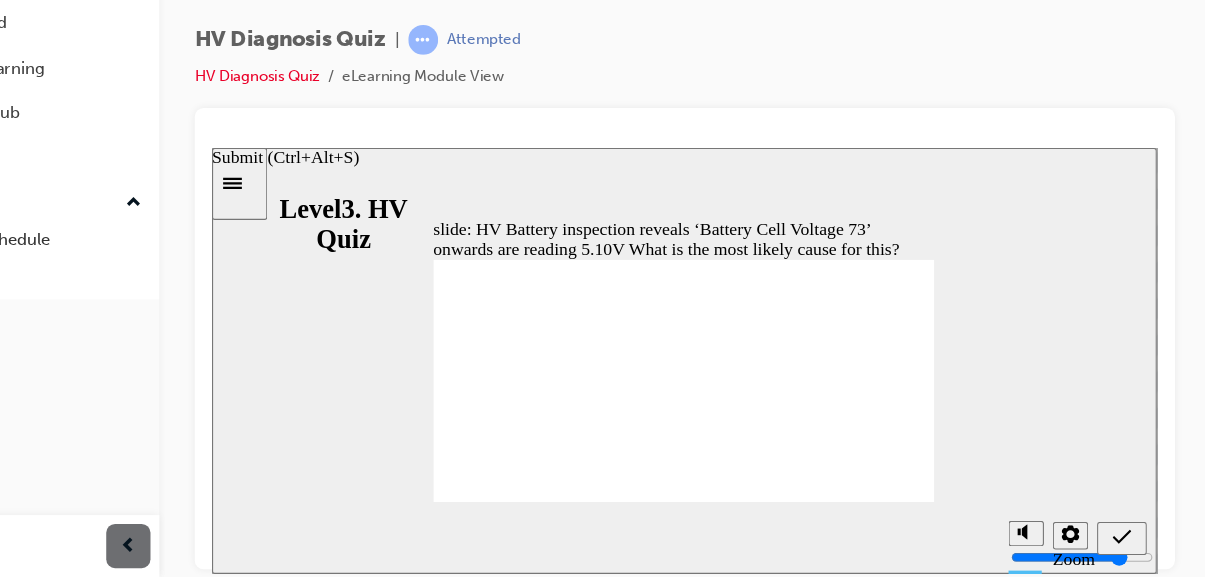 click 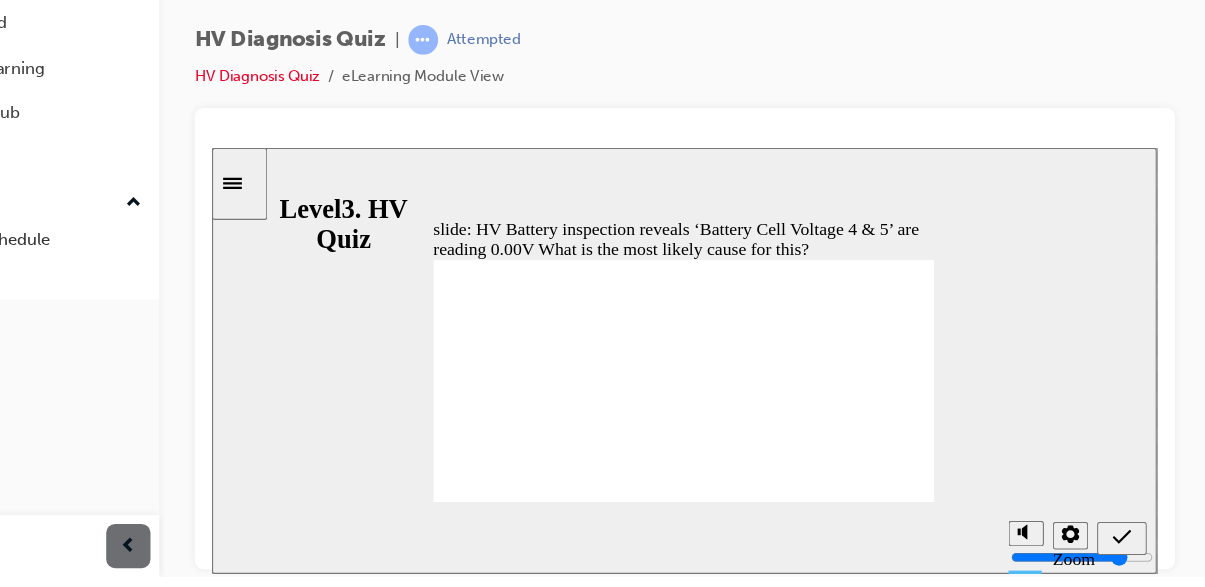 radio on "true" 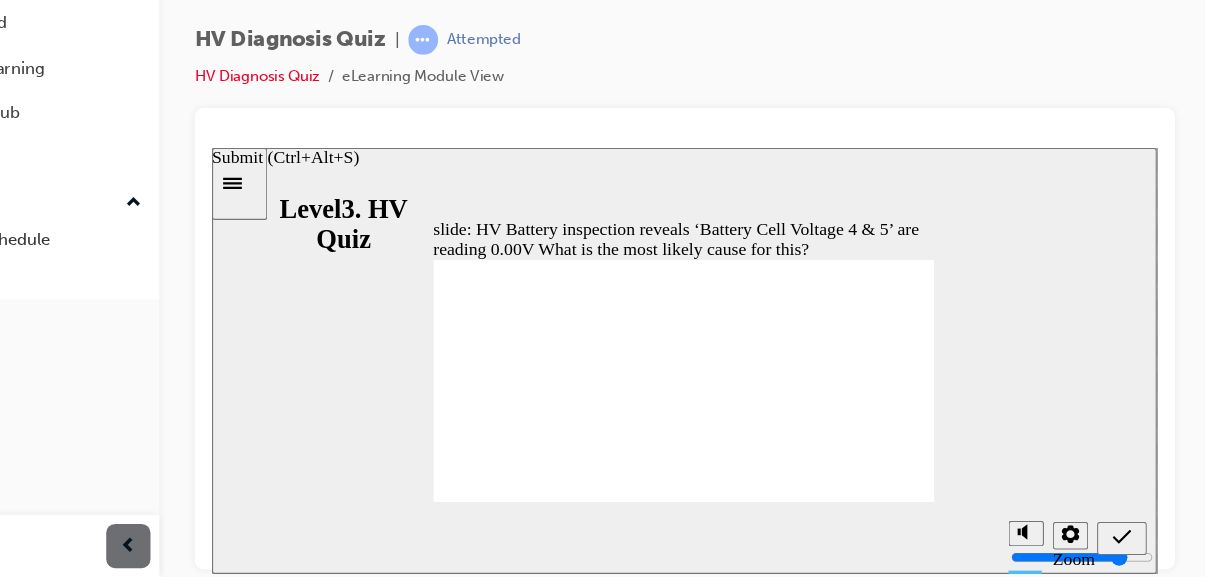 click at bounding box center (1034, 500) 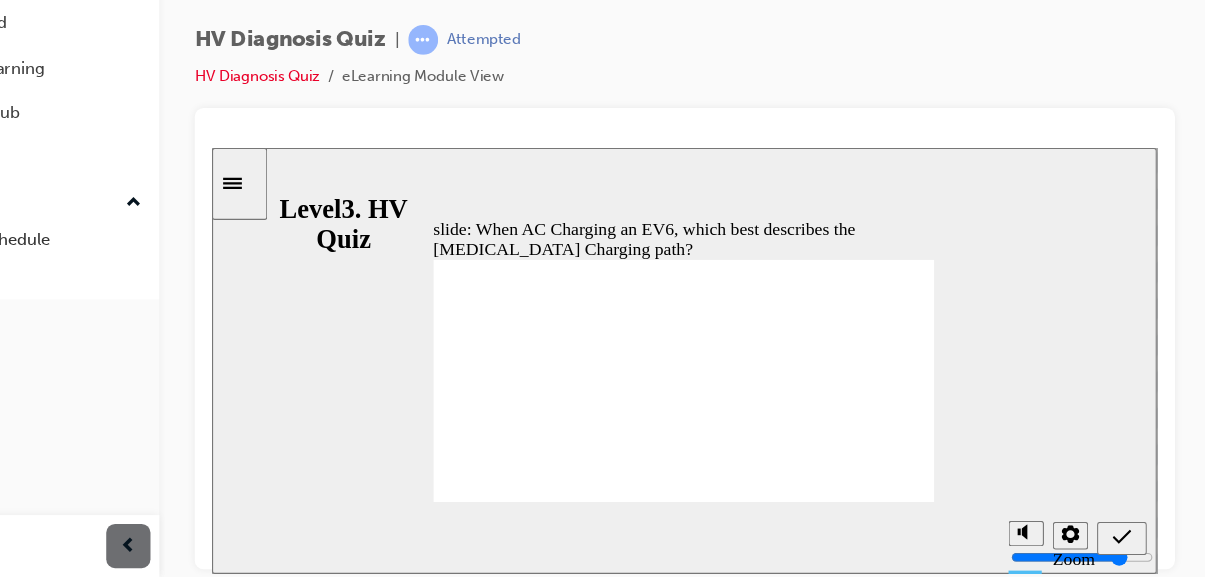 radio on "true" 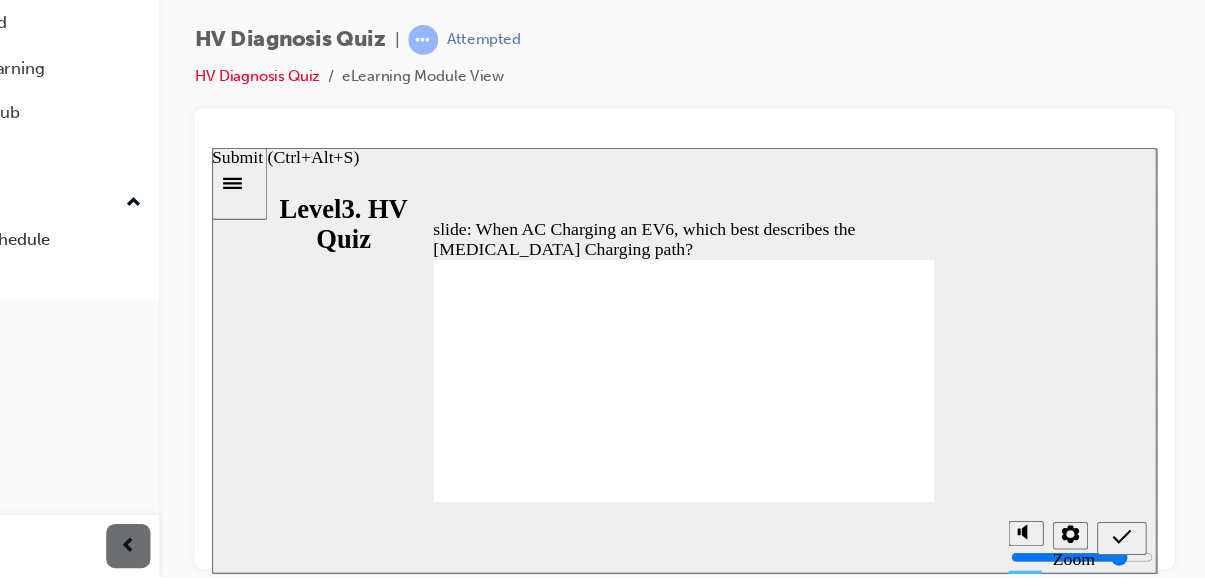 click 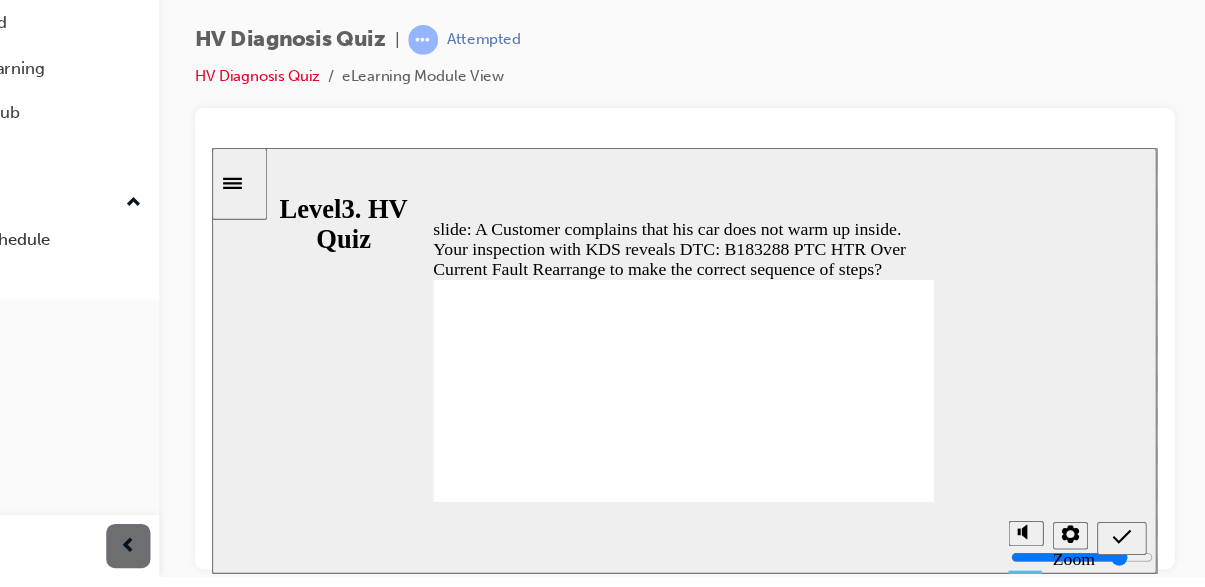 click 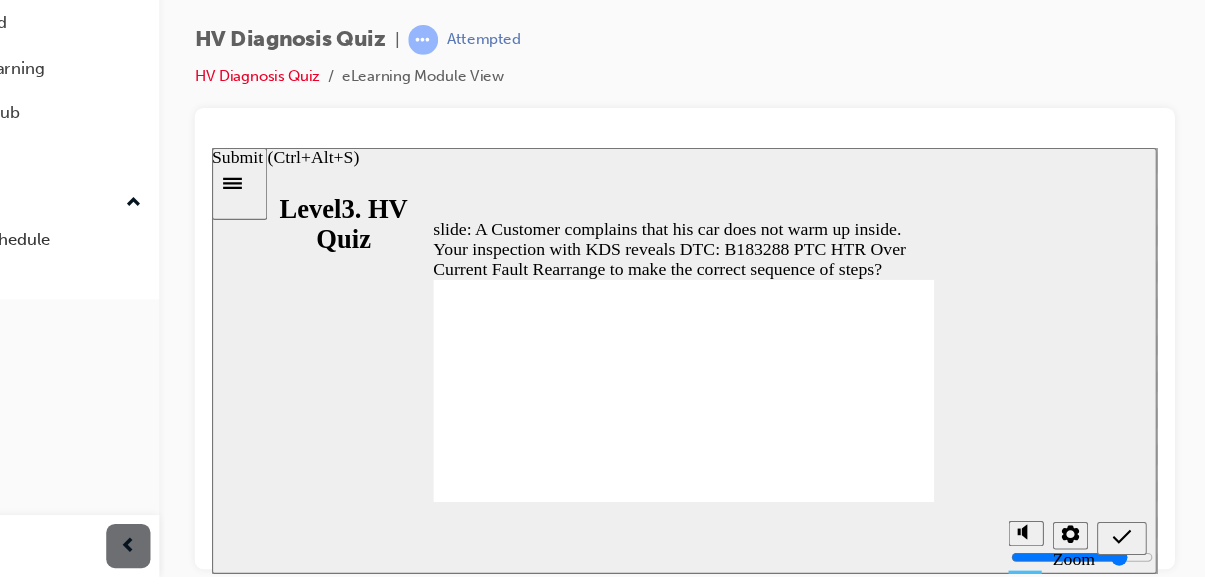 click 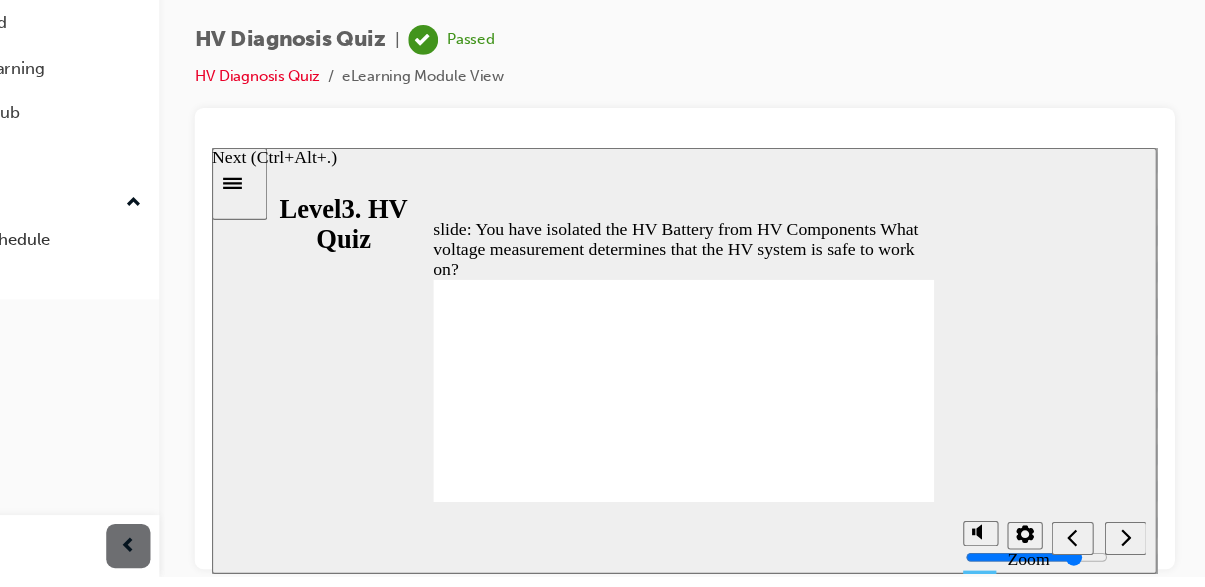 click at bounding box center (1038, 500) 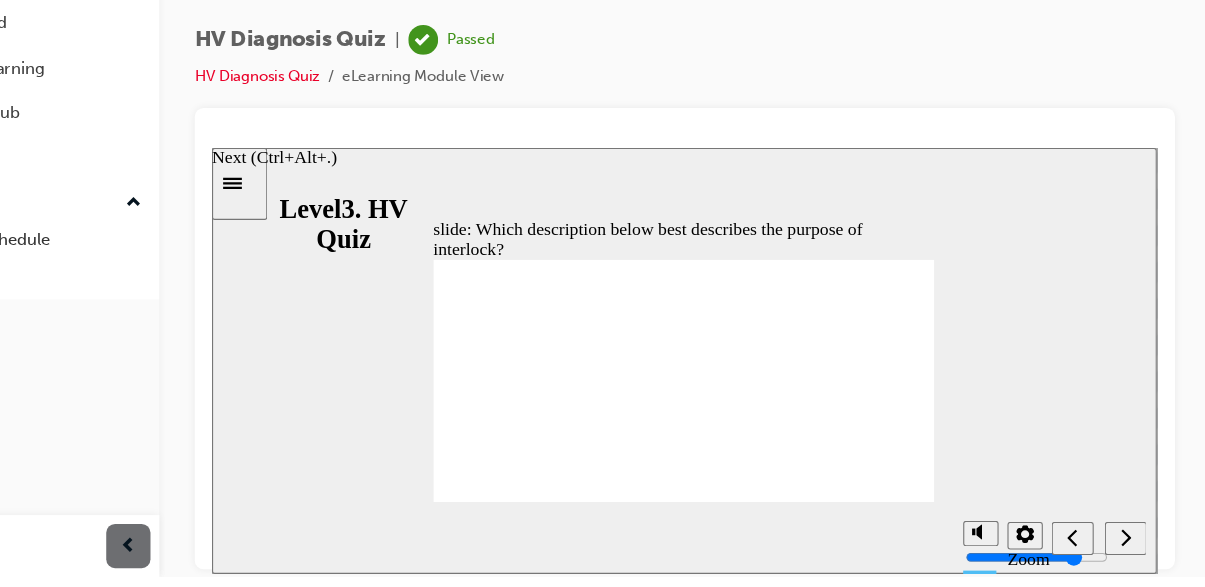 click at bounding box center (1038, 500) 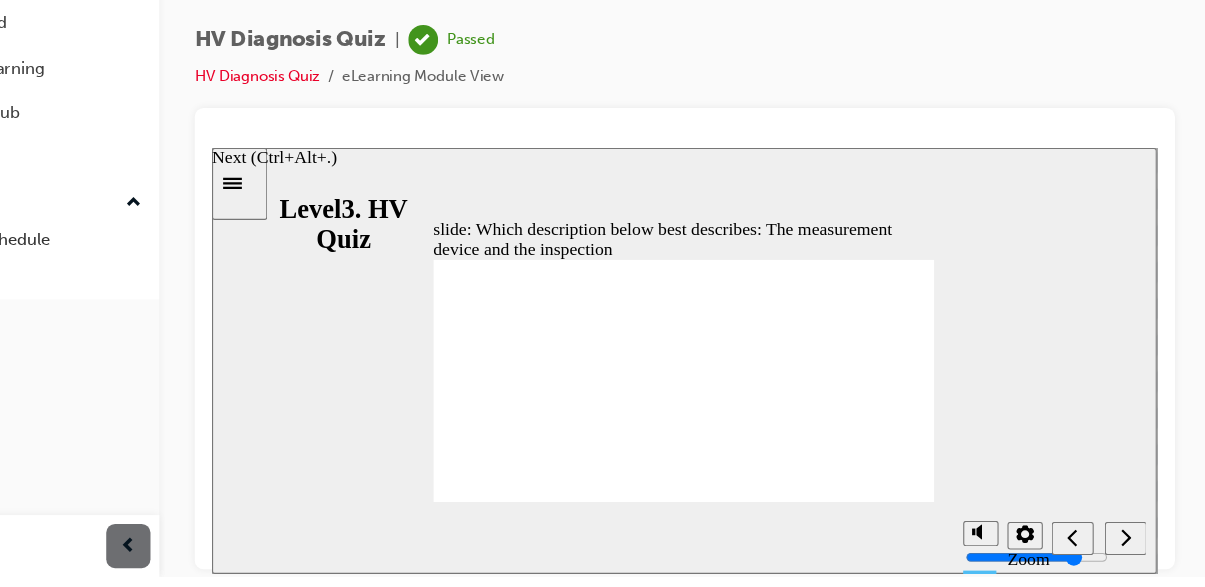 click at bounding box center [1038, 500] 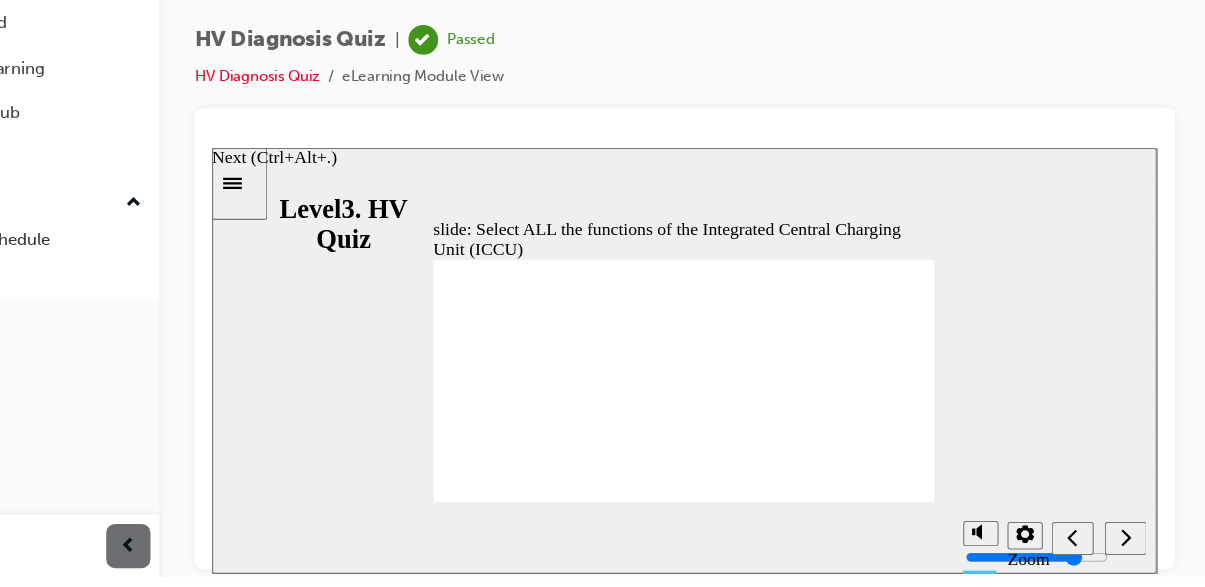 click at bounding box center [1038, 500] 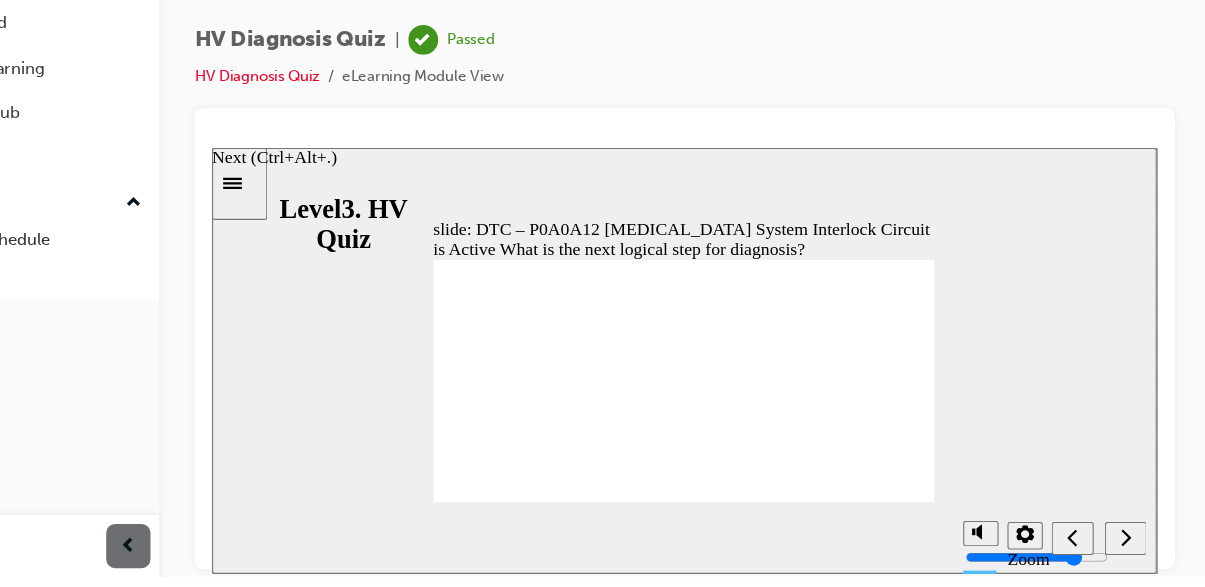 click at bounding box center [1038, 500] 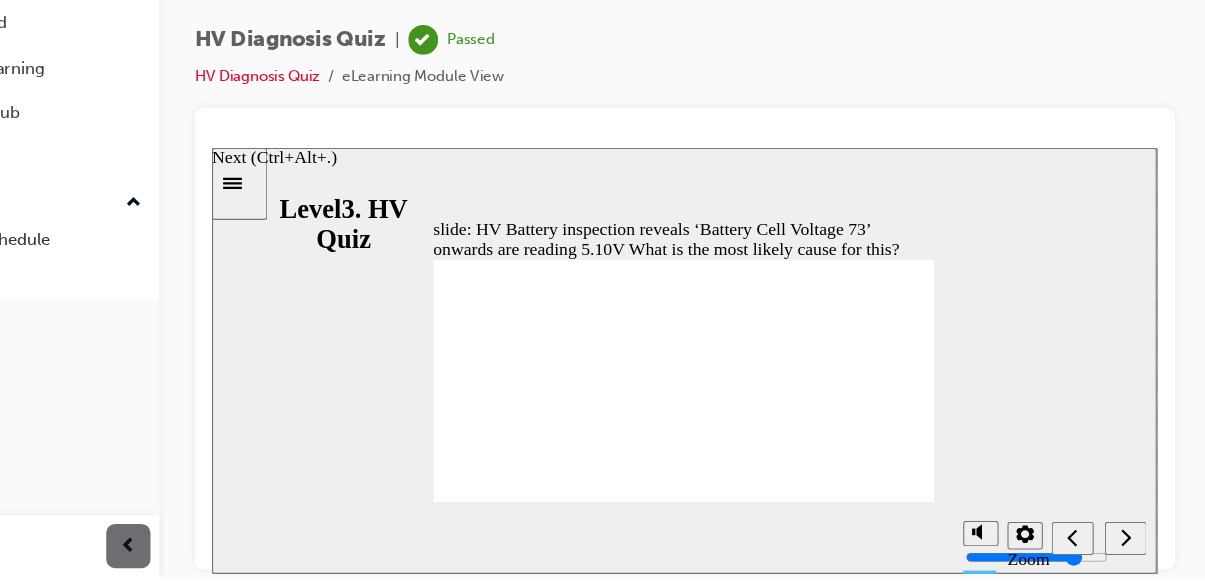 click at bounding box center (1038, 500) 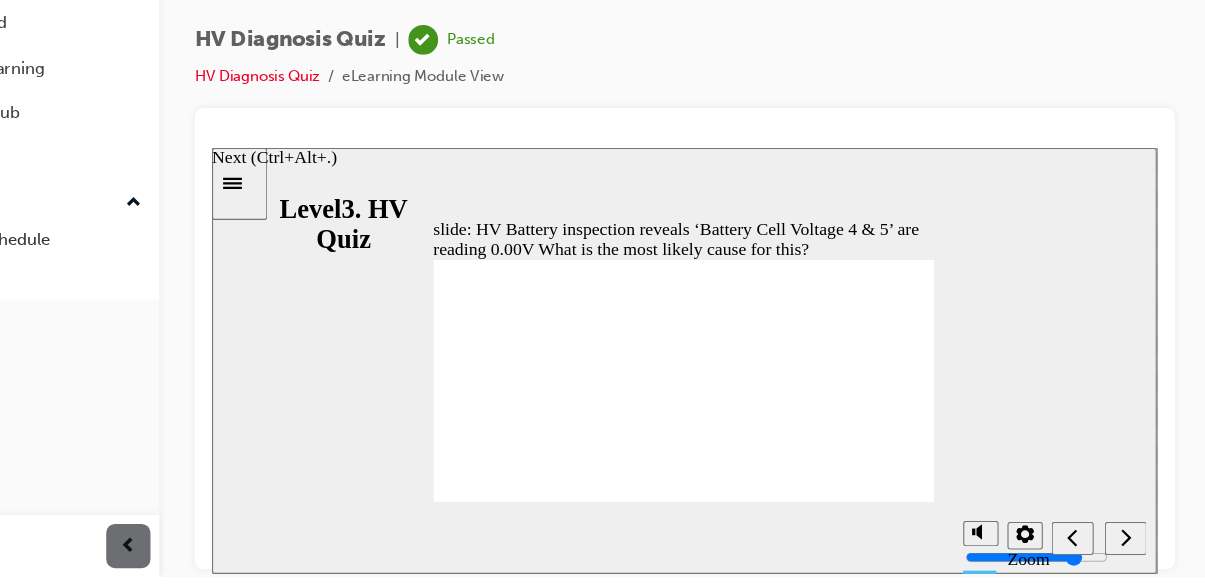 click at bounding box center (1038, 500) 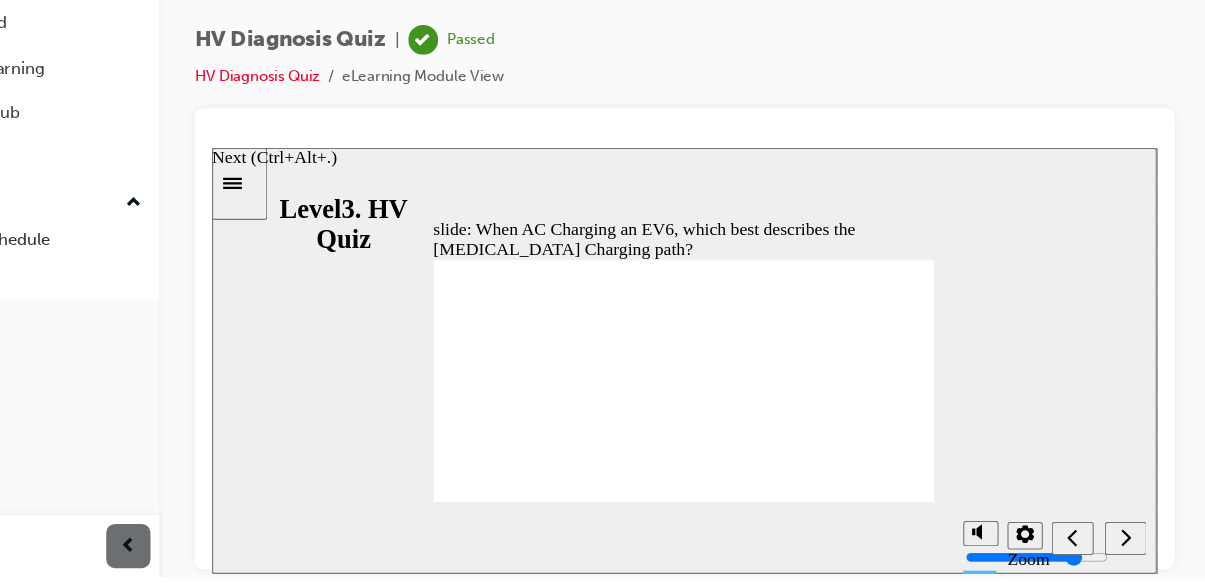click 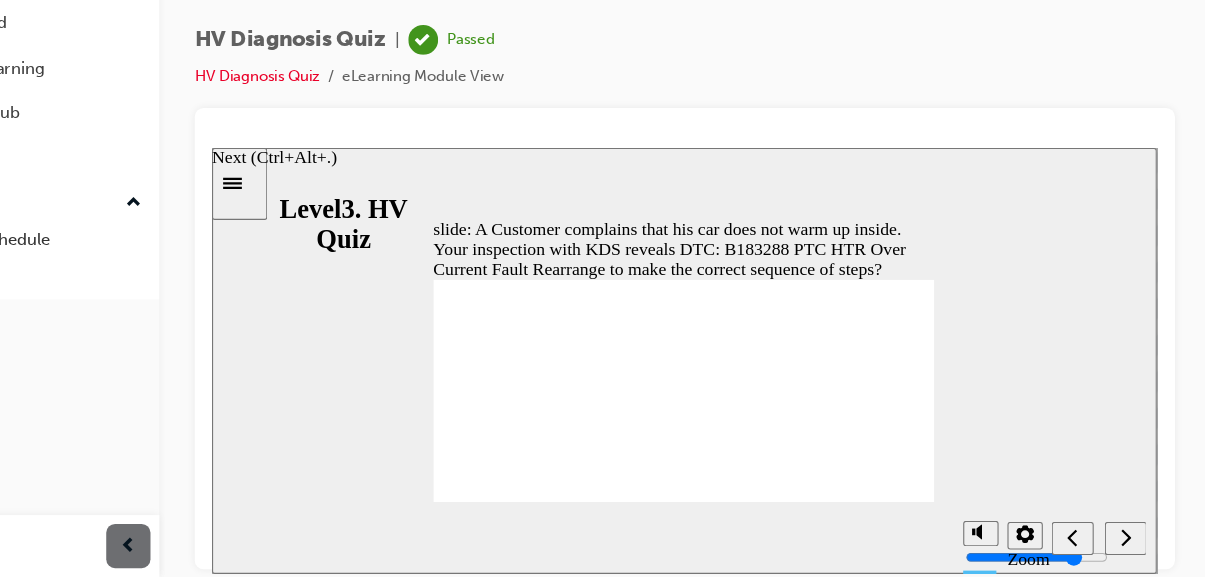 click 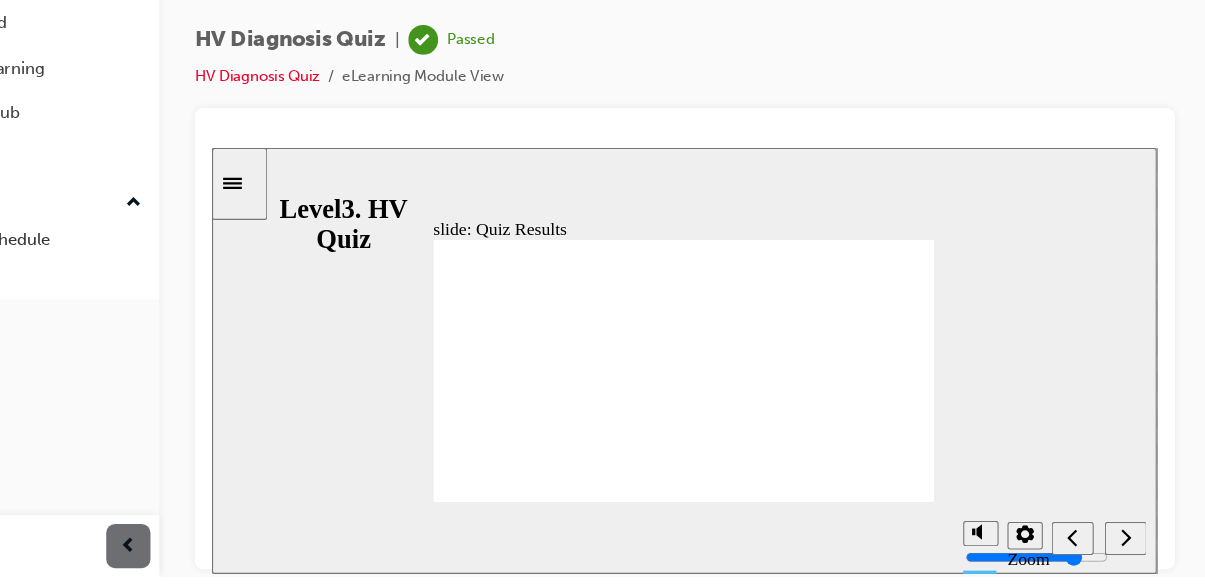 click at bounding box center [1013, 499] 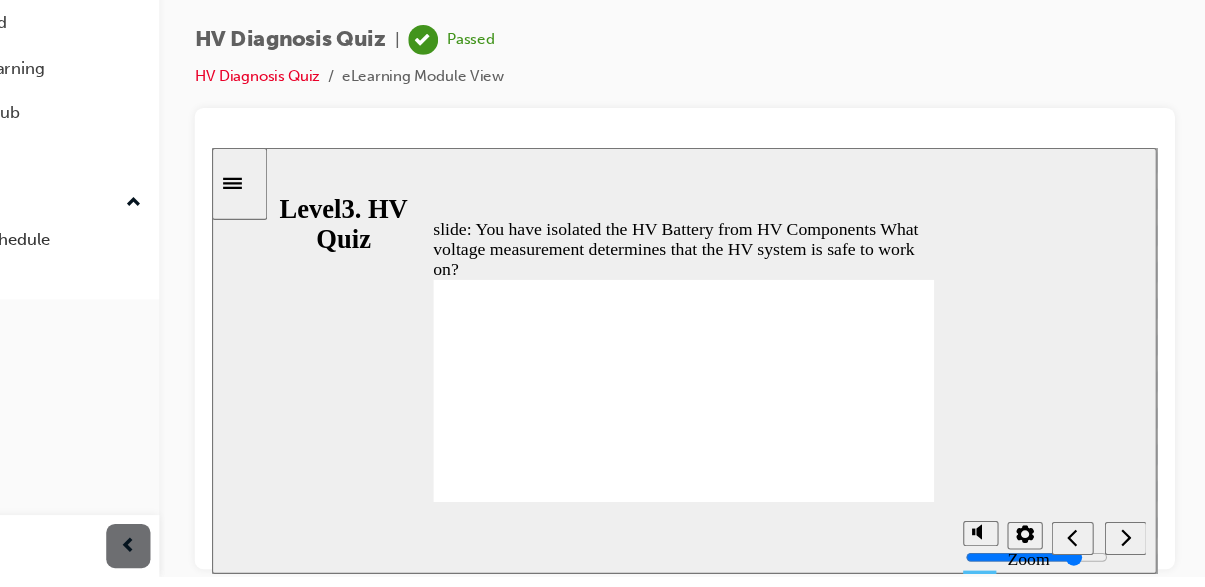 click at bounding box center [1038, 500] 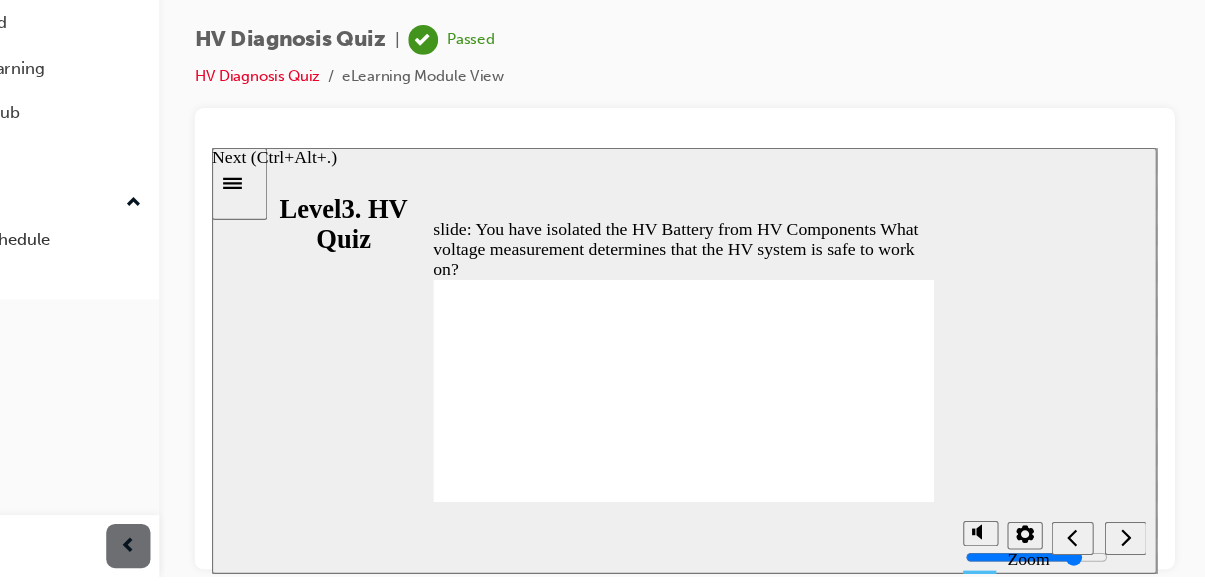 click 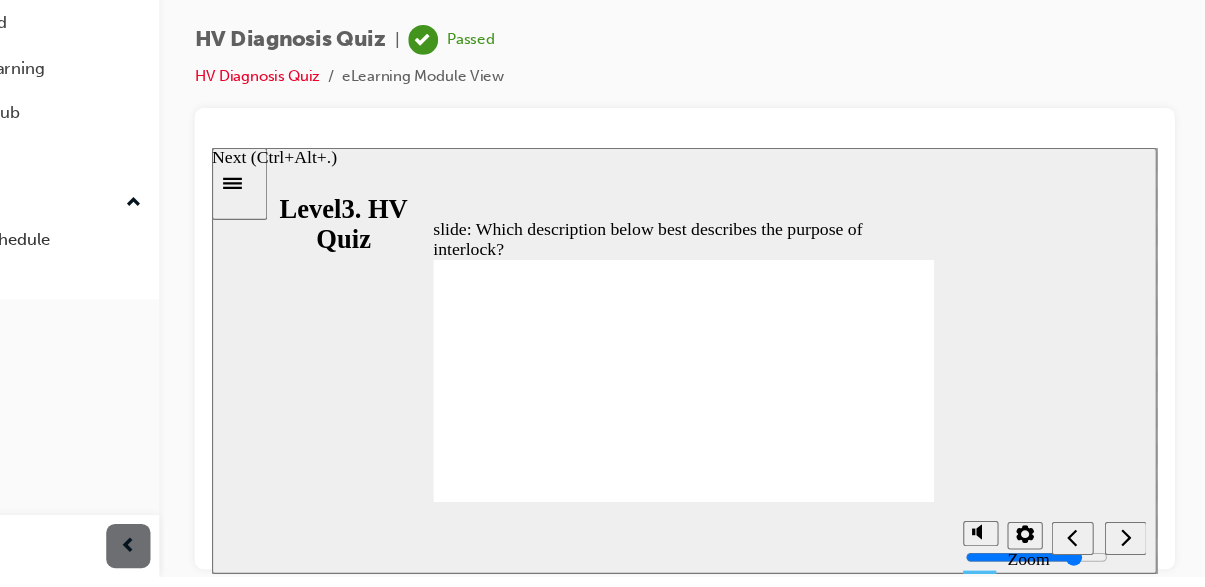 click 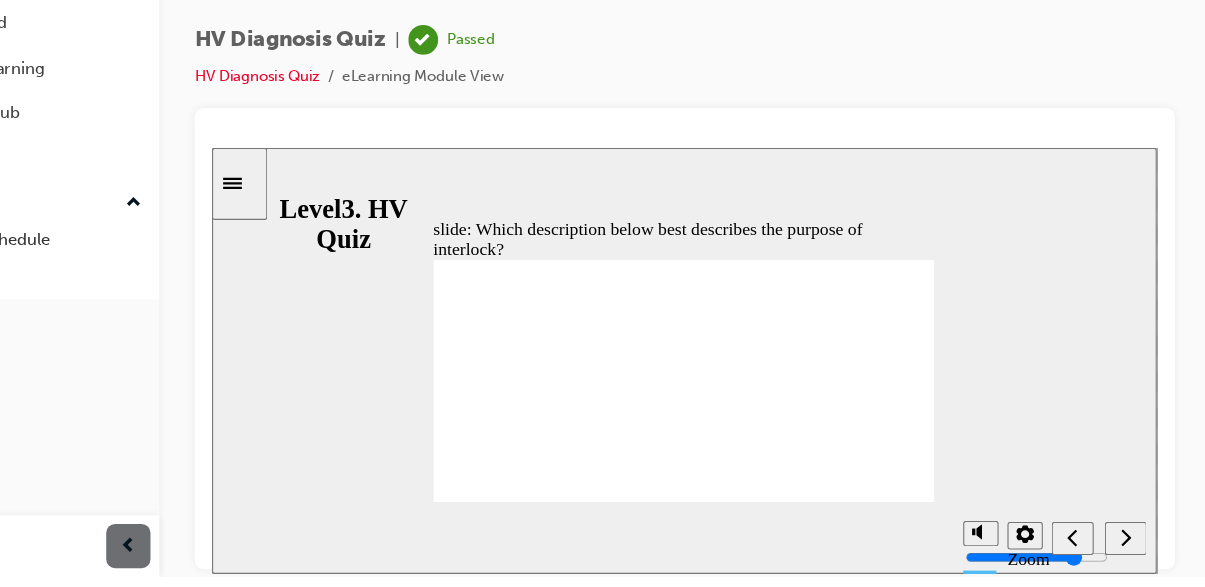 click 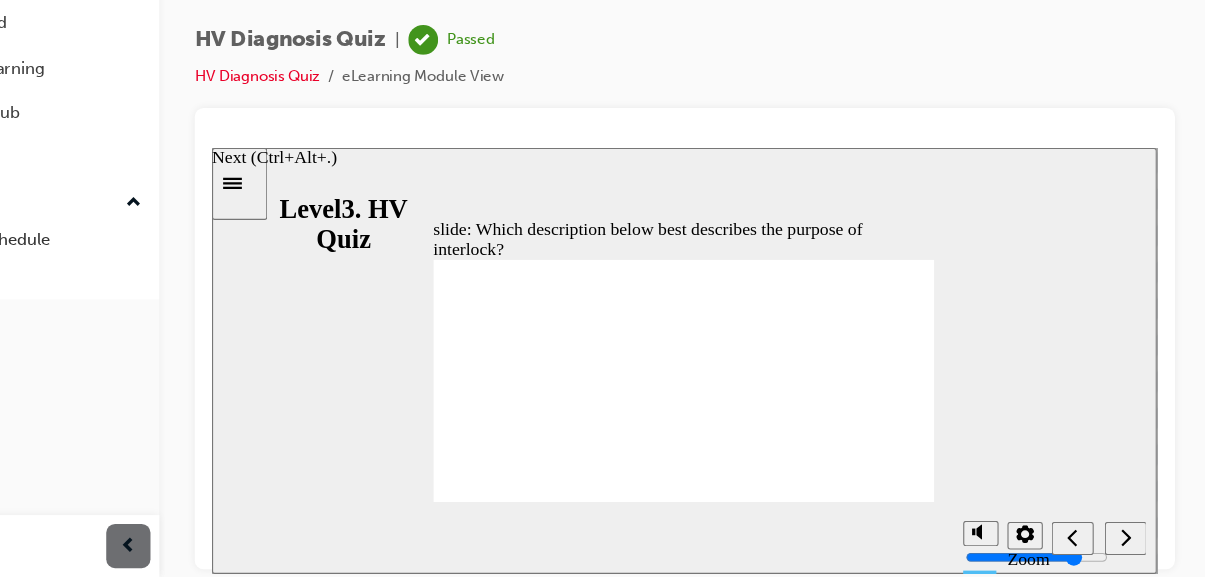 click 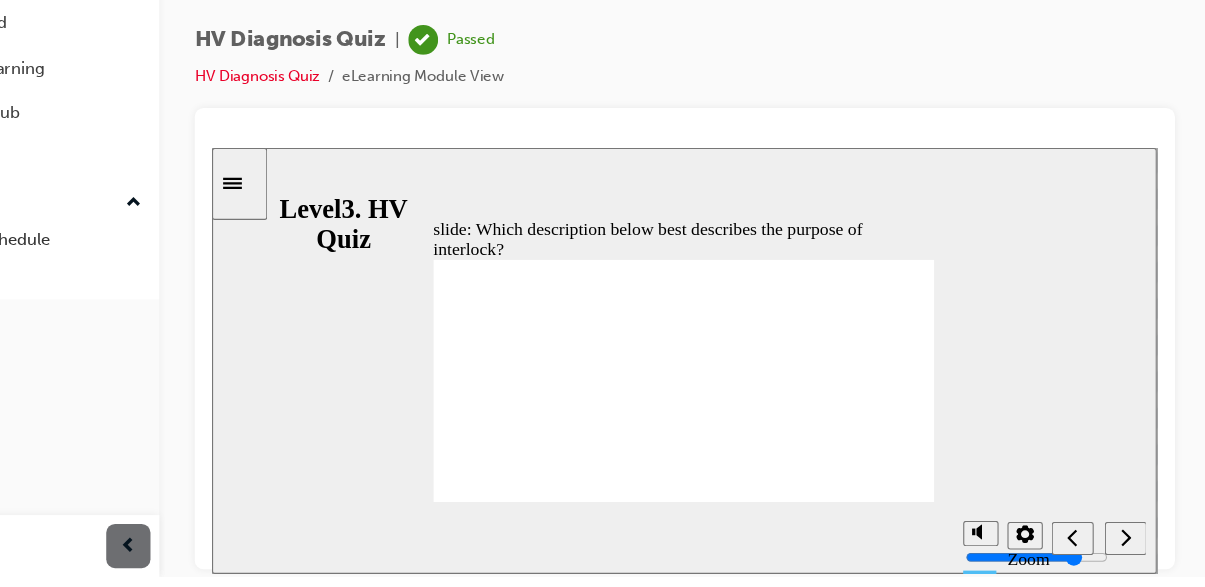 click at bounding box center [1038, 500] 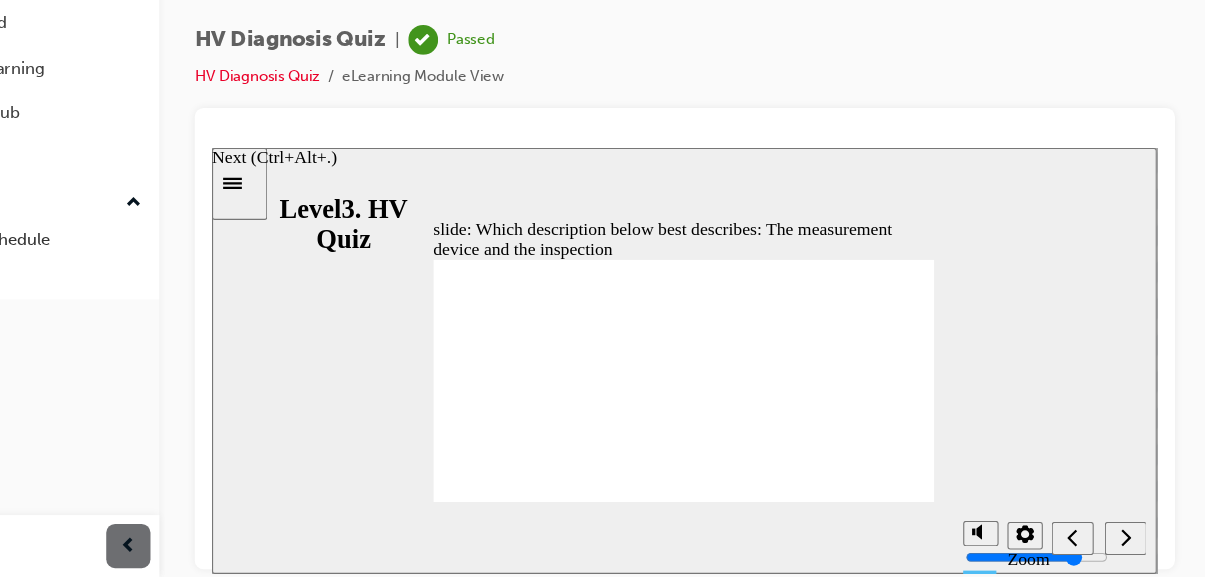click at bounding box center [1038, 500] 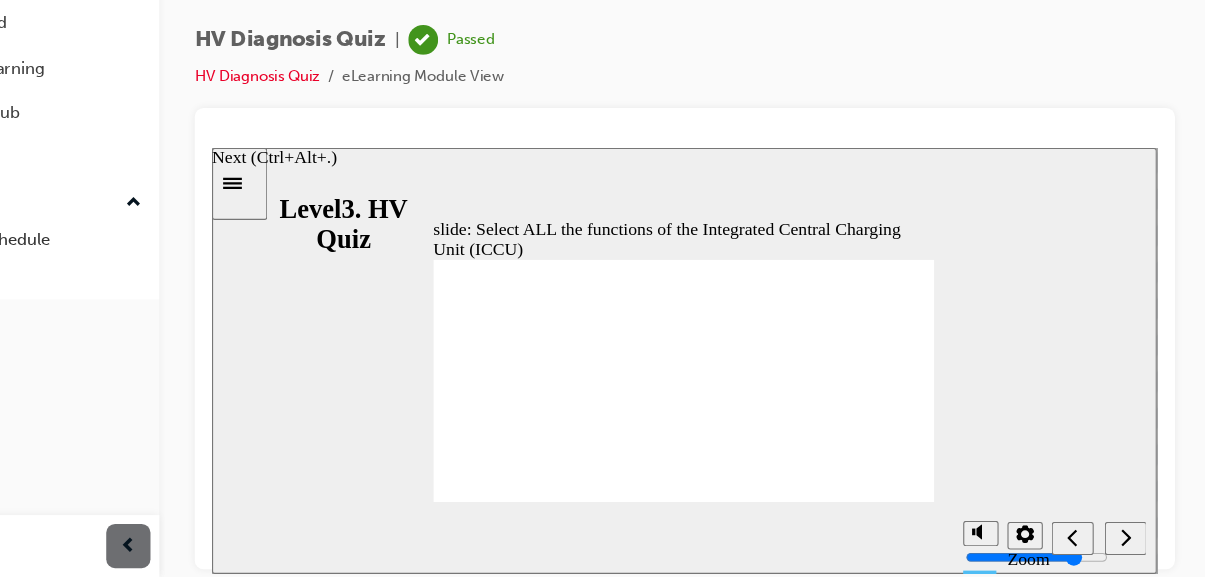 click 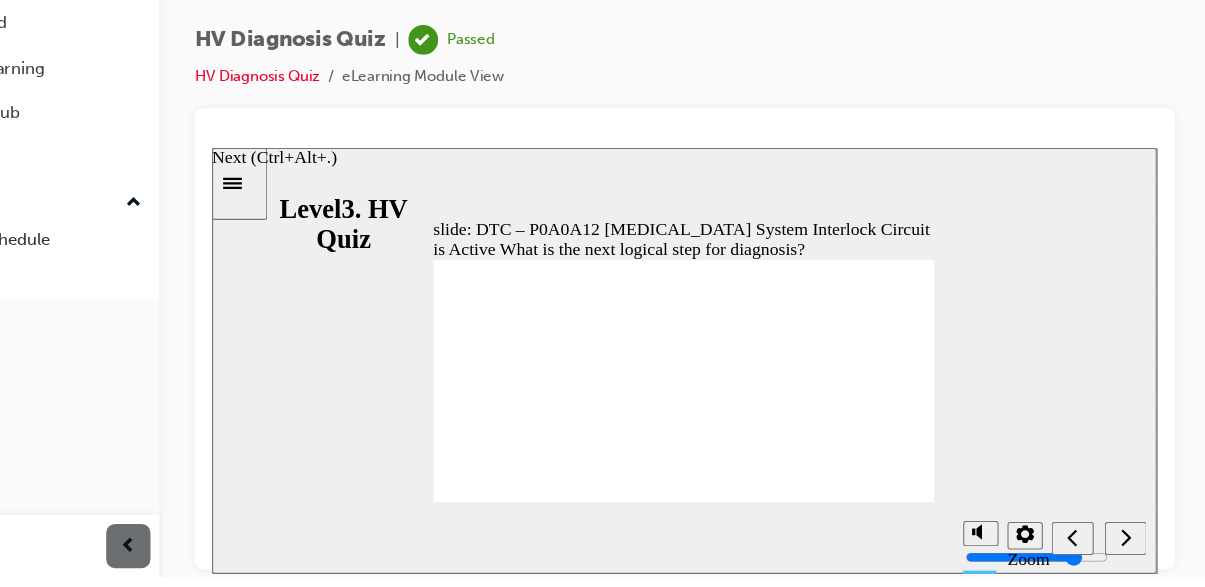 click at bounding box center (1038, 500) 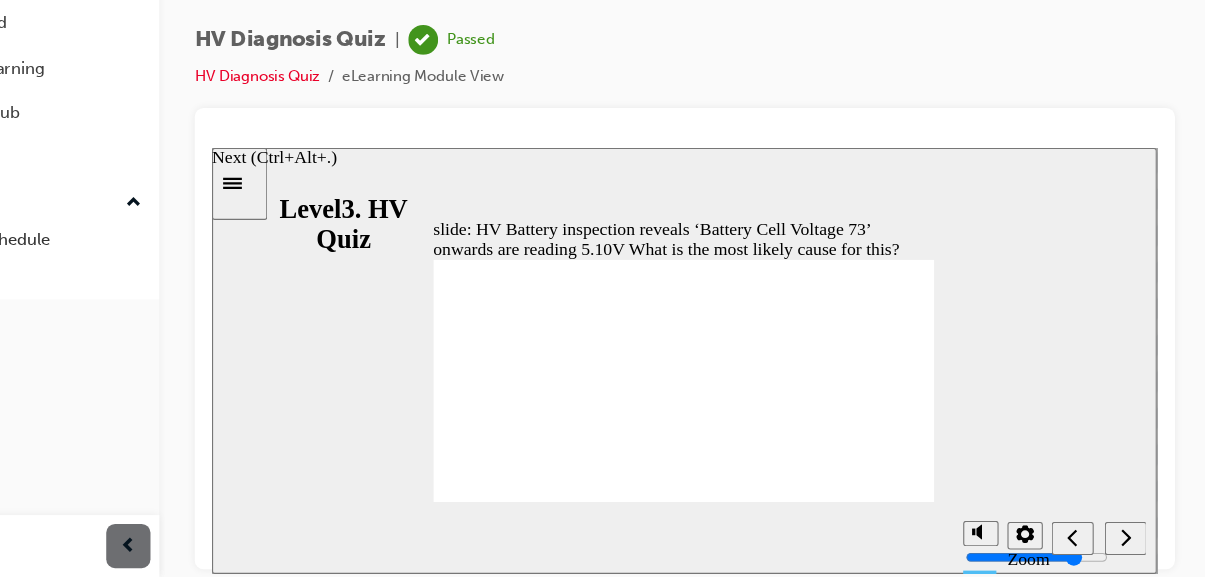 click at bounding box center (1038, 500) 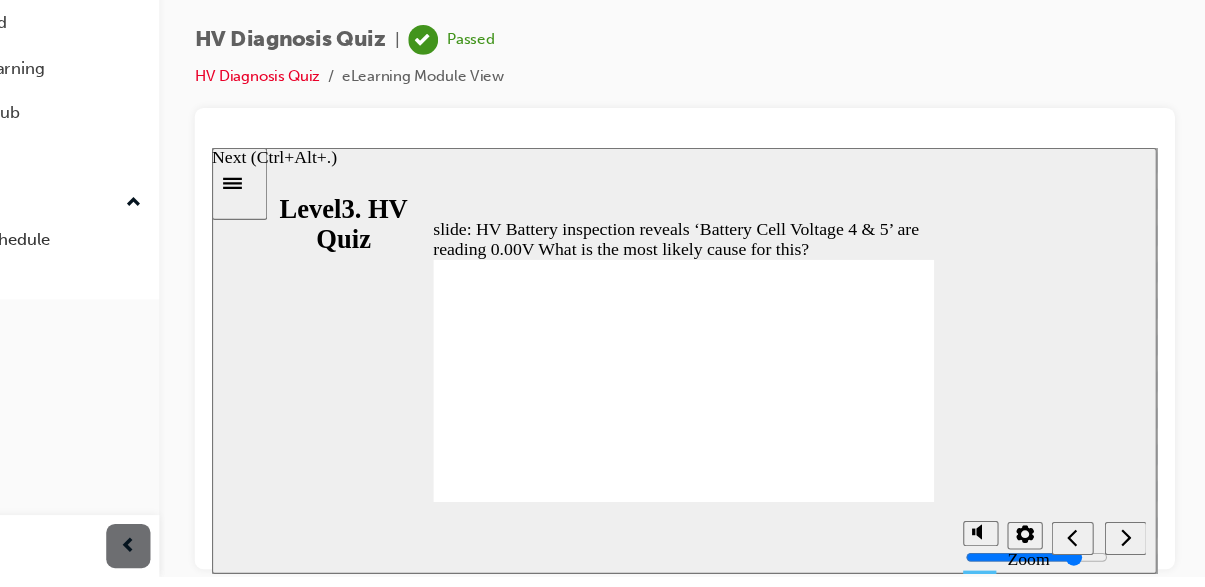 click at bounding box center (1038, 500) 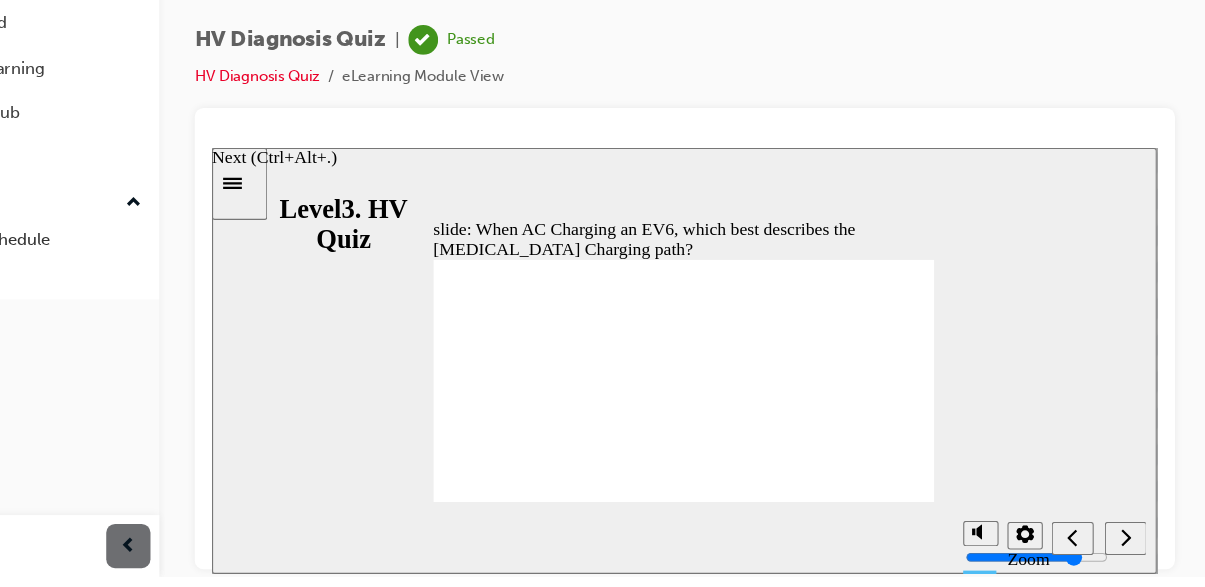click at bounding box center [1038, 500] 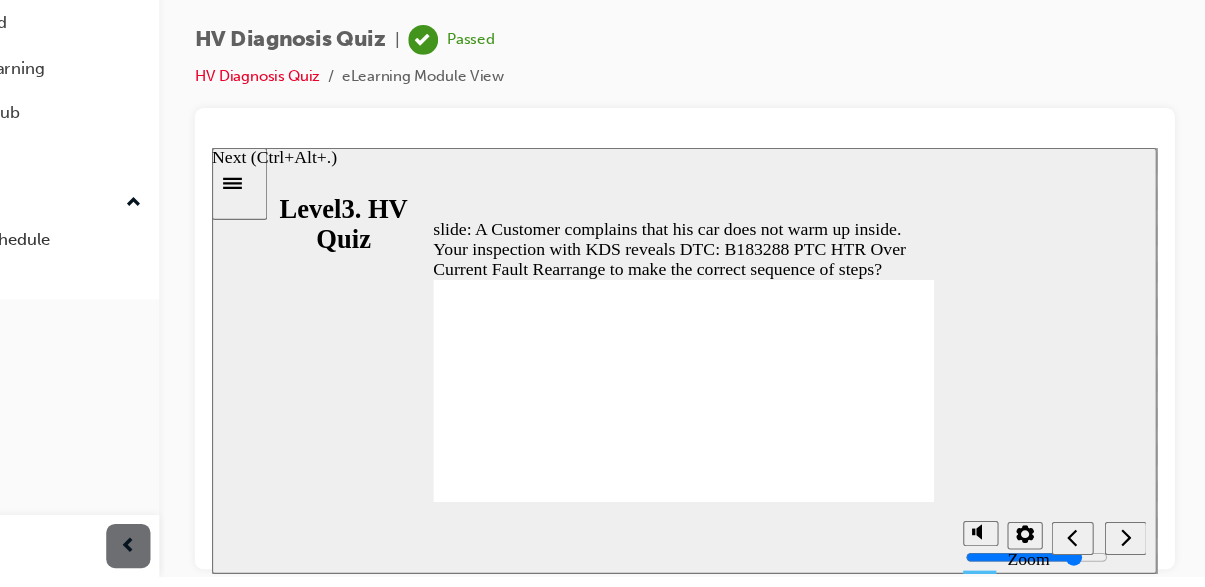click 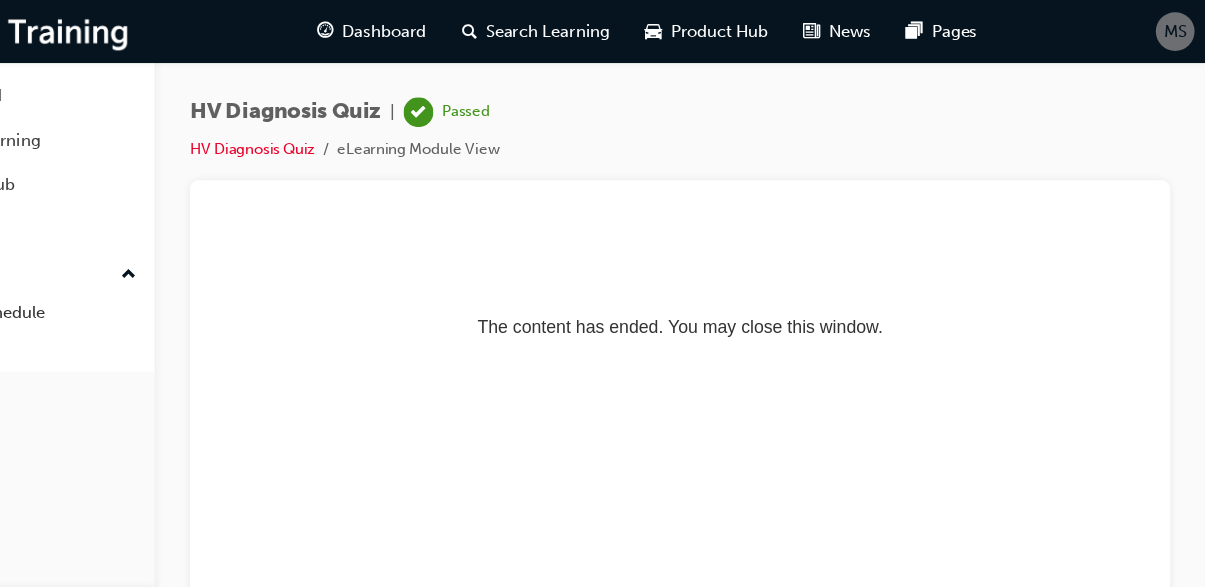 scroll, scrollTop: 0, scrollLeft: 0, axis: both 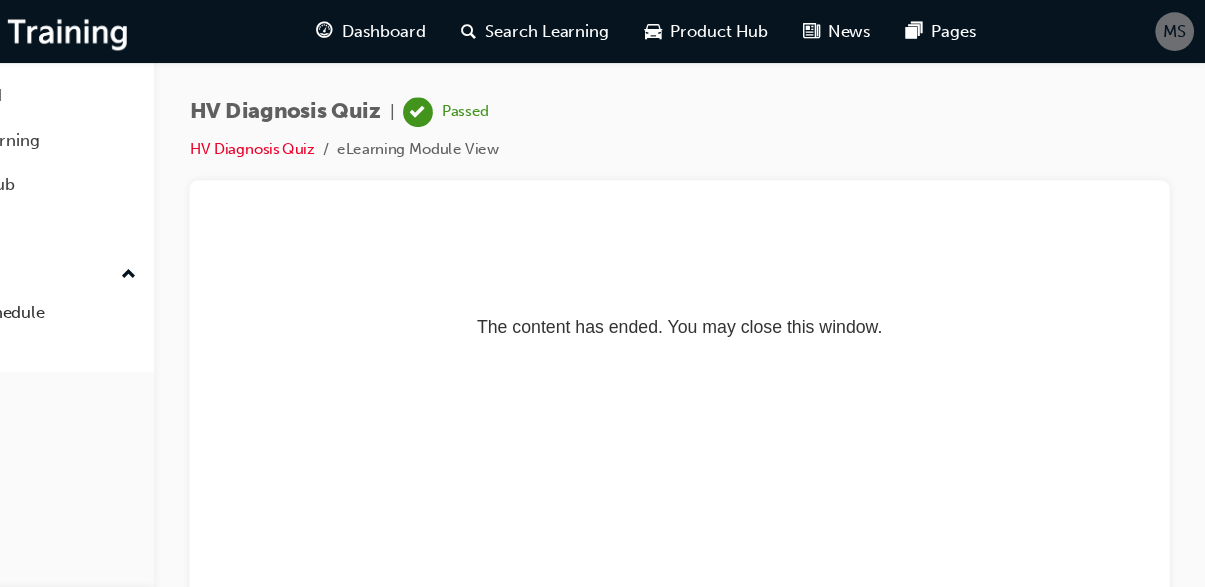 click on "Dashboard" at bounding box center (463, 28) 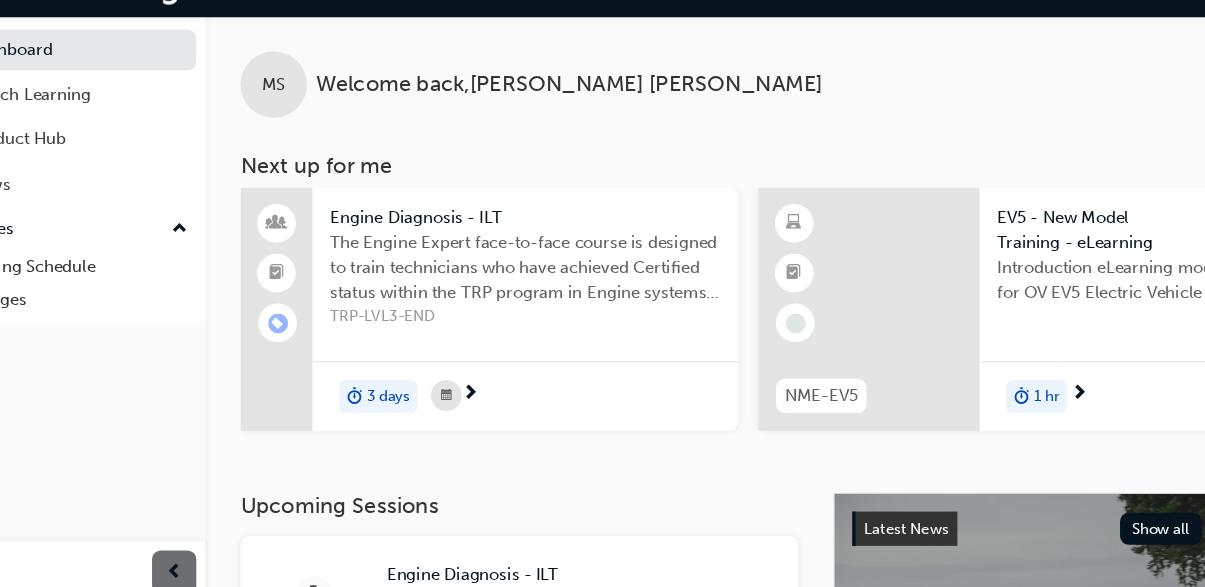 scroll, scrollTop: 0, scrollLeft: 0, axis: both 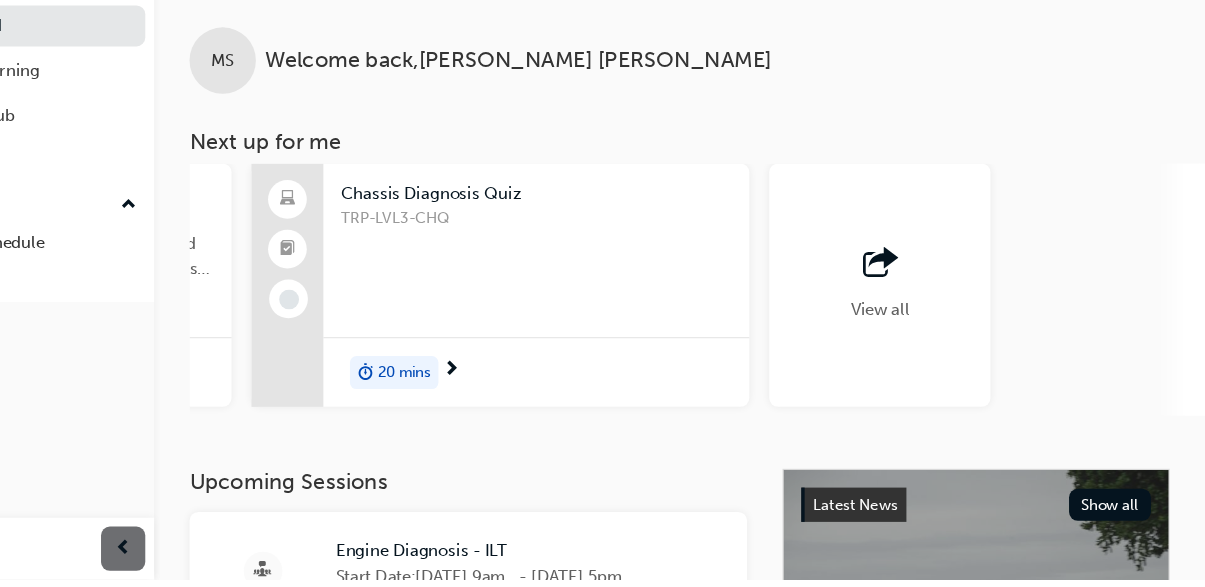 click on "View all" at bounding box center (911, 321) 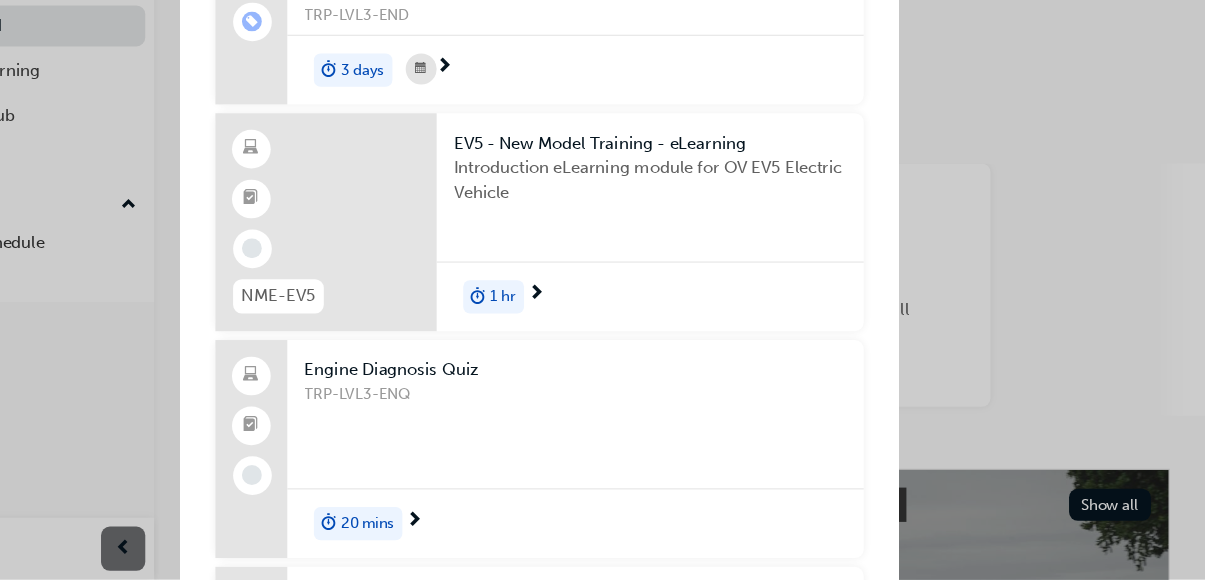 scroll, scrollTop: 0, scrollLeft: 0, axis: both 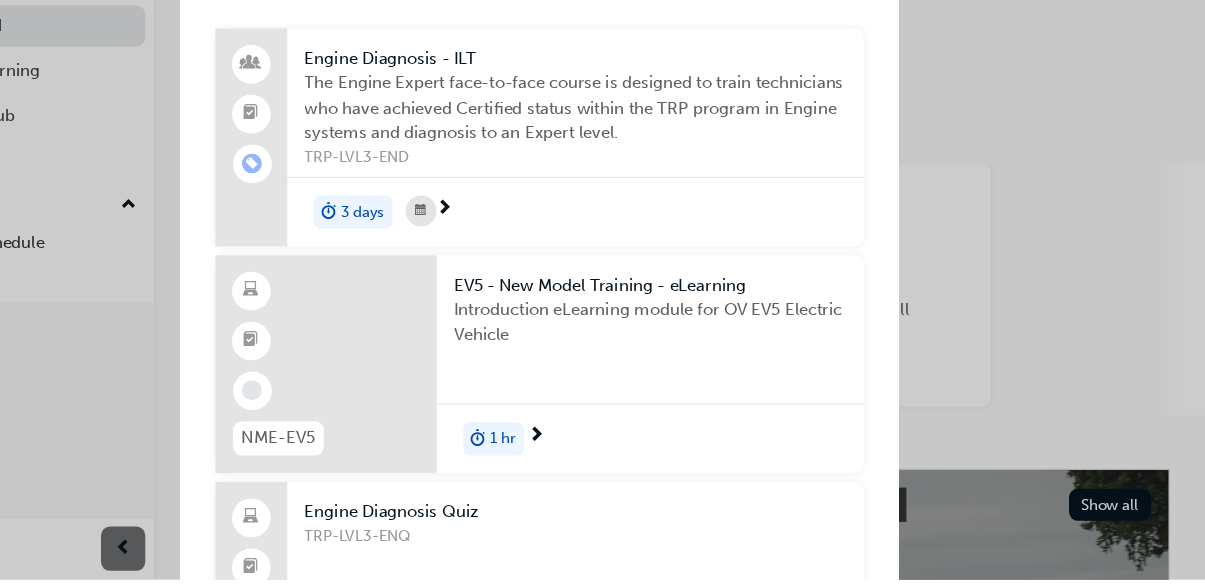 click on "Next up for me Engine Diagnosis - ILT The Engine Expert face-to-face course is designed to train technicians who have achieved Certified status within the TRP program in Engine systems and diagnosis to an Expert level. TRP-LVL3-END 3 days NME-EV5 EV5 - New Model Training - eLearning Introduction eLearning module for OV EV5 Electric Vehicle 1 hr Engine Diagnosis Quiz TRP-LVL3-ENQ 20 mins Chassis Diagnosis - ILT The Chassis Expert face-to-face course is designed to train technicians who have achieved Certified status within the TRP program in Chassis systems and diagnosis to an Expert level. TRP-LVL3-CHD 3 days Chassis Diagnosis Quiz TRP-LVL3-CHQ 20 mins MT Soft Skills - ILT The Master Tech Soft Skills course is a two-day intensive Coaching, Mentoring and Communication course where skills learned can be practiced both in the Workshop environment and when dealing with Customers. TRP-LVL4-MTS 2 days MT eLearning Vehicle communications TRP-LVL4E-MTT 30 mins MT Technical - ILT TRP-LVL4-MTT 3 days MT Technical Quiz" at bounding box center [602, 293] 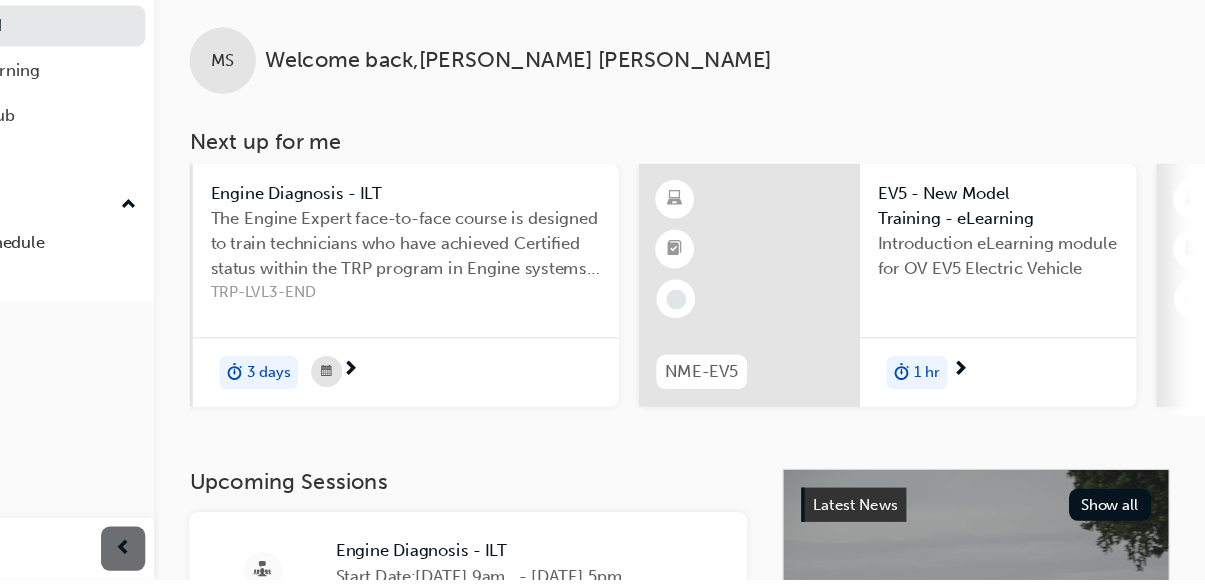 scroll, scrollTop: 0, scrollLeft: 0, axis: both 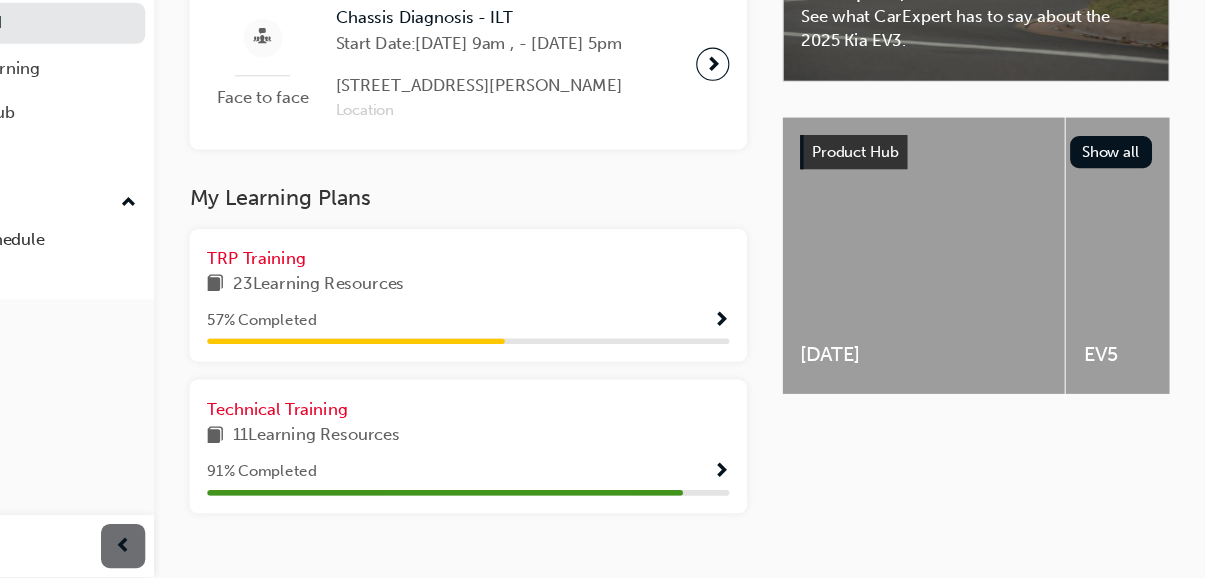 click on "91 % Completed" at bounding box center [352, 491] 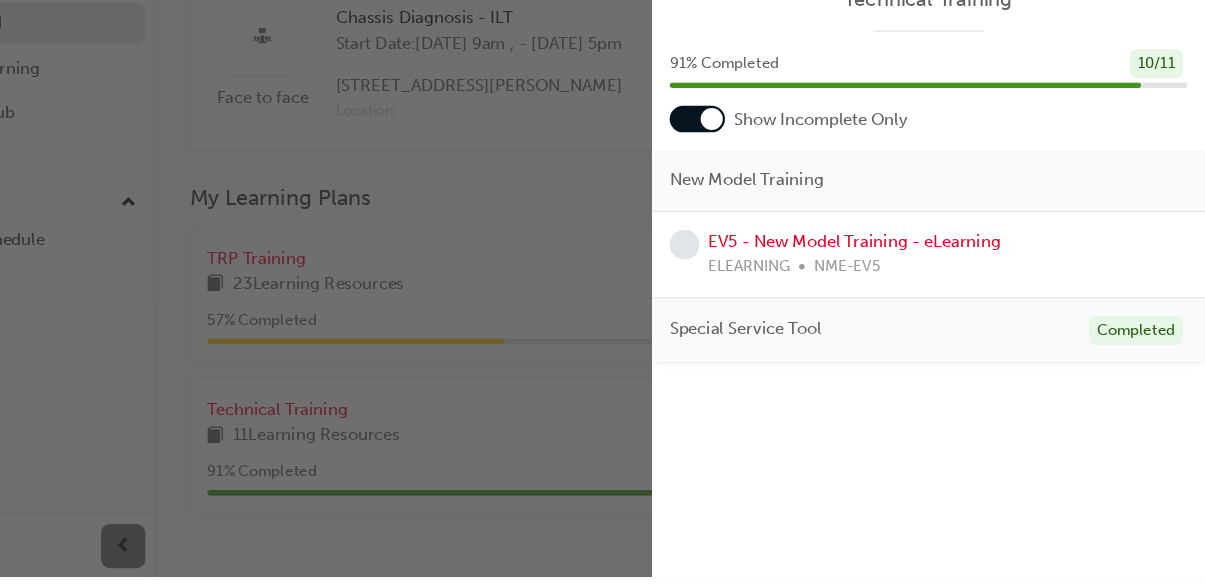 click at bounding box center [746, 173] 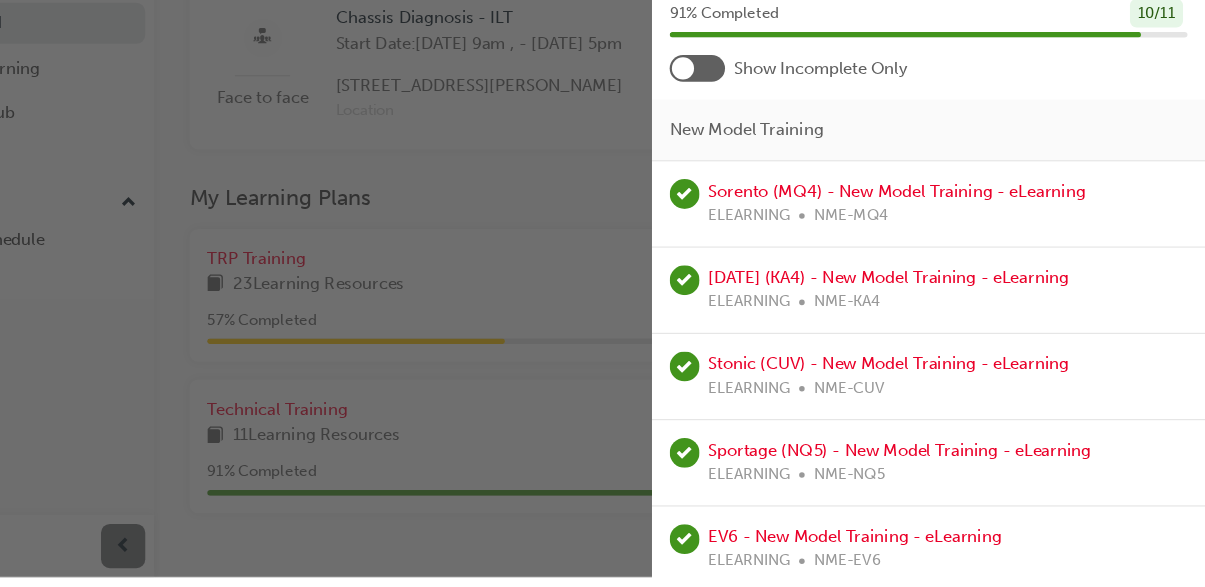 scroll, scrollTop: 0, scrollLeft: 0, axis: both 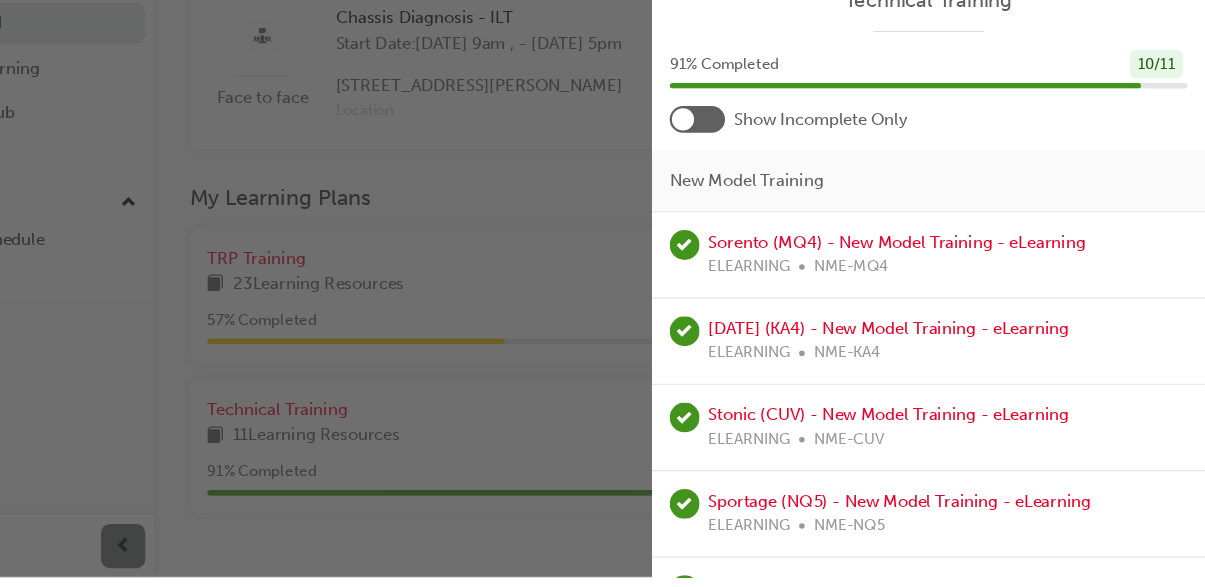 click at bounding box center (746, 173) 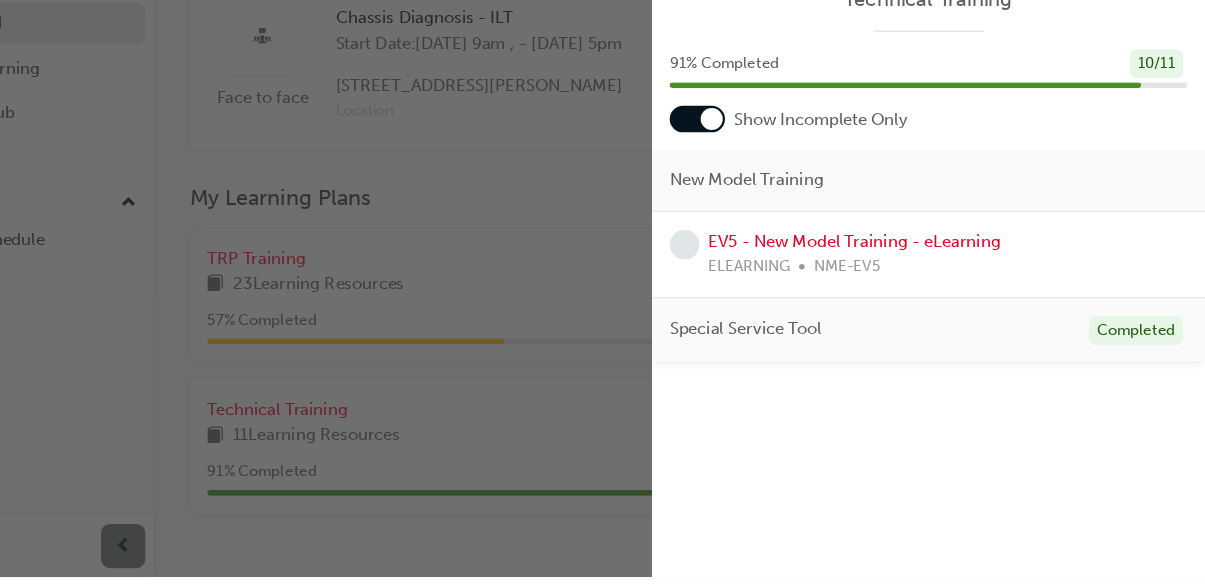 click at bounding box center [352, 293] 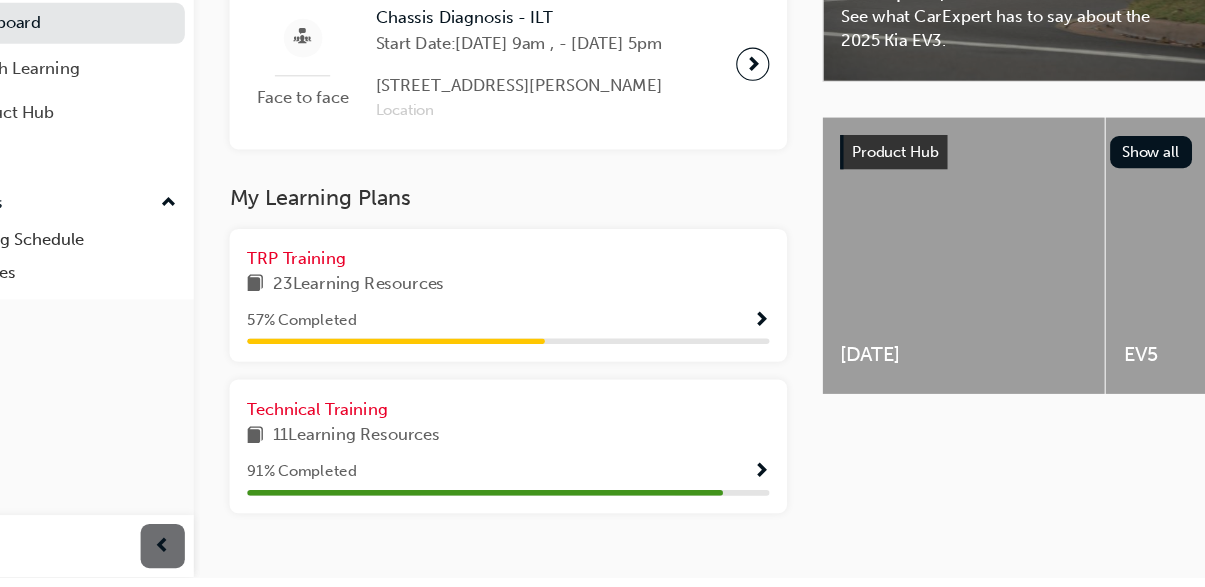 scroll, scrollTop: 650, scrollLeft: 0, axis: vertical 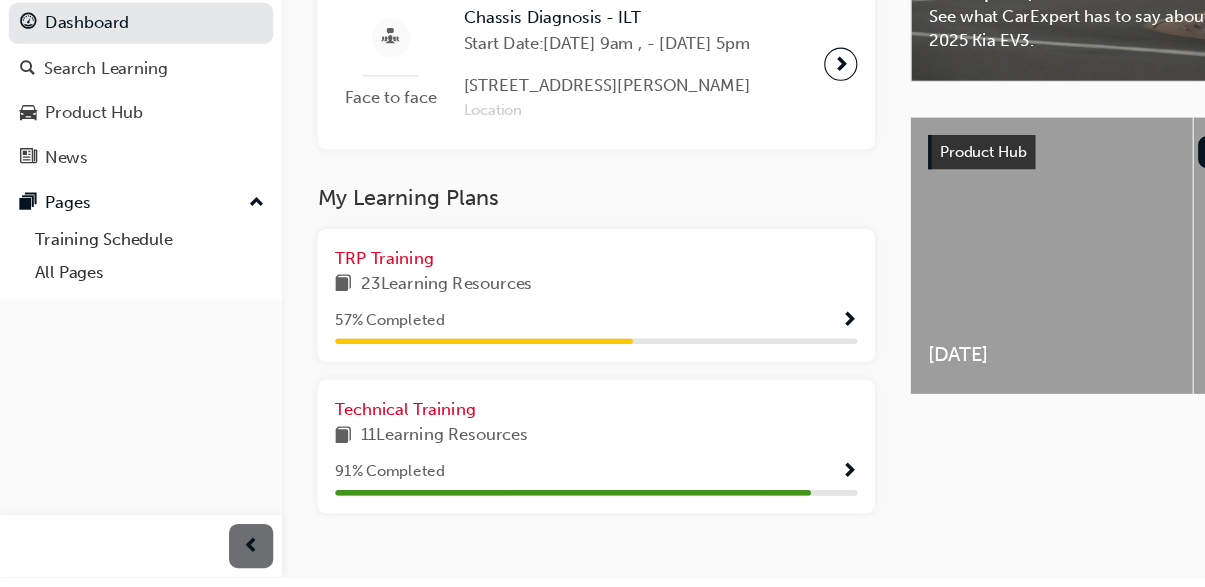click on "Training Schedule" at bounding box center [135, 282] 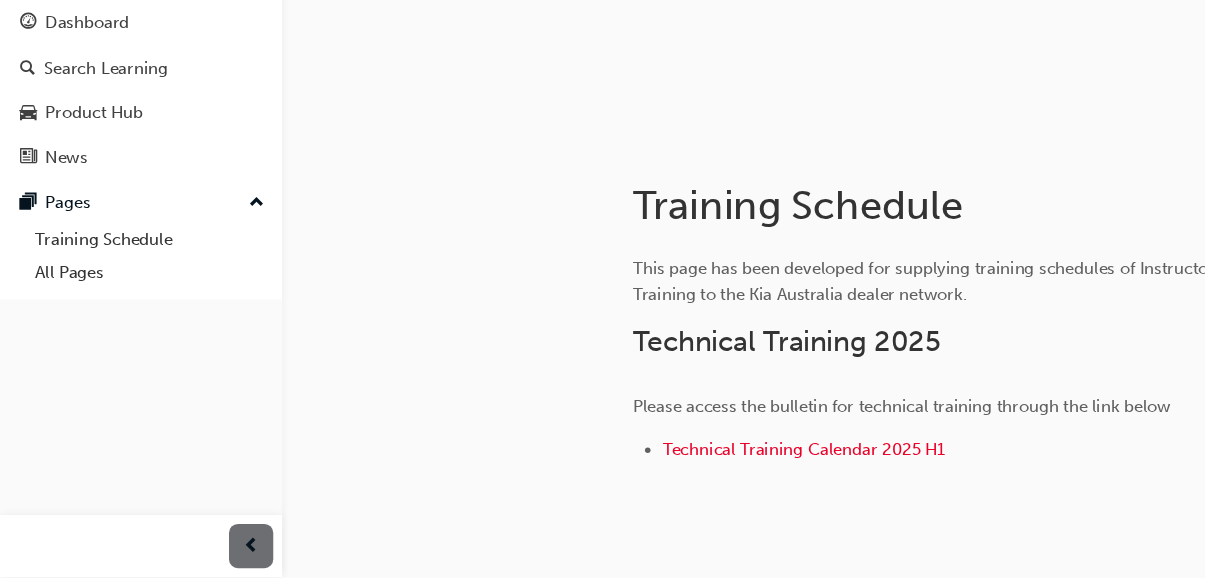 scroll, scrollTop: 184, scrollLeft: 0, axis: vertical 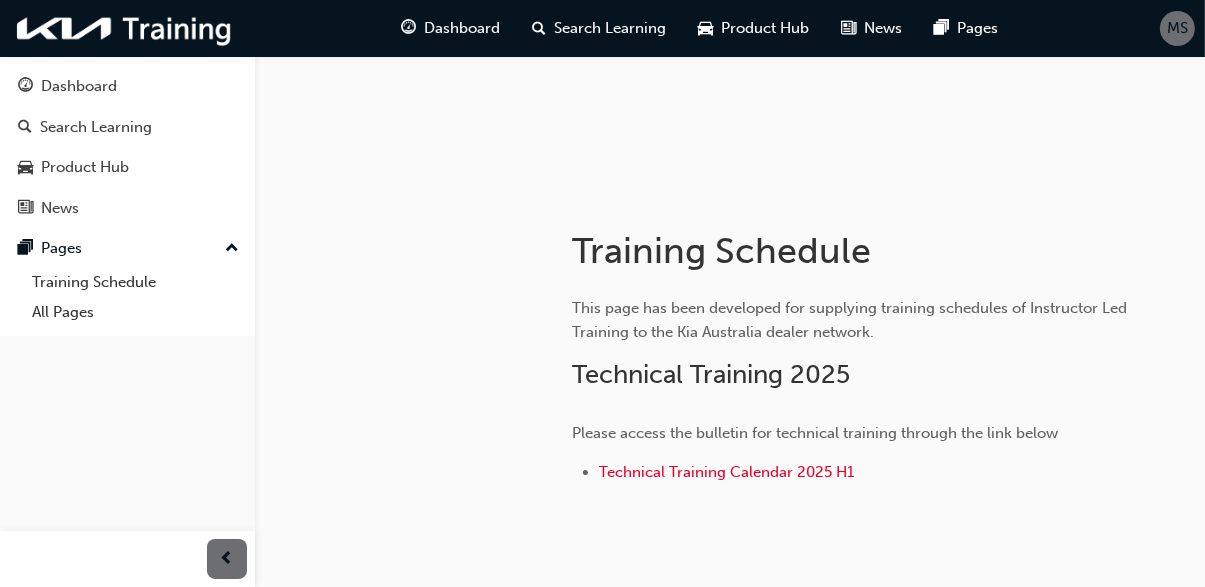 click on "Training Schedule" at bounding box center (135, 282) 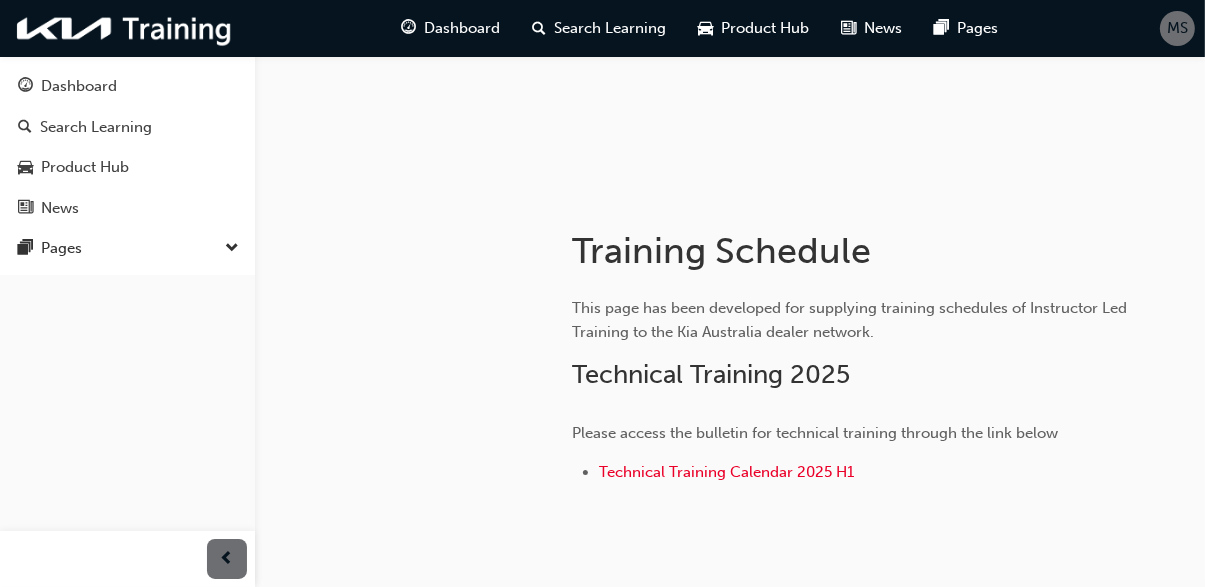 click on "Dashboard" at bounding box center [79, 86] 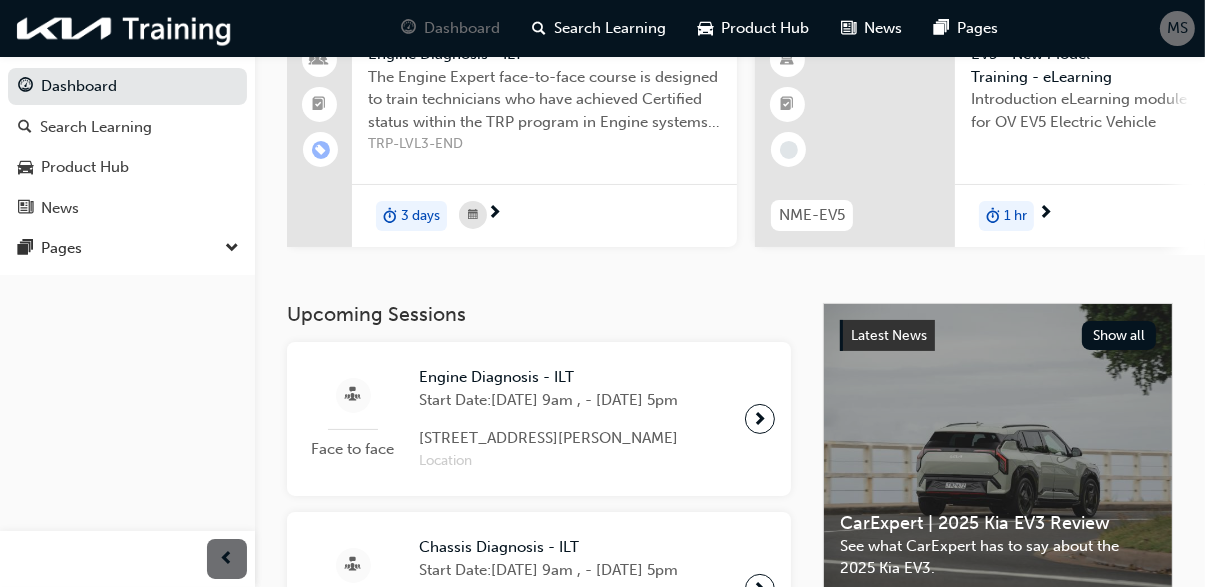 click on "MS" at bounding box center (1177, 28) 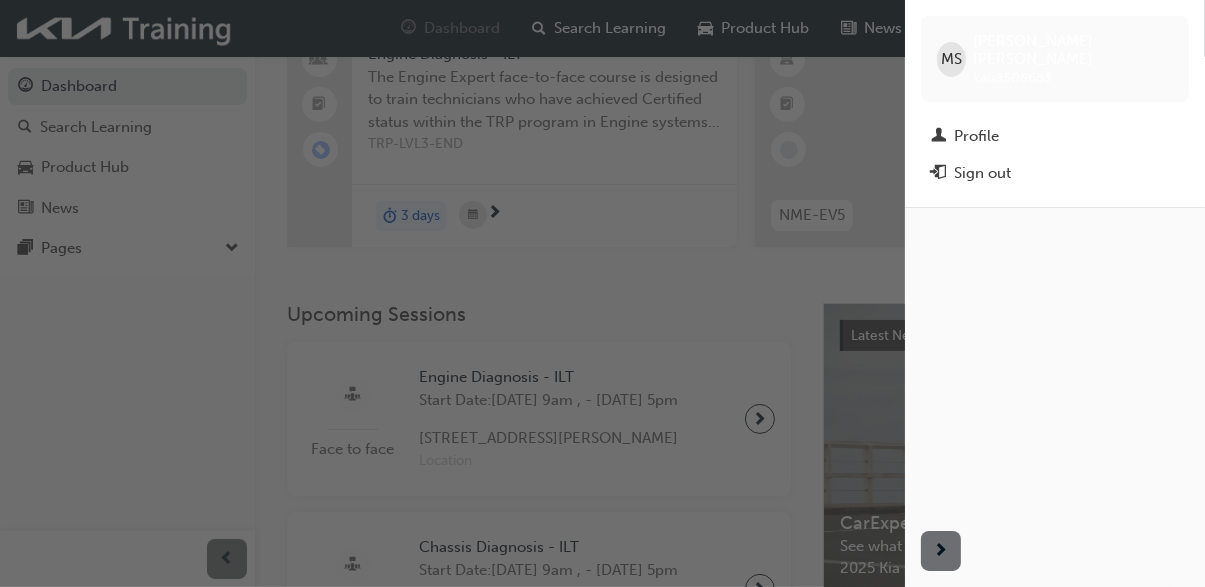 click at bounding box center (452, 293) 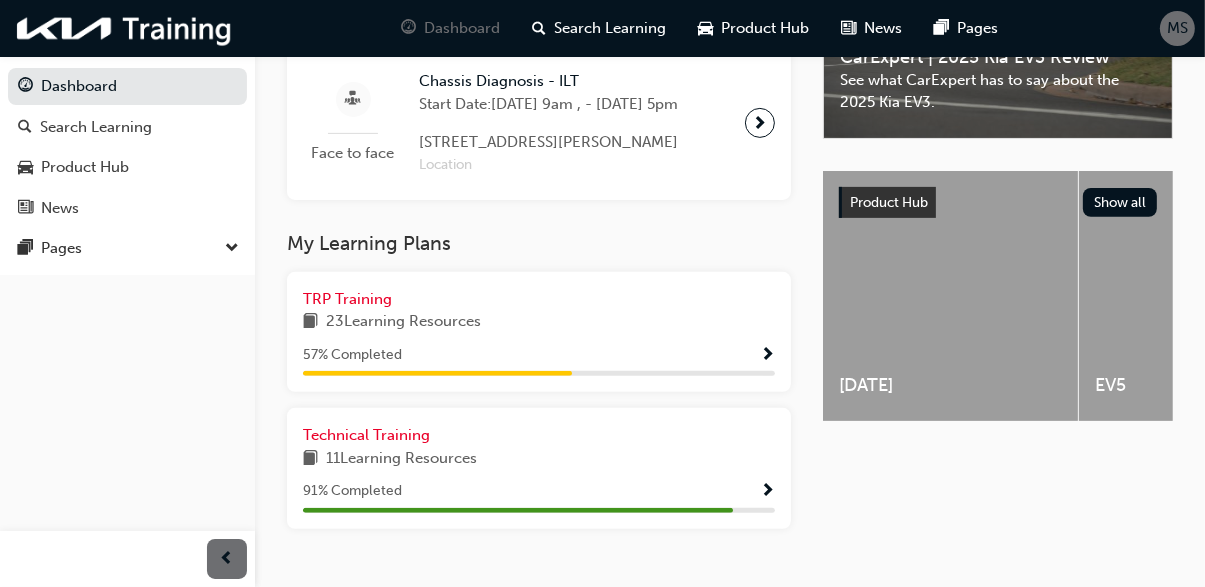 scroll, scrollTop: 669, scrollLeft: 0, axis: vertical 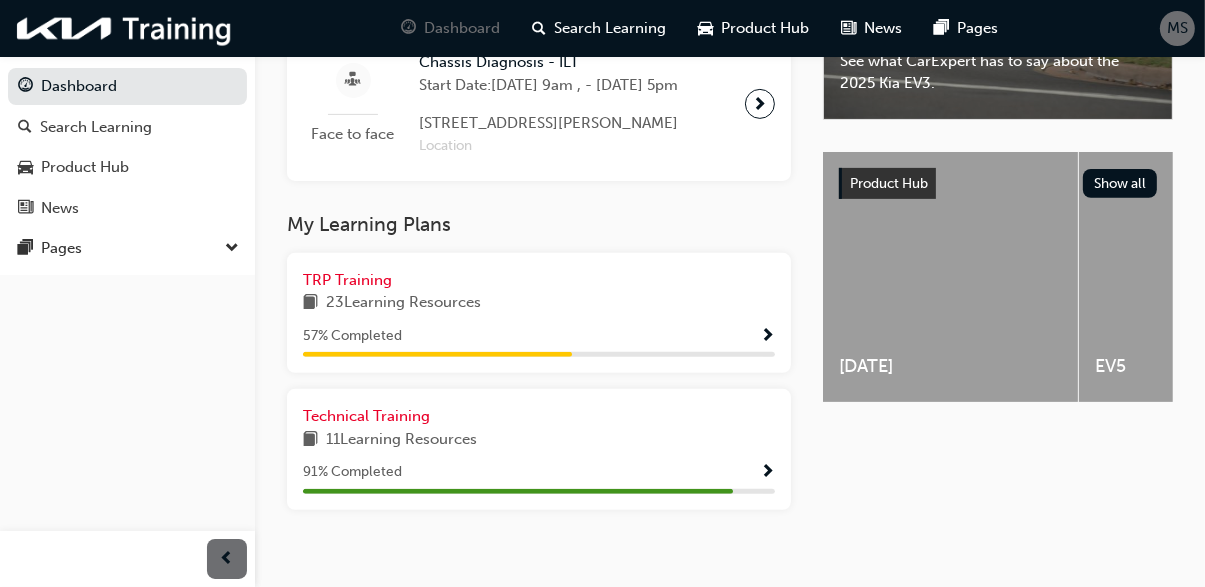 click on "Product Hub" at bounding box center [127, 167] 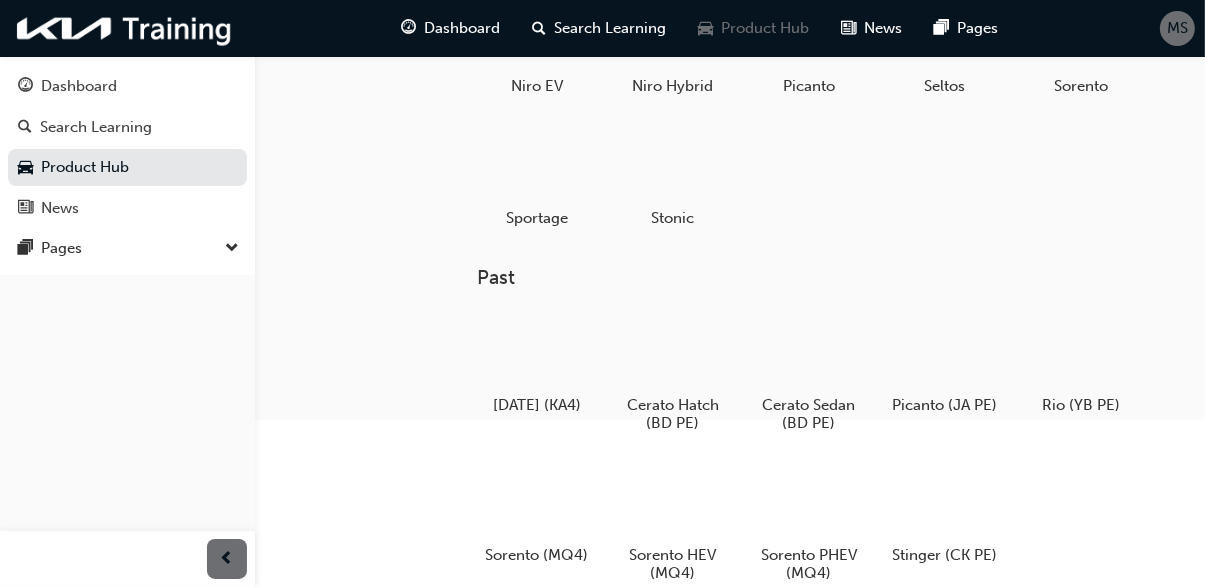 scroll, scrollTop: 277, scrollLeft: 0, axis: vertical 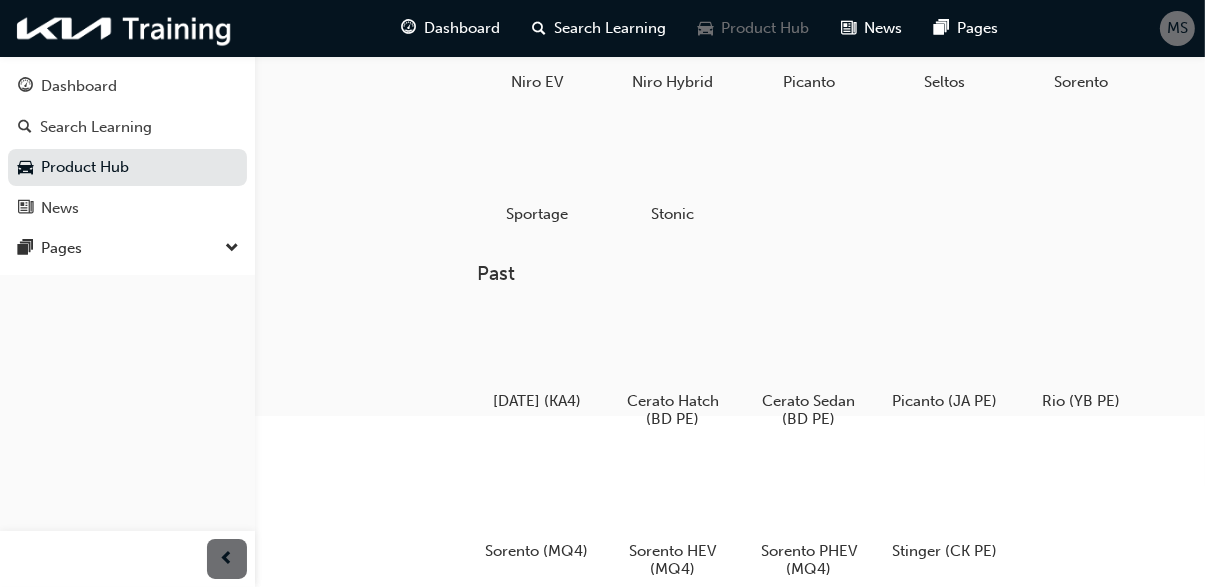 click on "Search Learning" at bounding box center [96, 127] 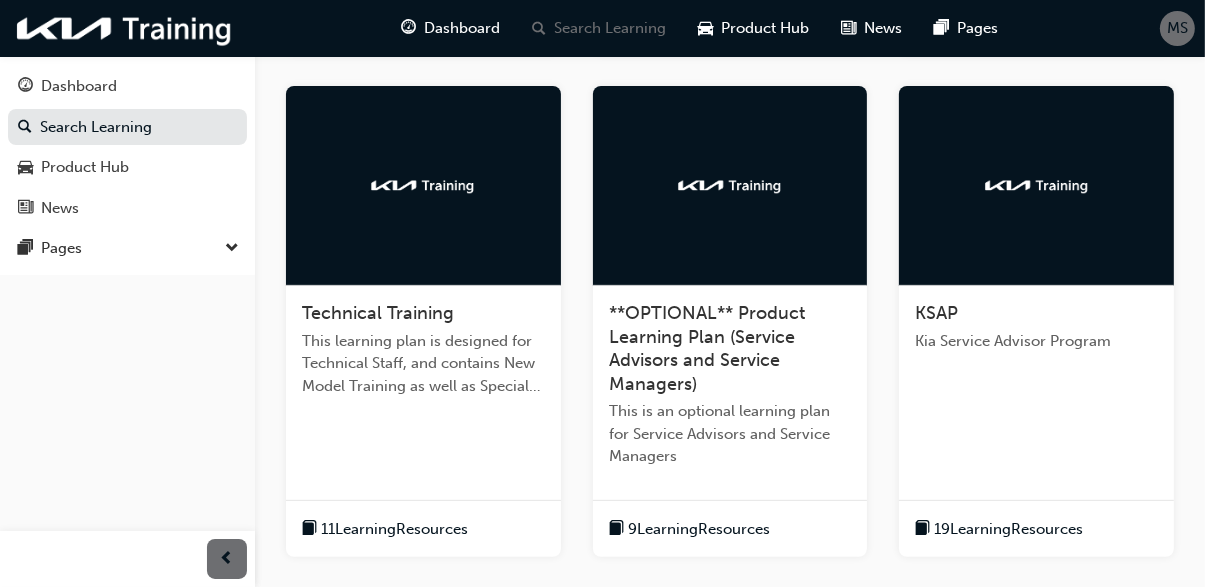 scroll, scrollTop: 574, scrollLeft: 0, axis: vertical 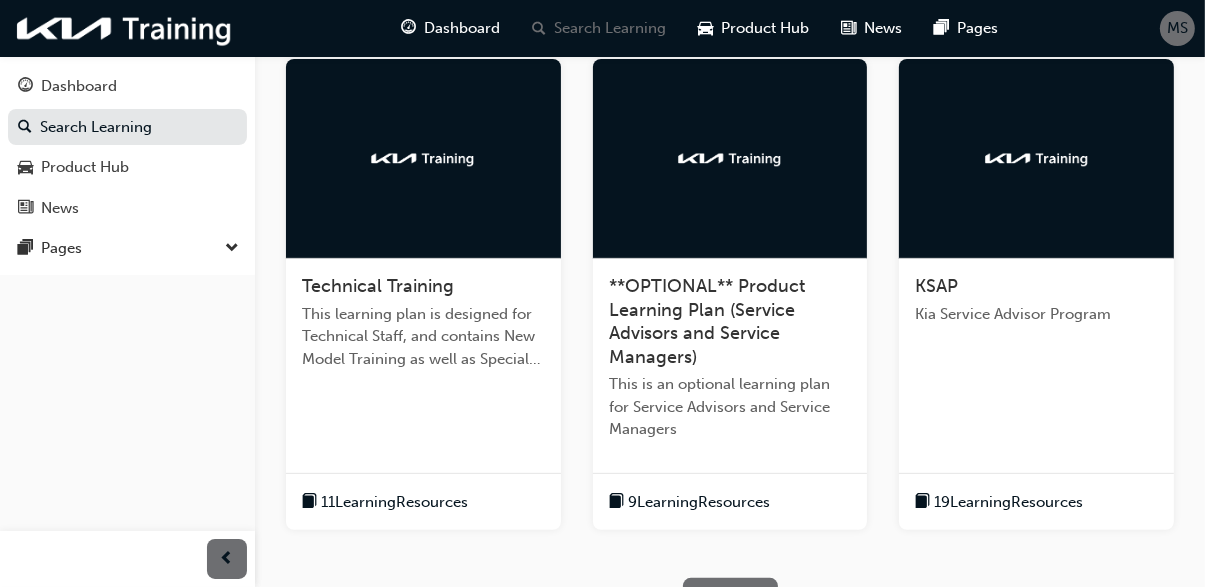 click on "19  Learning  Resources" at bounding box center (1008, 502) 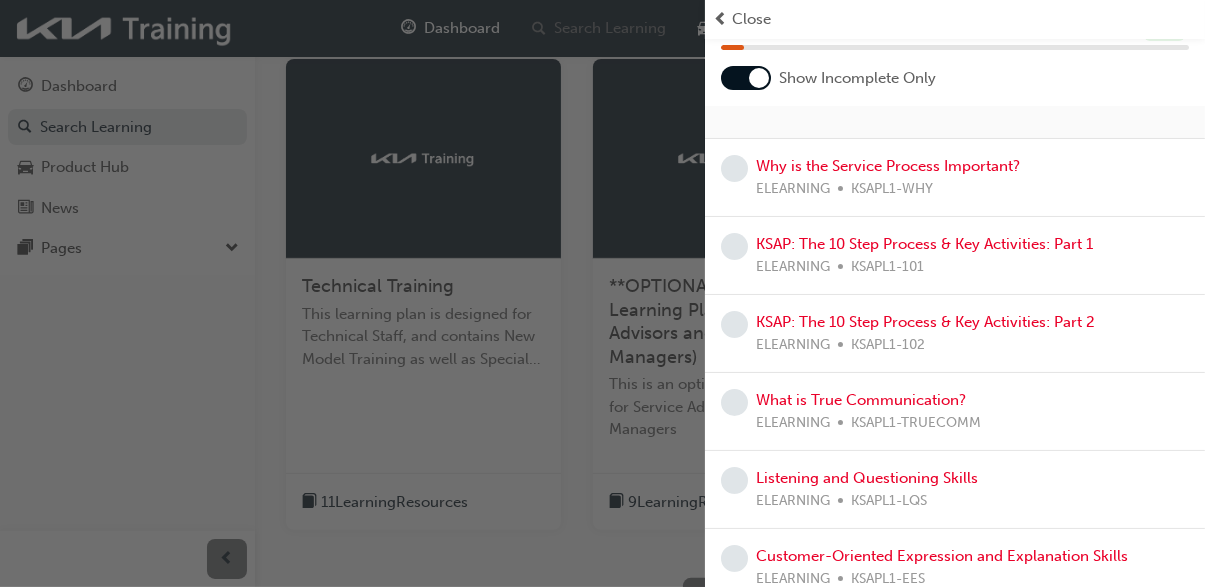 scroll, scrollTop: 37, scrollLeft: 0, axis: vertical 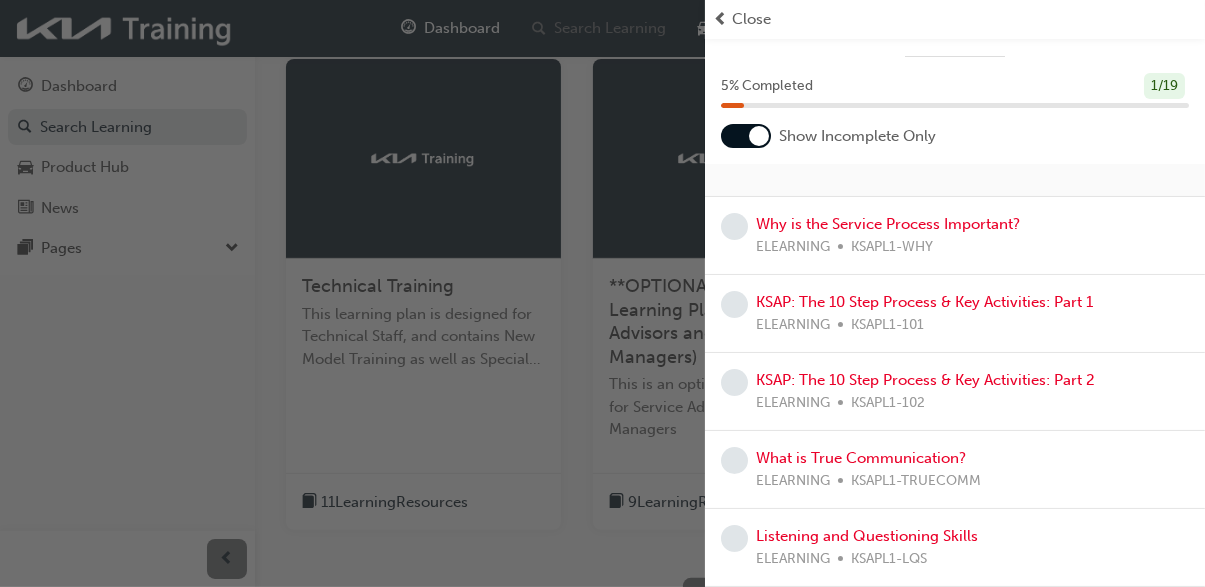click at bounding box center [759, 136] 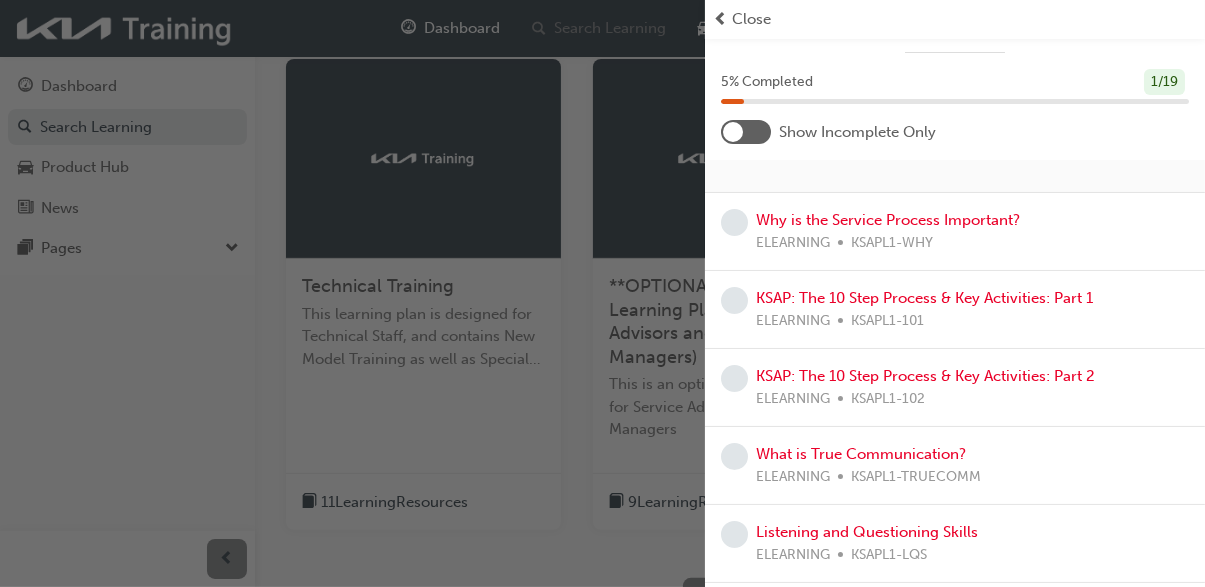 scroll, scrollTop: 42, scrollLeft: 0, axis: vertical 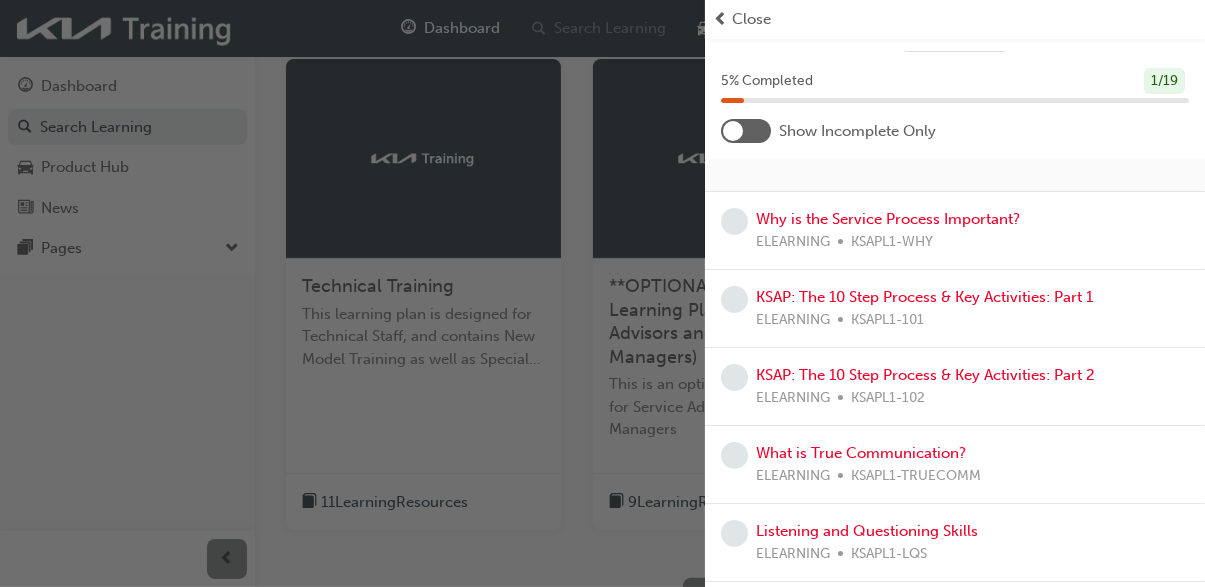 click at bounding box center [746, 131] 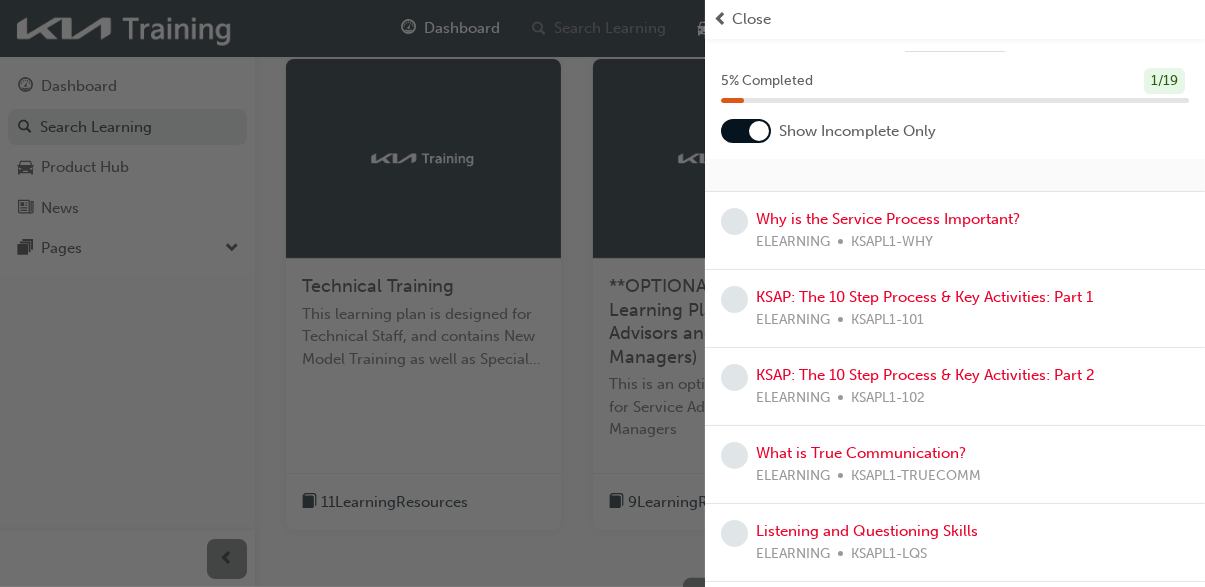 click at bounding box center [720, 19] 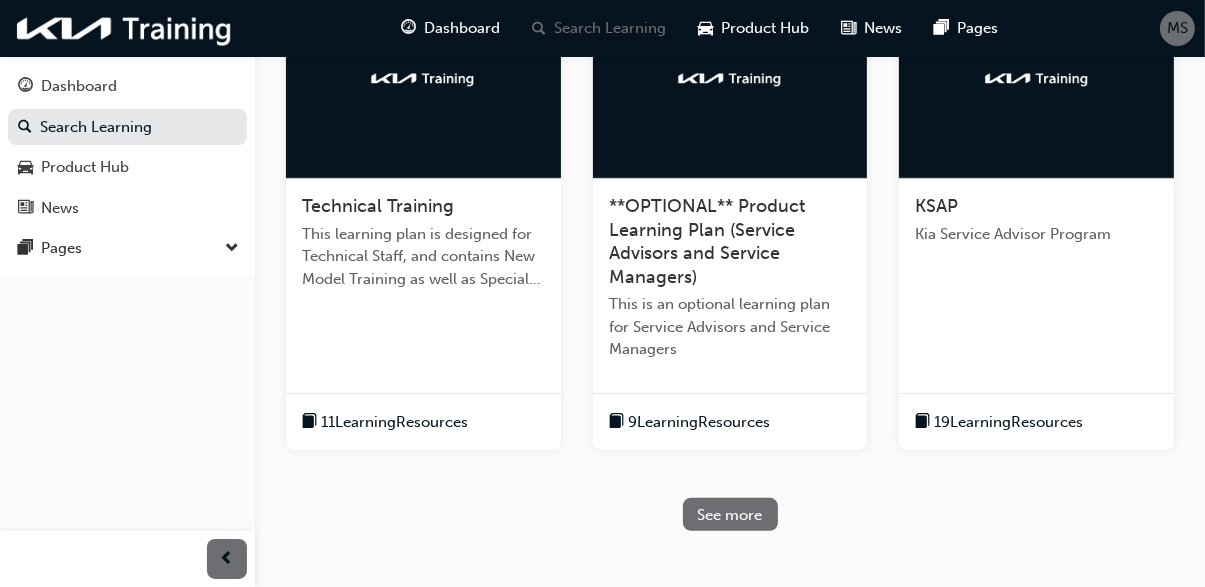 scroll, scrollTop: 669, scrollLeft: 0, axis: vertical 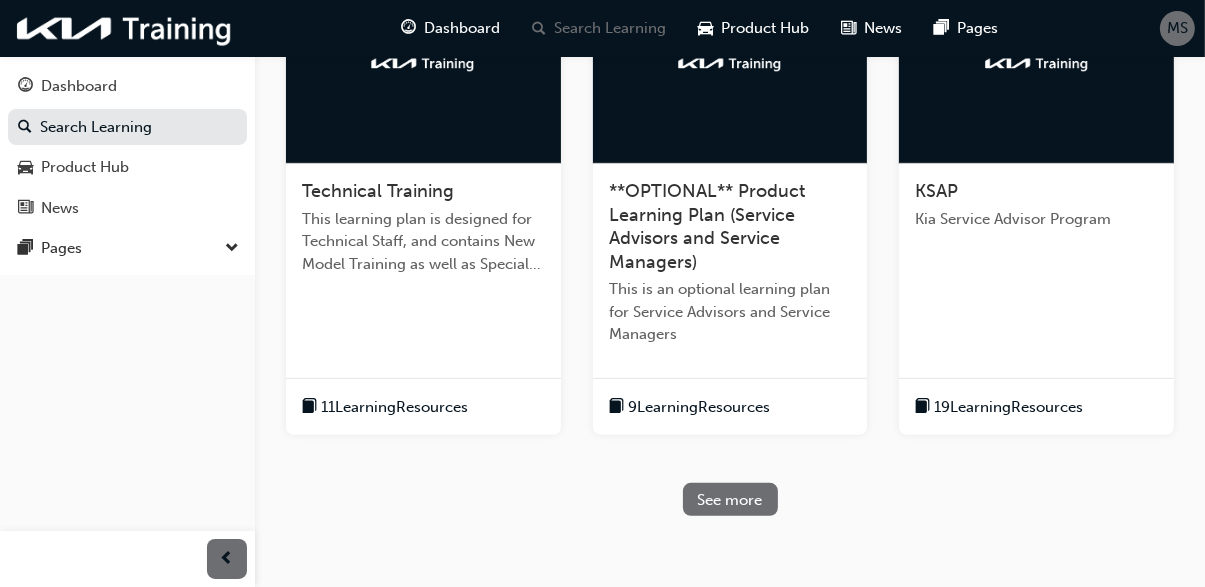 click on "Technical Training This learning plan is designed for Technical Staff, and contains New Model Training as well as Special Service Tool information." at bounding box center [423, 235] 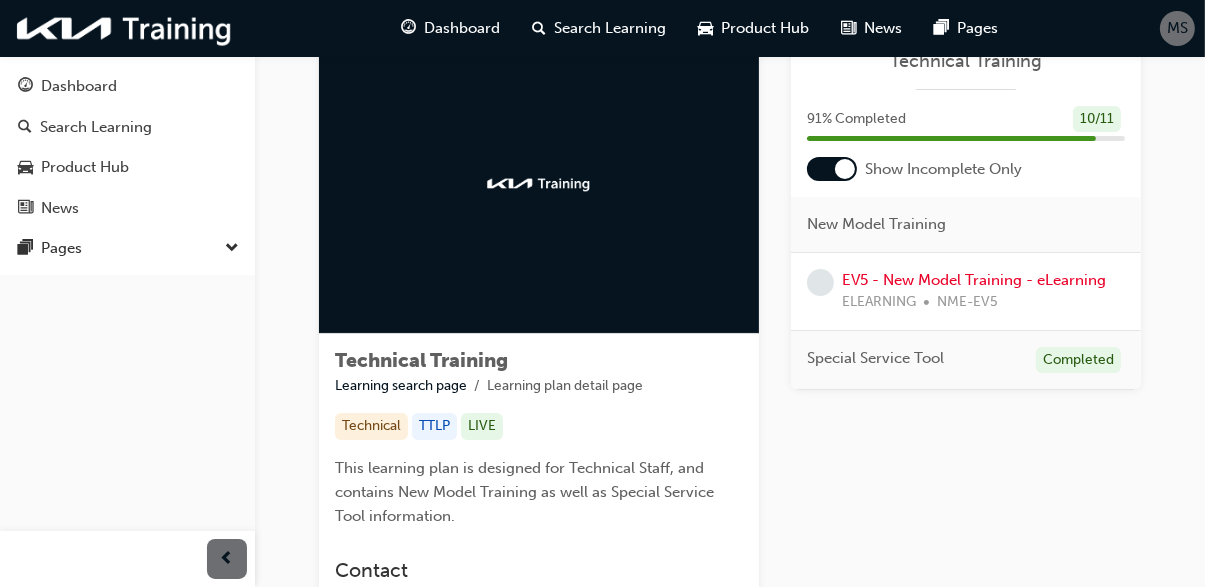 scroll, scrollTop: 0, scrollLeft: 0, axis: both 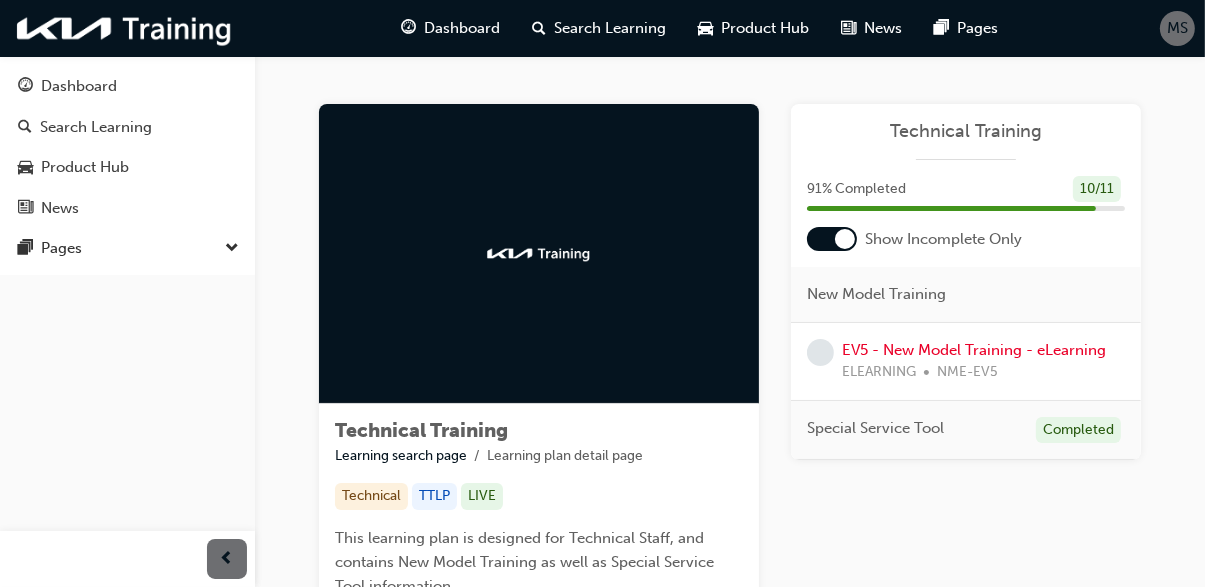 click on "Dashboard" at bounding box center (463, 28) 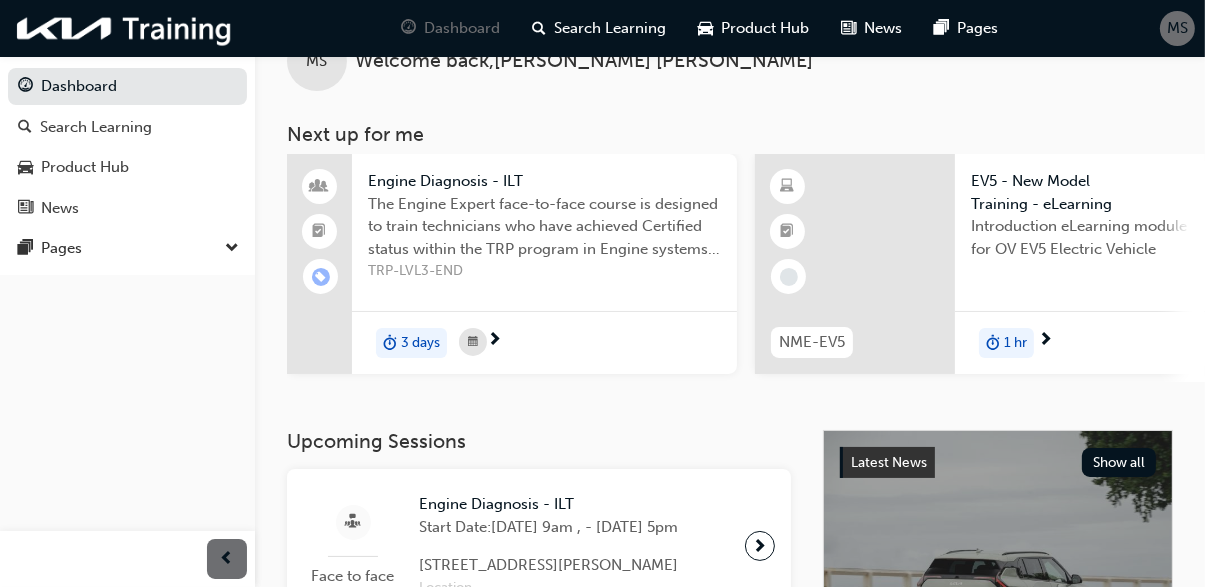 scroll, scrollTop: 58, scrollLeft: 0, axis: vertical 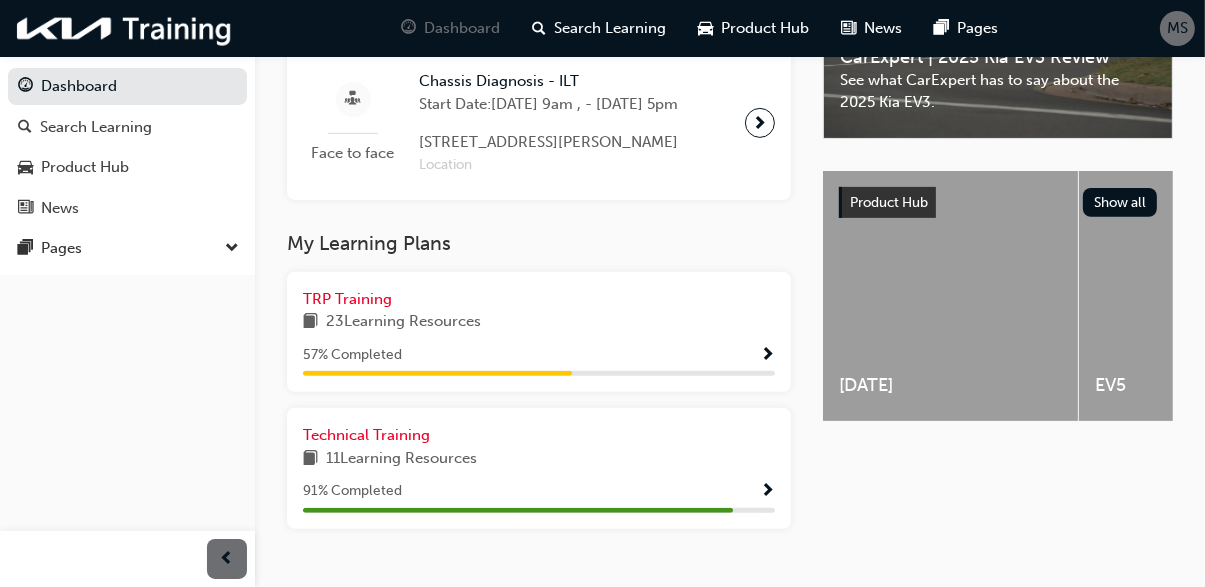 click on "57 % Completed" at bounding box center (539, 355) 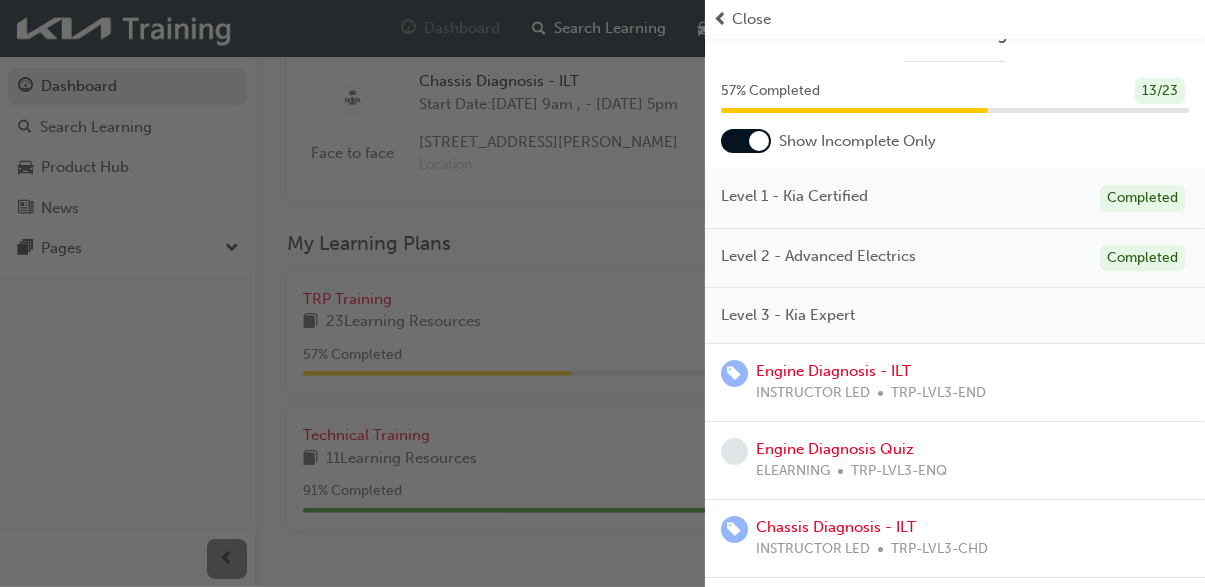 scroll, scrollTop: 55, scrollLeft: 0, axis: vertical 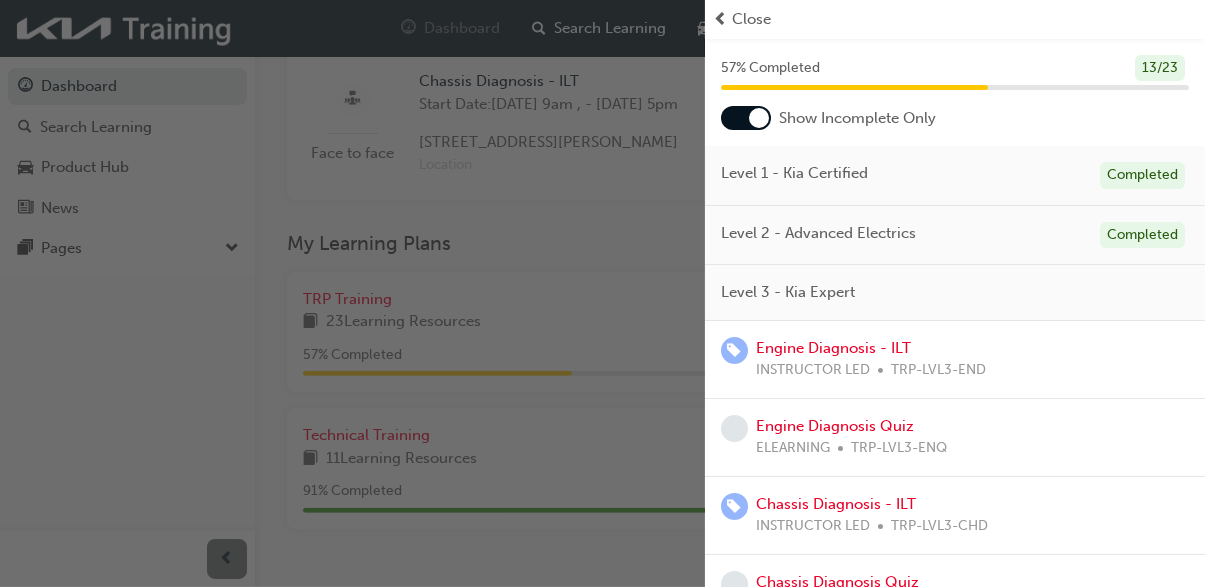 click on "Level 3 - Kia Expert" at bounding box center (955, 293) 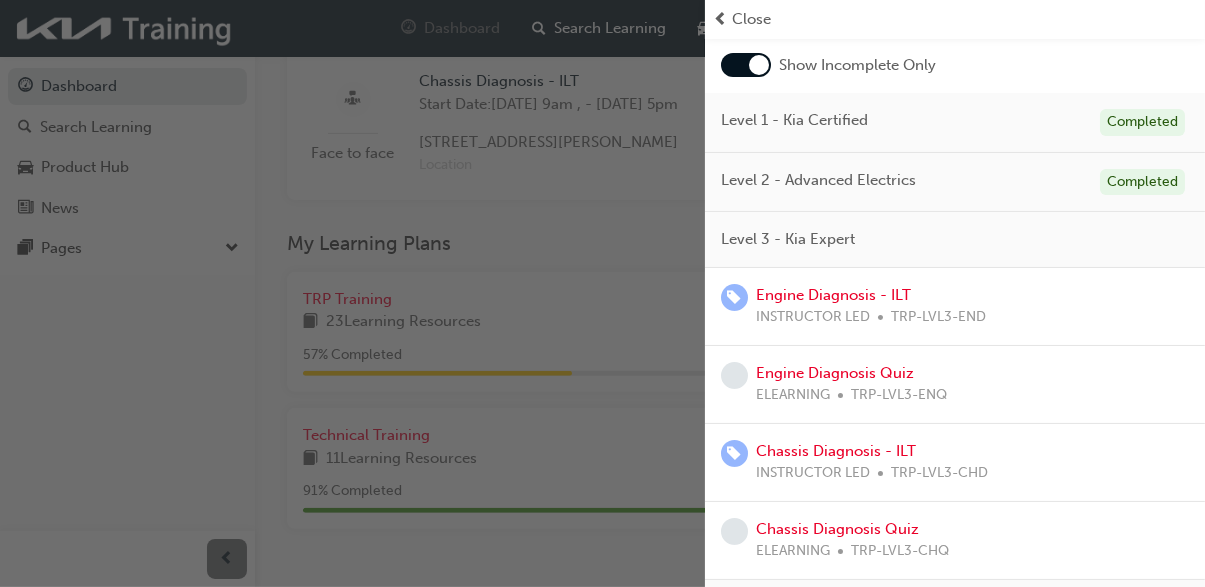 scroll, scrollTop: 0, scrollLeft: 0, axis: both 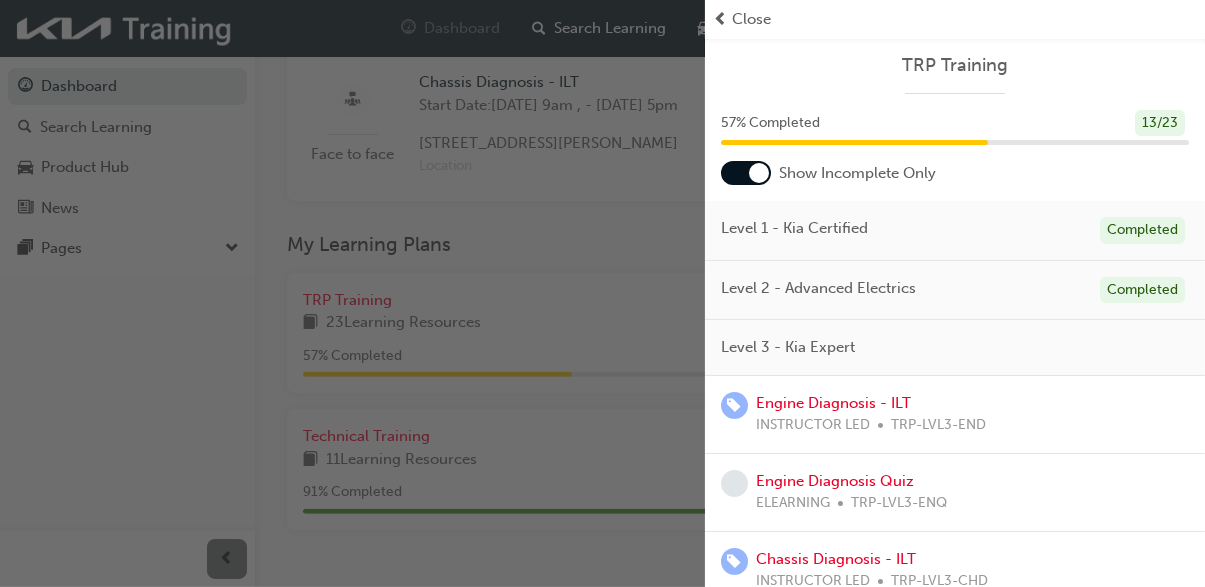 click at bounding box center [759, 173] 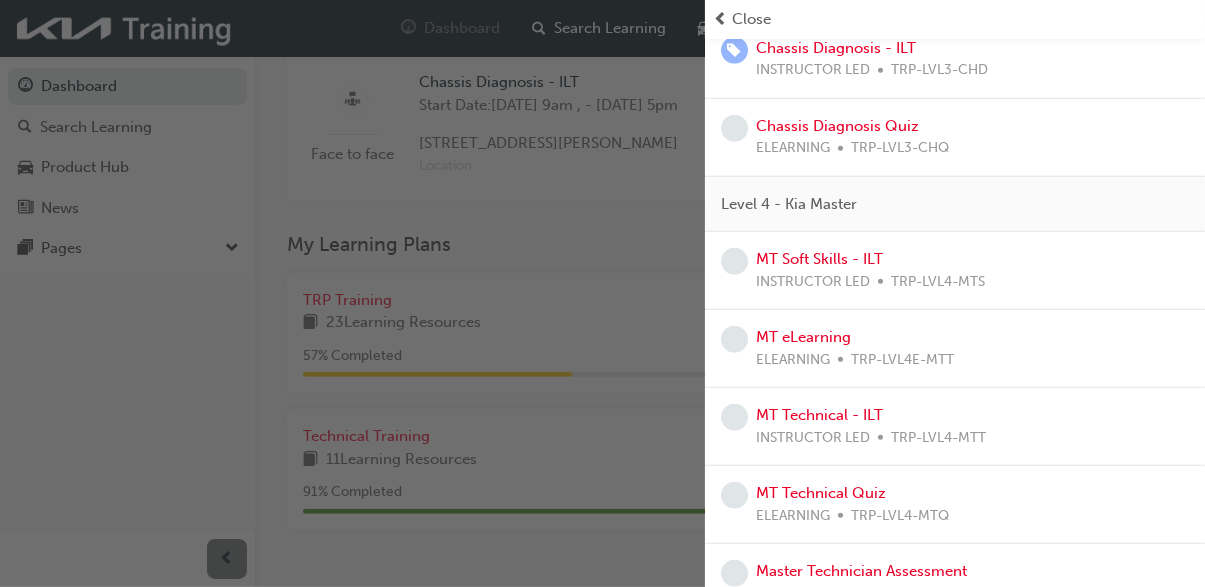 scroll, scrollTop: 1542, scrollLeft: 0, axis: vertical 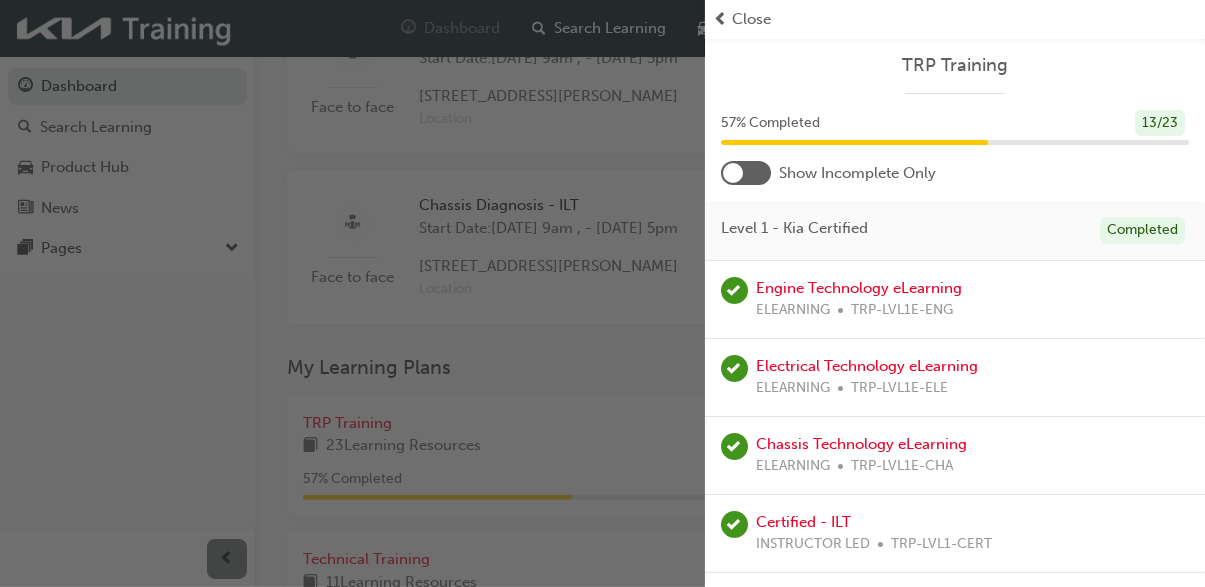 click on "Close" at bounding box center [751, 19] 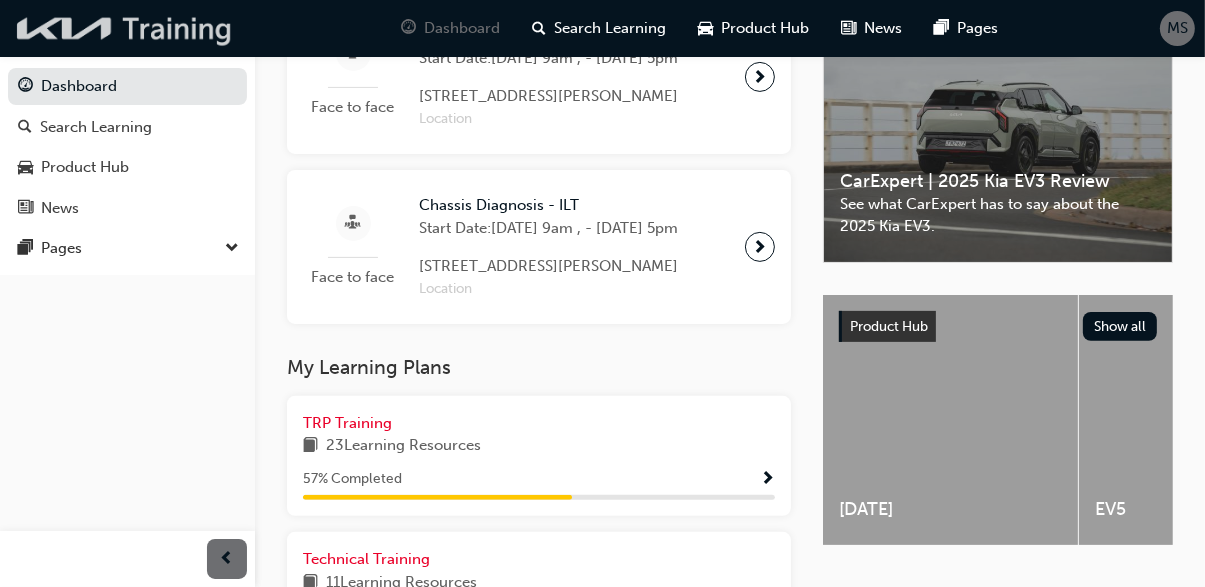 click at bounding box center (125, 28) 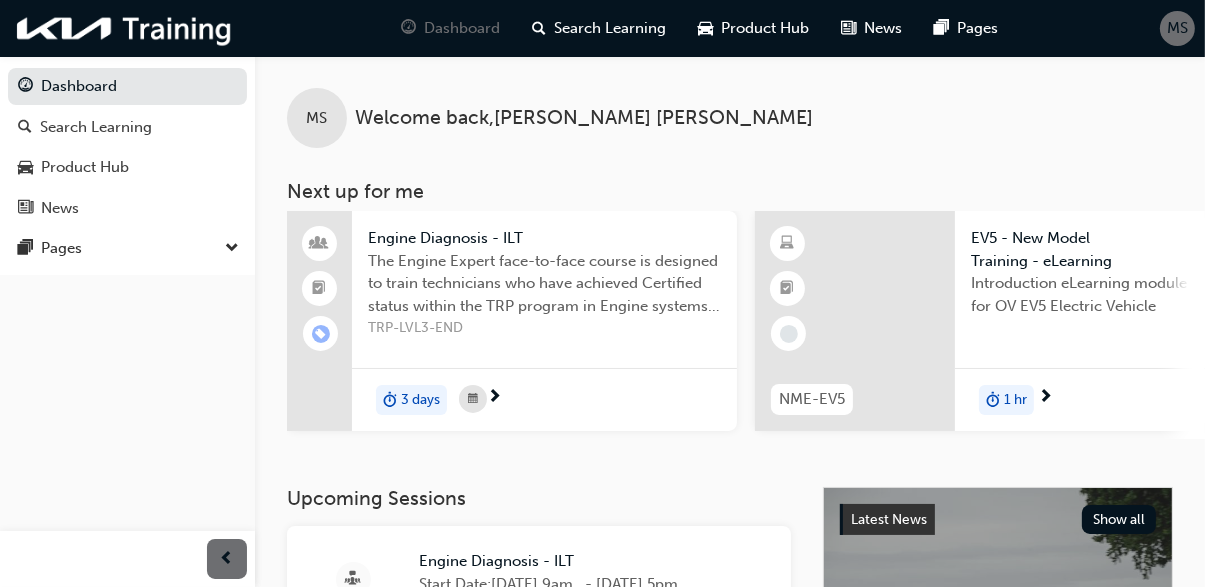 click on "MS" at bounding box center [1177, 28] 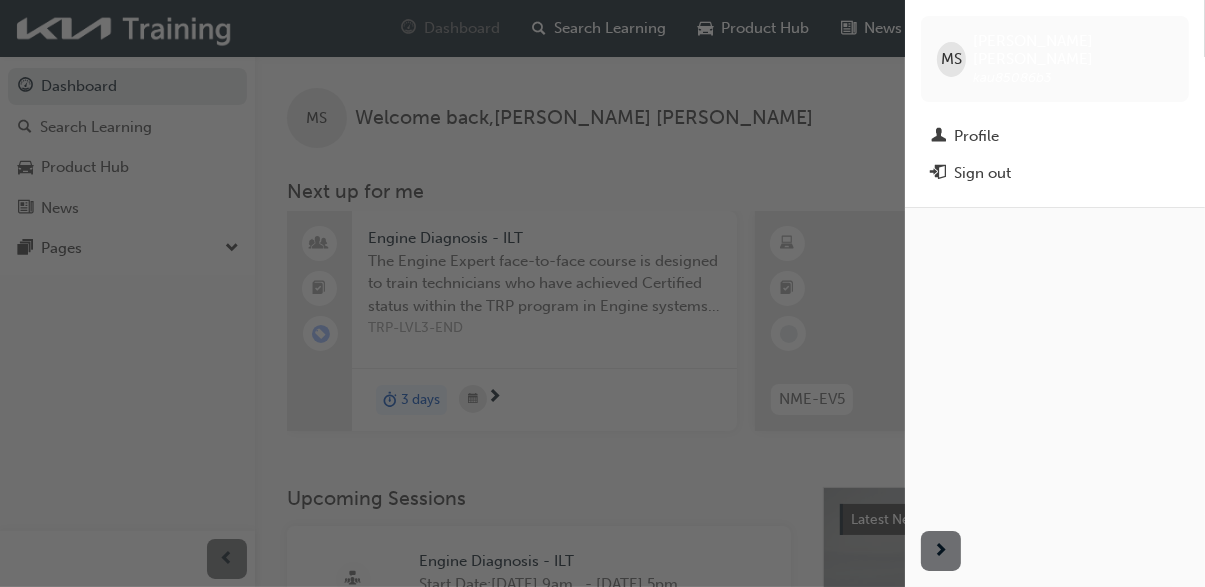click on "Sign out" at bounding box center (982, 173) 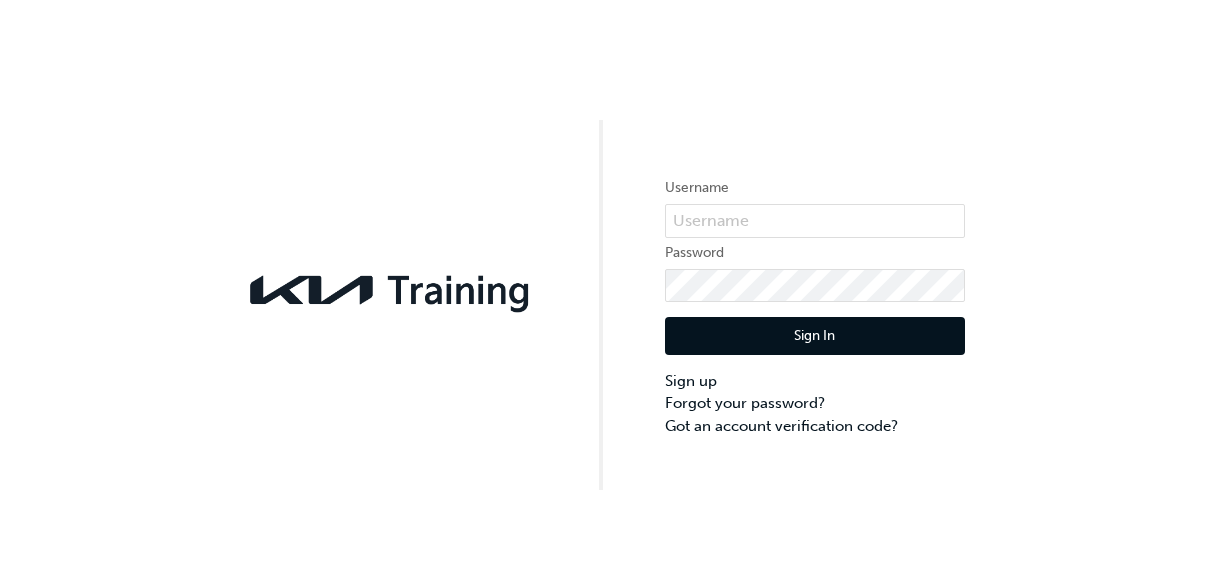 scroll, scrollTop: 0, scrollLeft: 0, axis: both 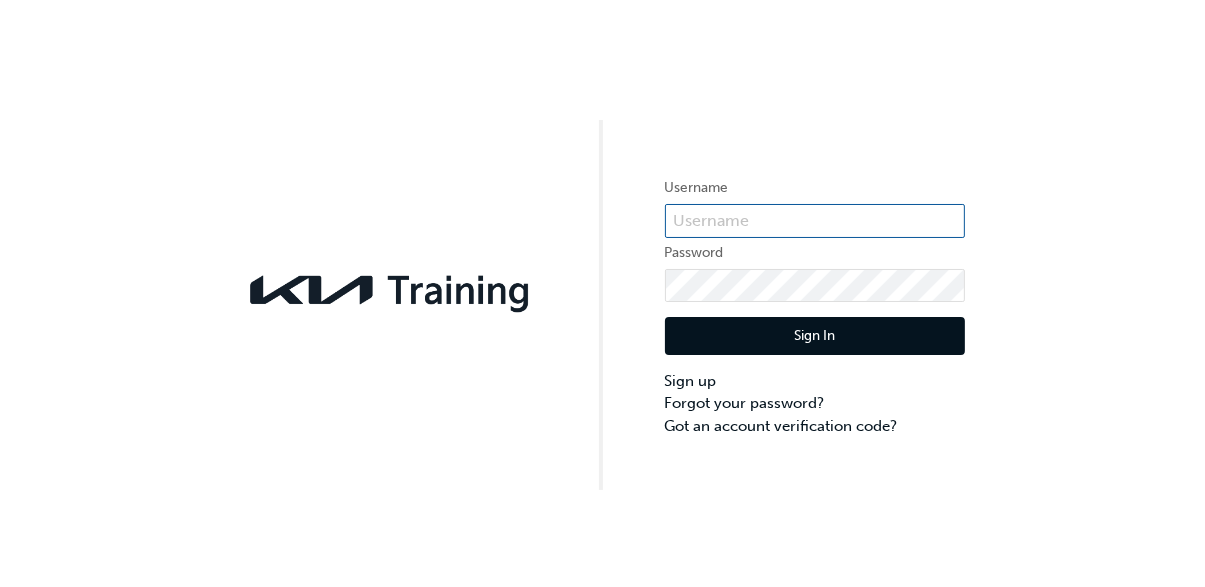 click at bounding box center [815, 221] 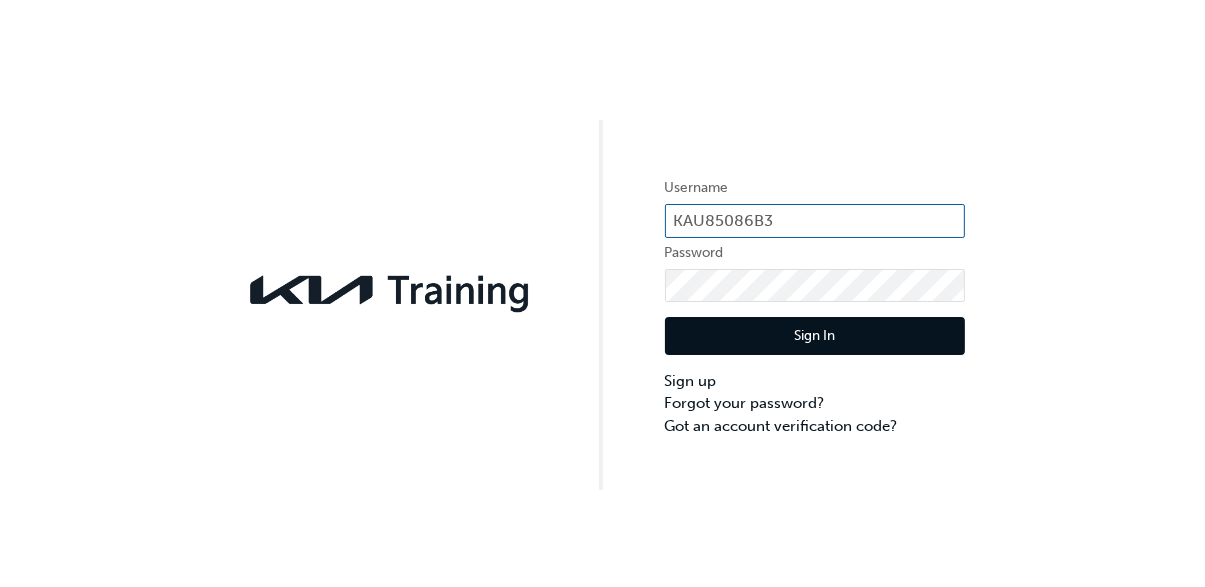 type on "KAU85086B3" 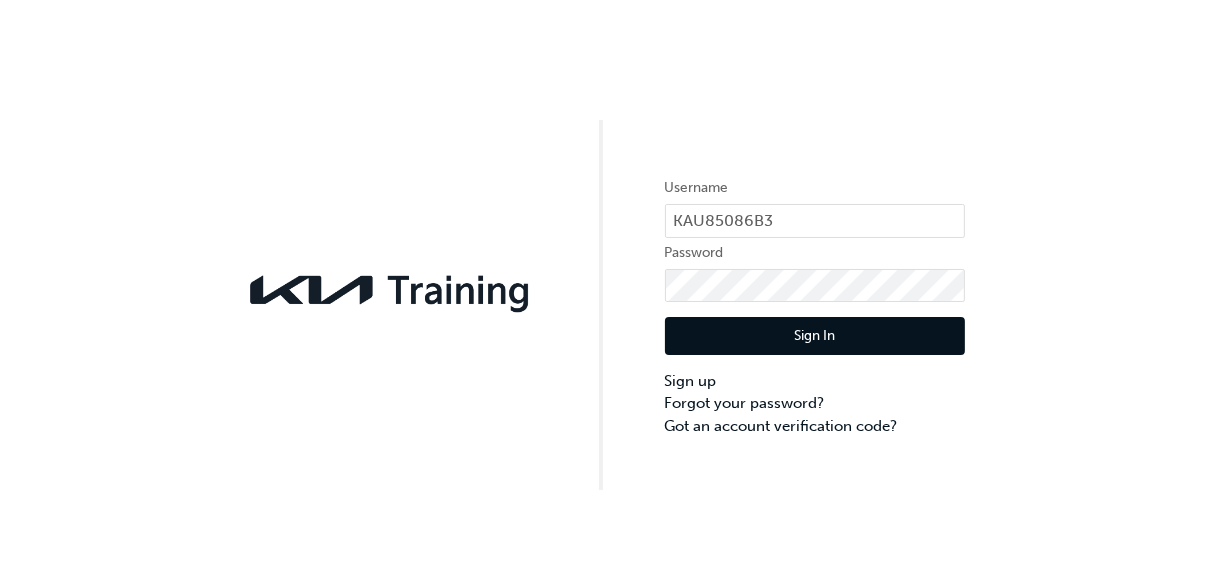 click on "Username KAU85086B3 Password Sign In Sign up Forgot your password? Got an account verification code?" at bounding box center (602, 245) 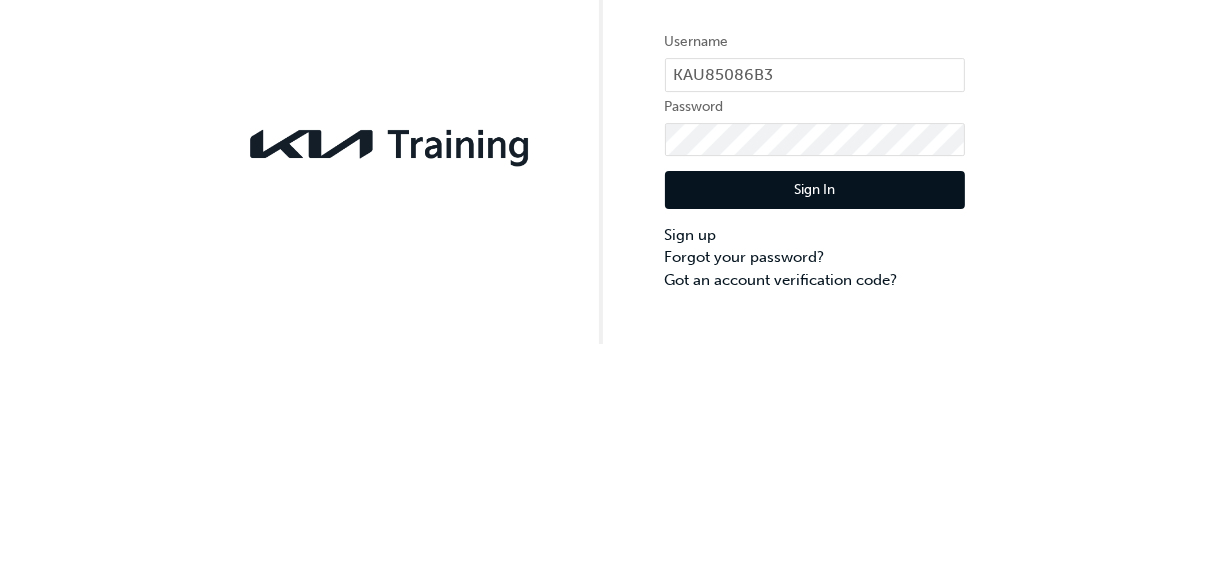 click on "Sign In" at bounding box center (815, 336) 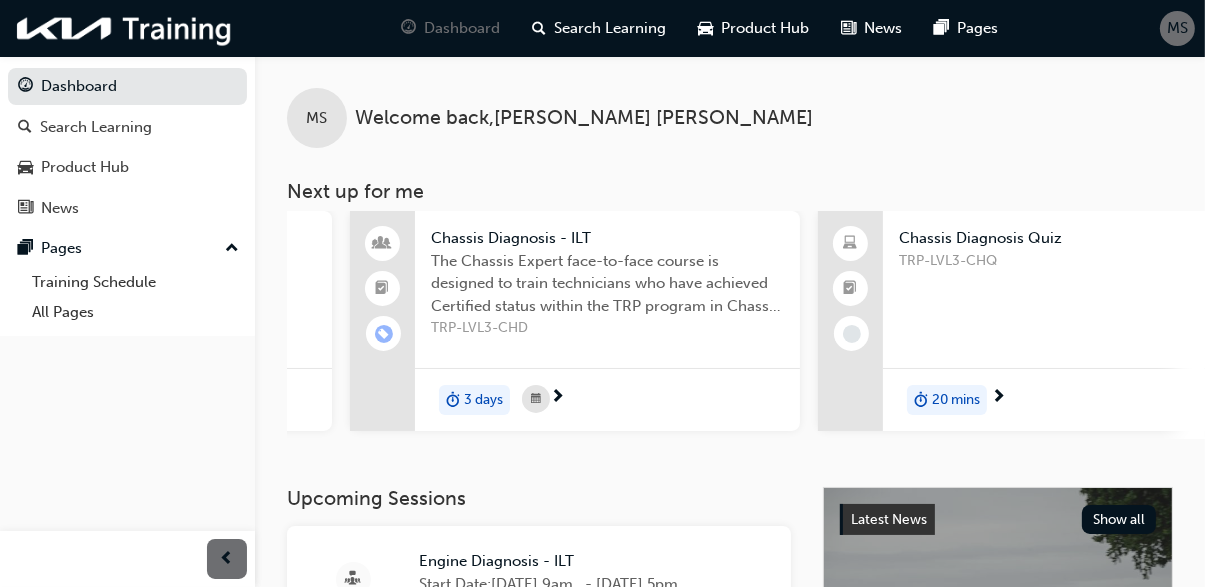 scroll, scrollTop: 0, scrollLeft: 1339, axis: horizontal 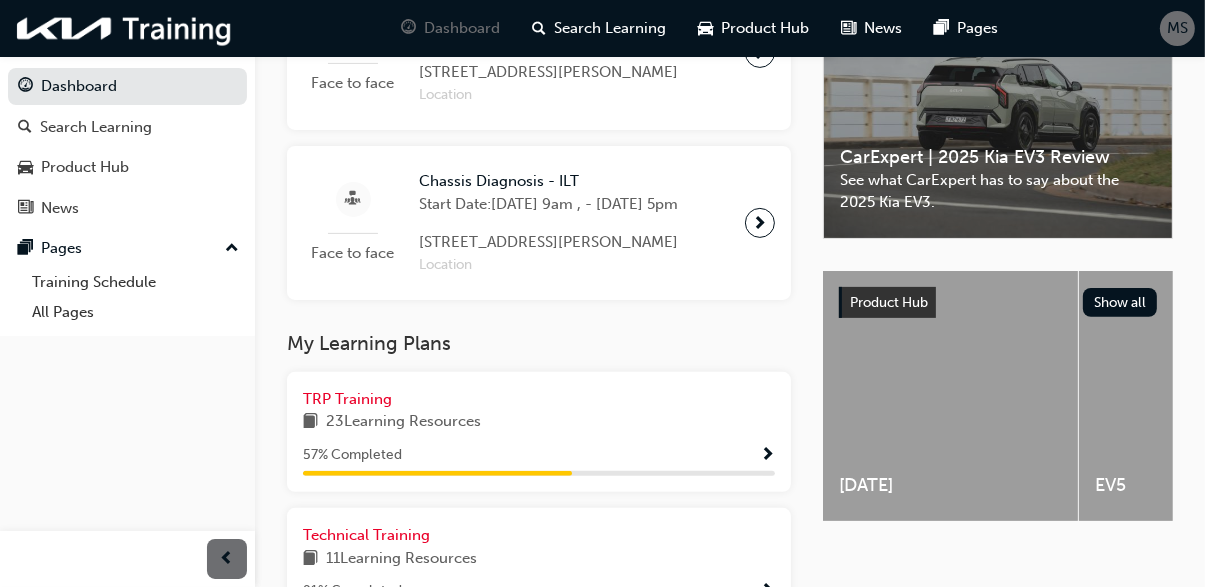click at bounding box center [767, 456] 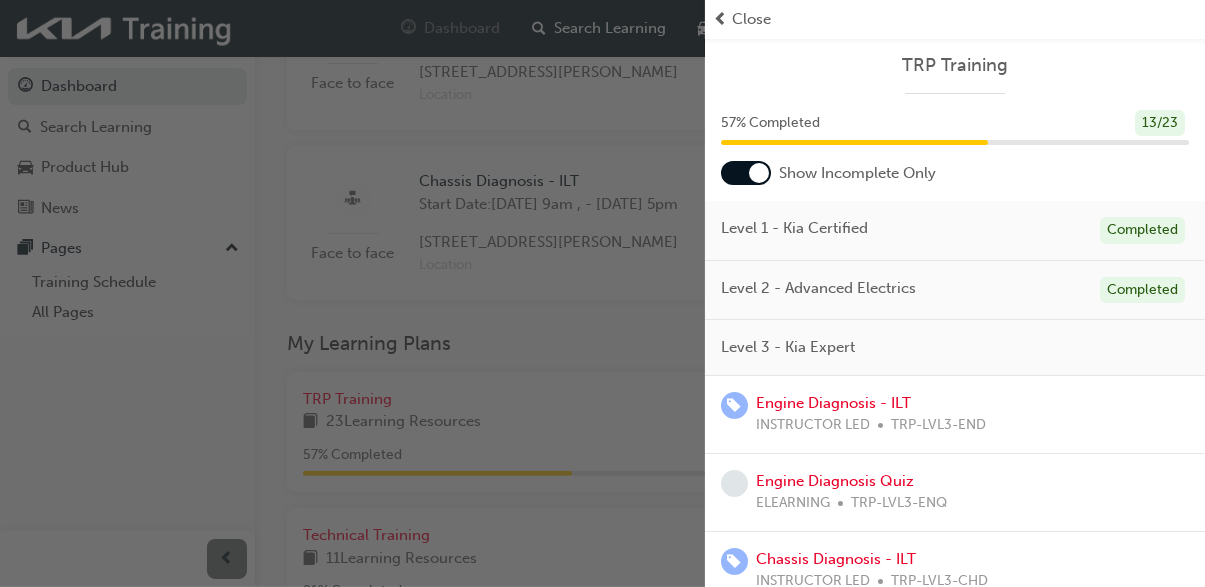 click at bounding box center (746, 173) 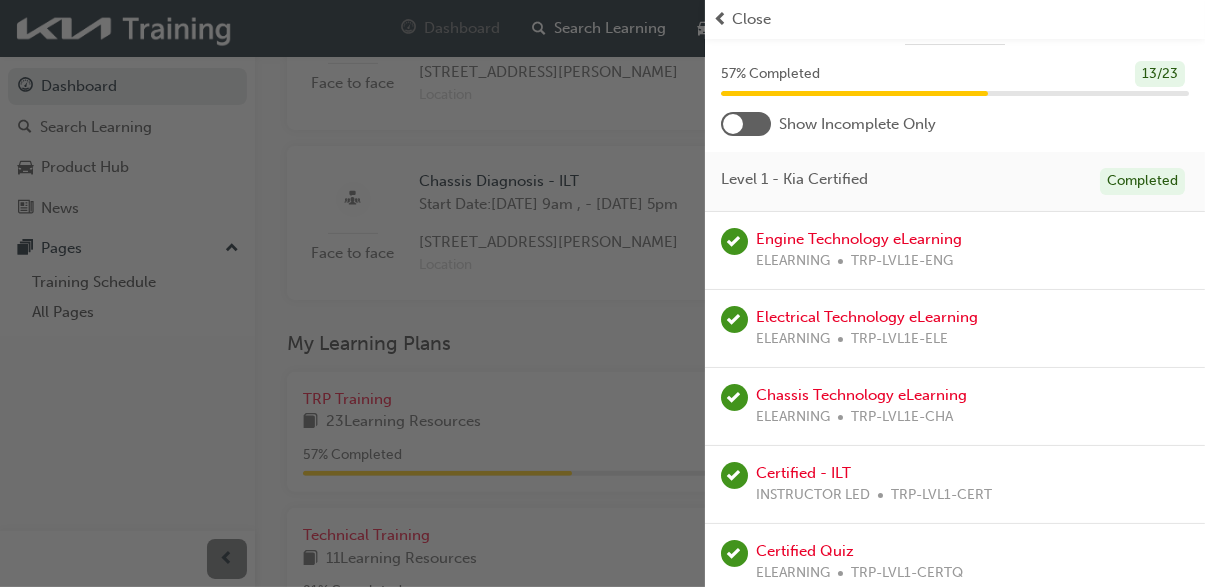 scroll, scrollTop: 0, scrollLeft: 0, axis: both 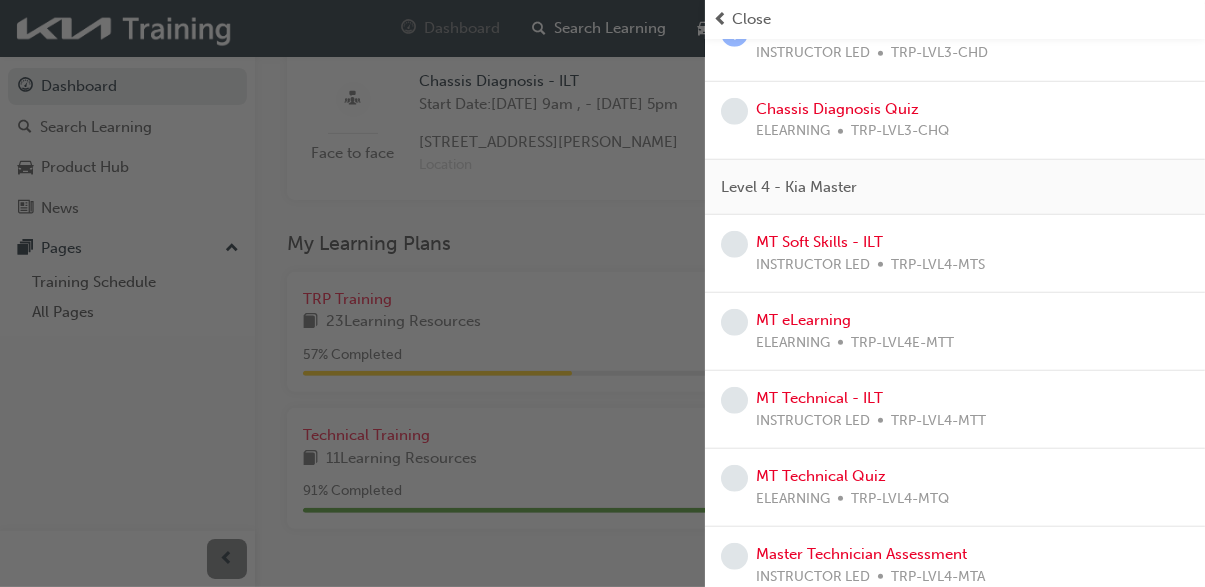 click at bounding box center [720, 19] 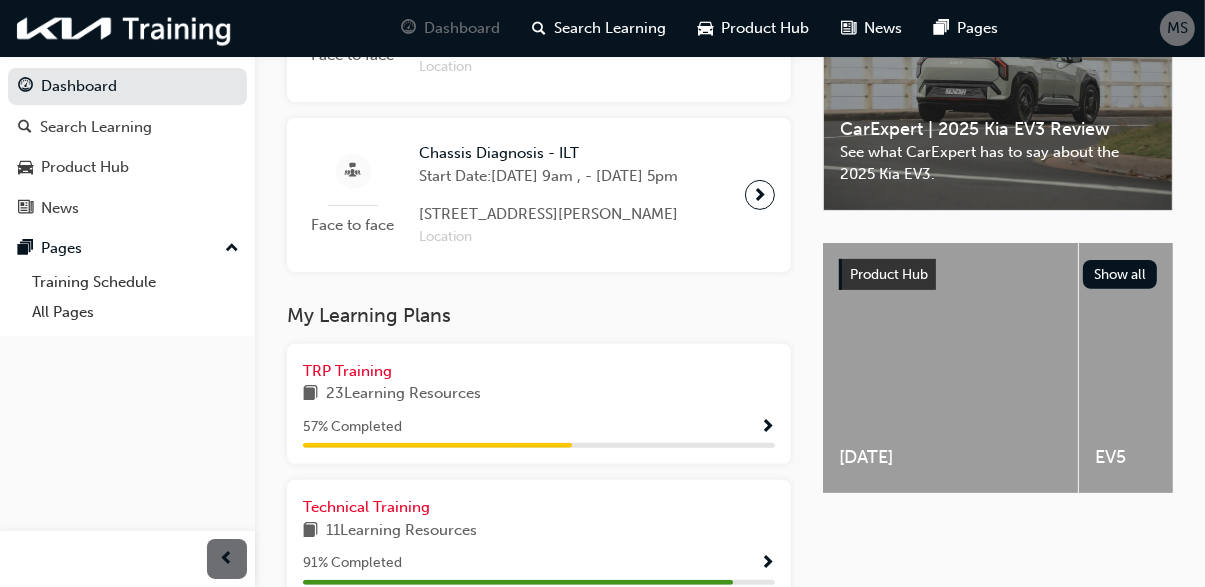 scroll, scrollTop: 589, scrollLeft: 0, axis: vertical 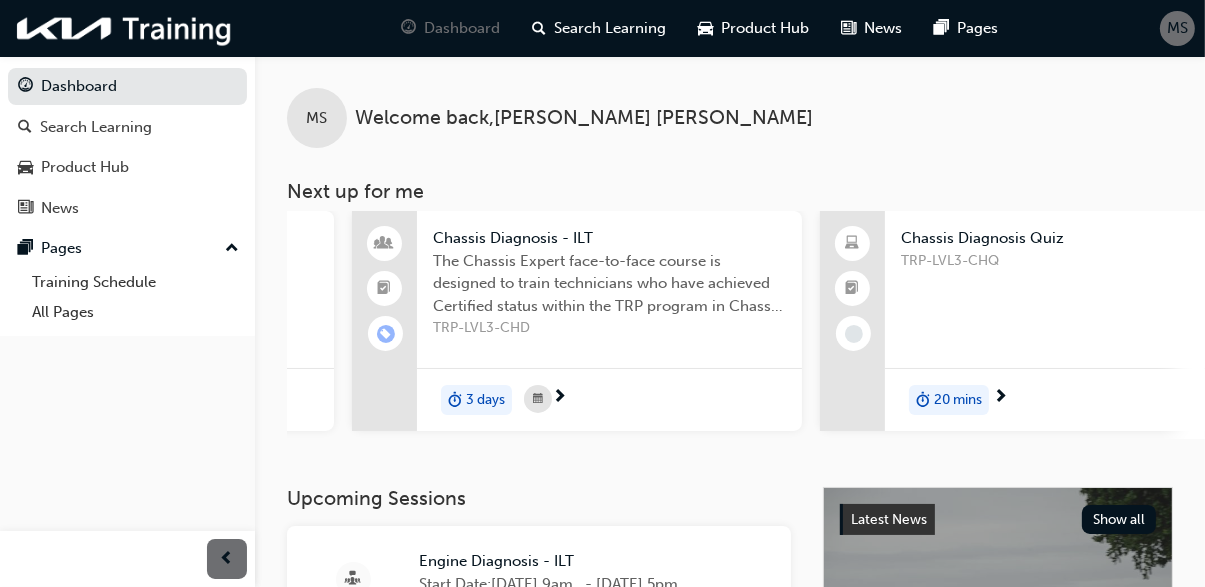 click on "All Pages" at bounding box center [135, 312] 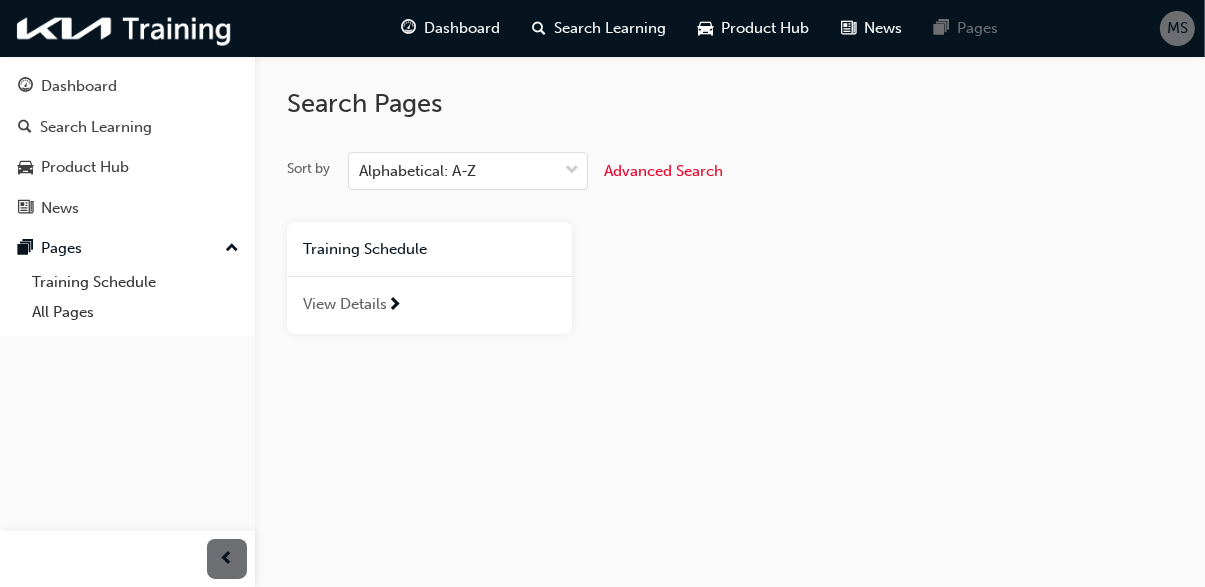 click on "Training Schedule" at bounding box center [429, 249] 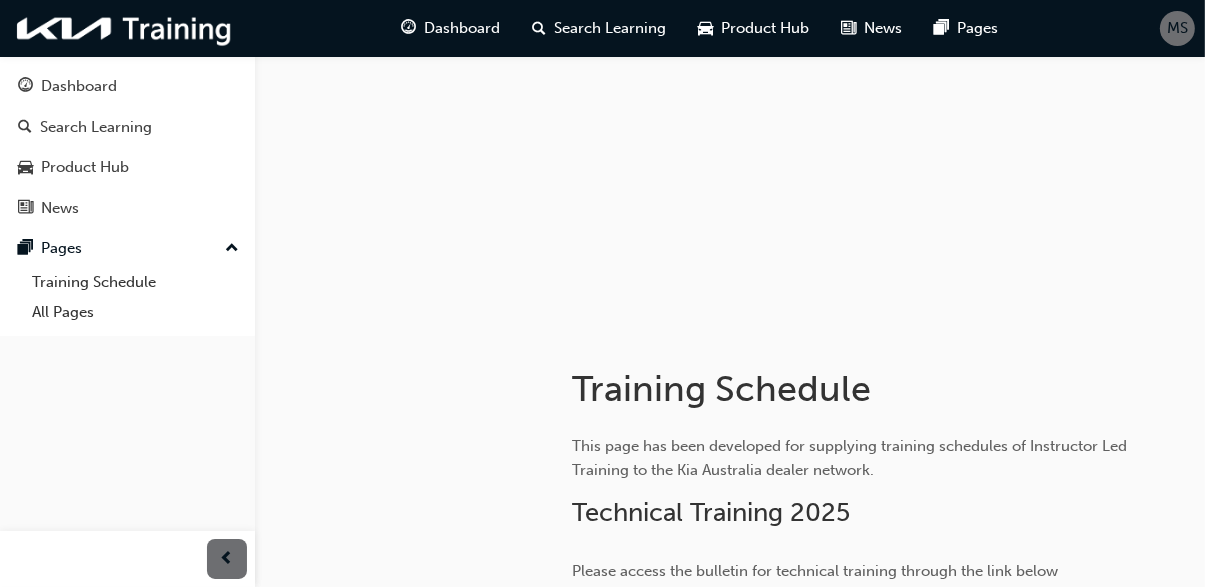 scroll, scrollTop: 184, scrollLeft: 0, axis: vertical 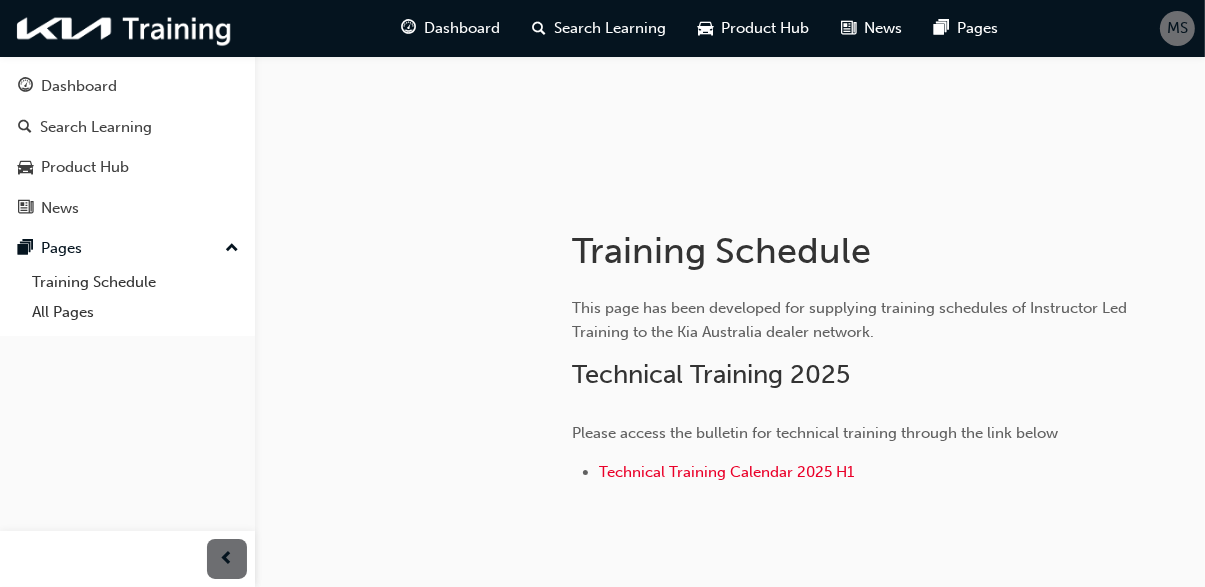 click on "Technical Training 2025" at bounding box center [872, 375] 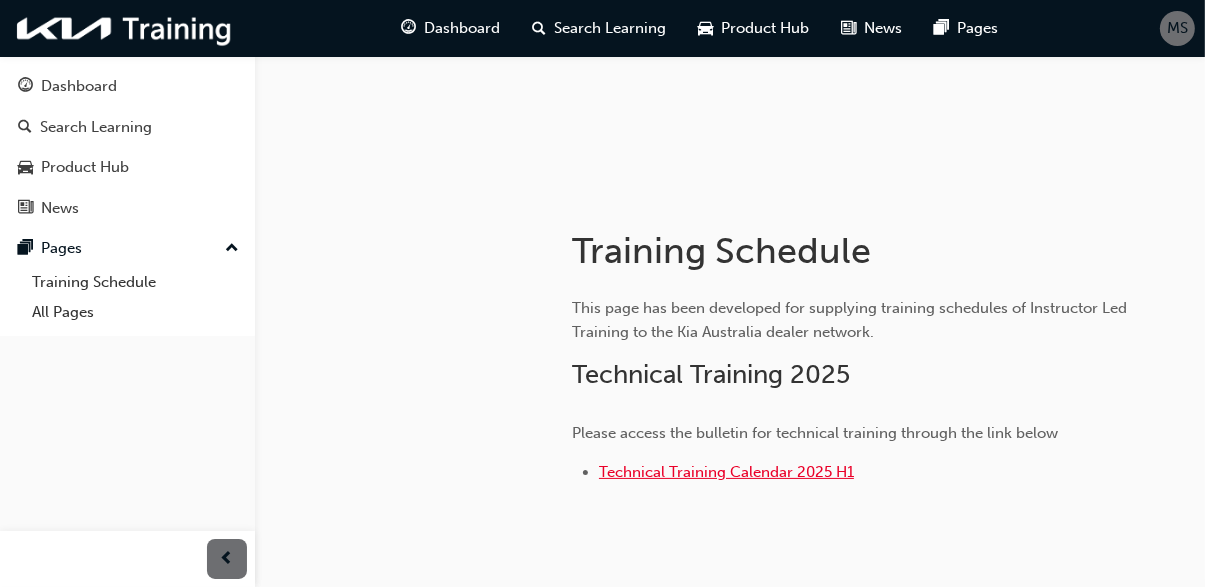 click on "Technical Training Calendar 2025 H1" at bounding box center (726, 472) 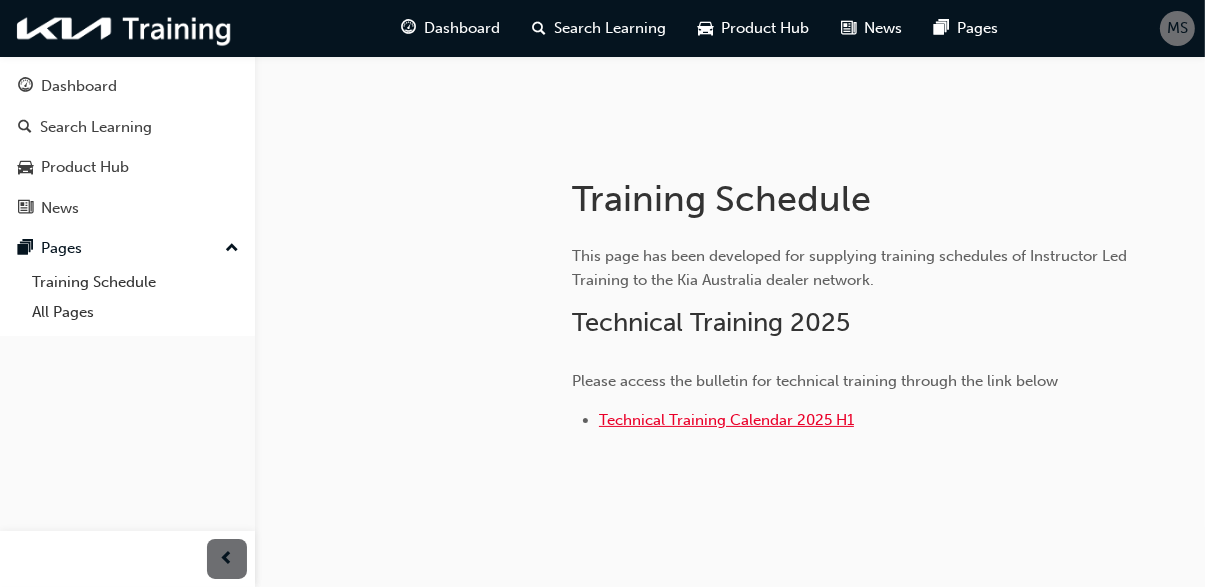 scroll, scrollTop: 267, scrollLeft: 0, axis: vertical 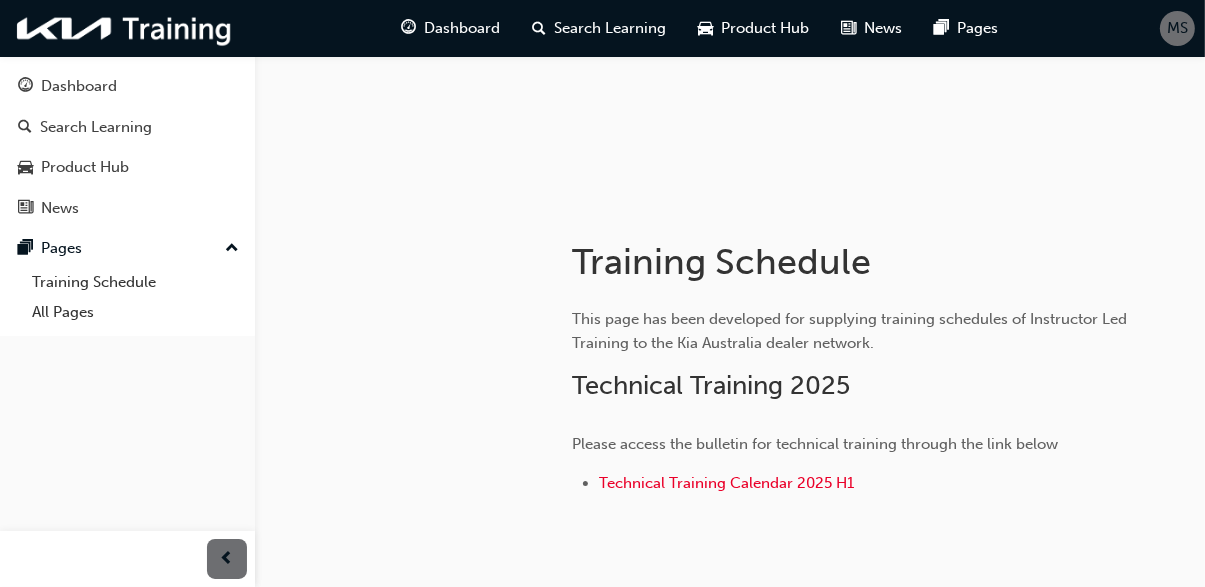 click on "Technical Training Calendar 2025 H1" at bounding box center [886, 485] 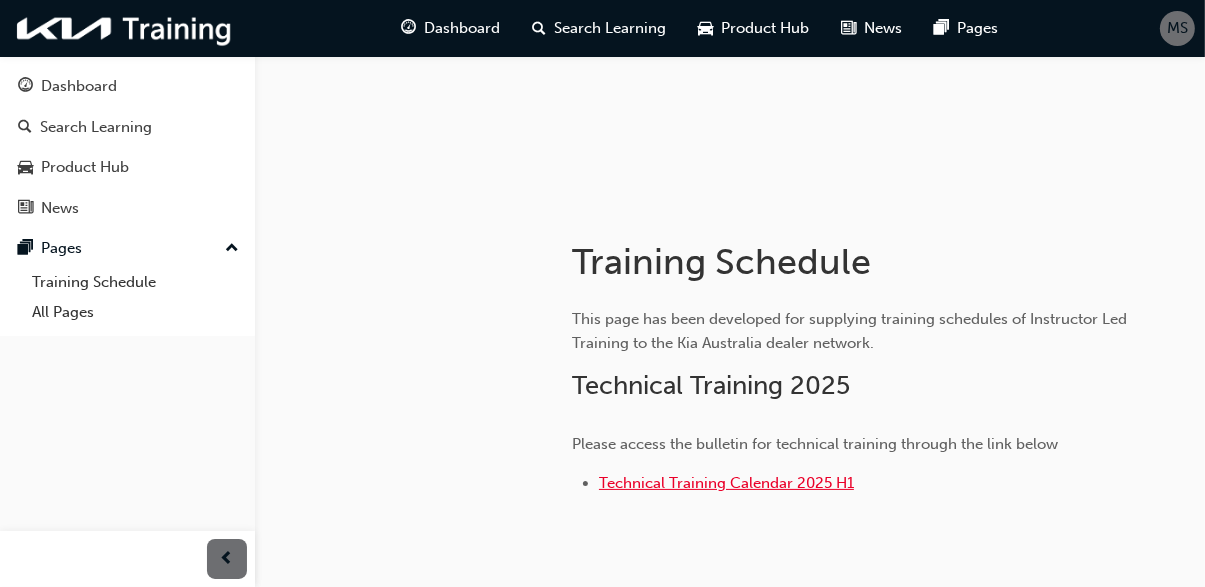 click on "Technical Training Calendar 2025 H1" at bounding box center (726, 483) 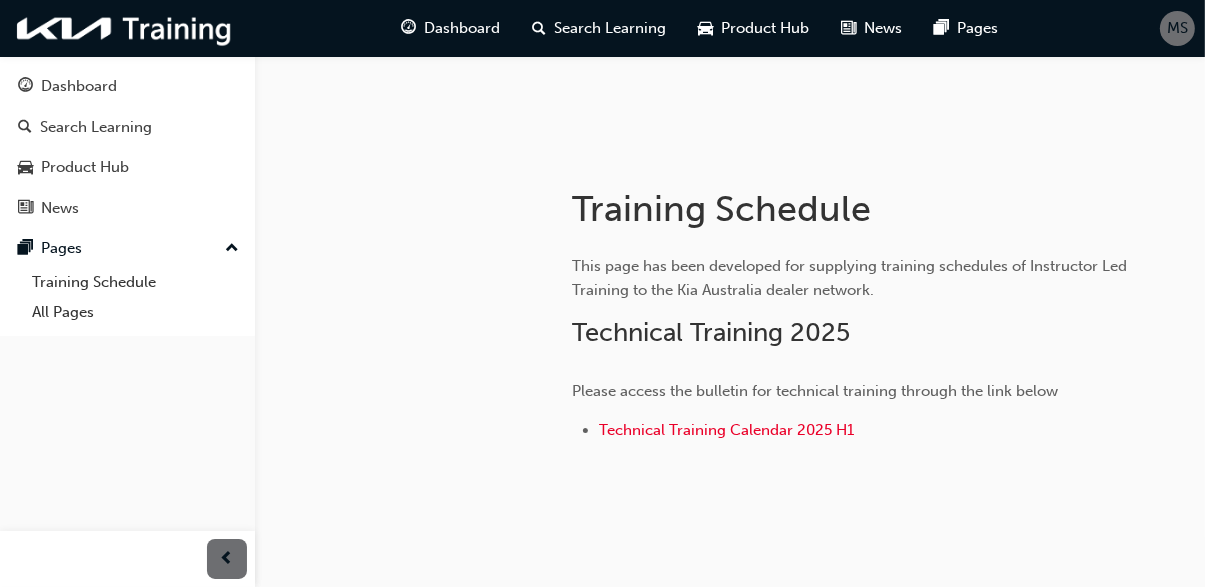 click on "Training Schedule" at bounding box center [135, 282] 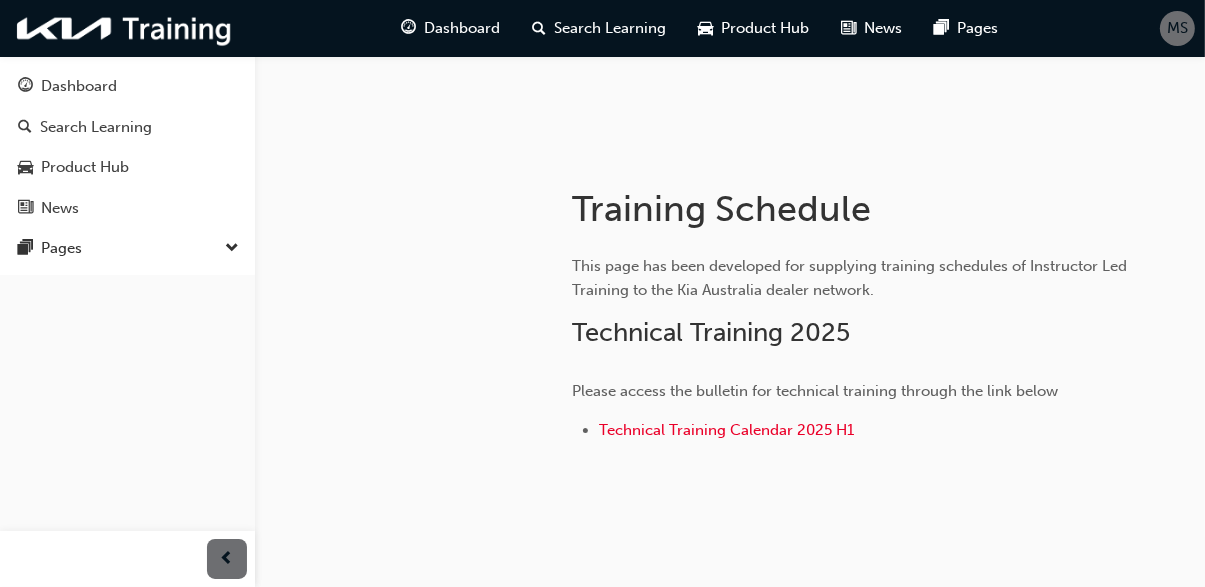 click on "Pages" at bounding box center (127, 248) 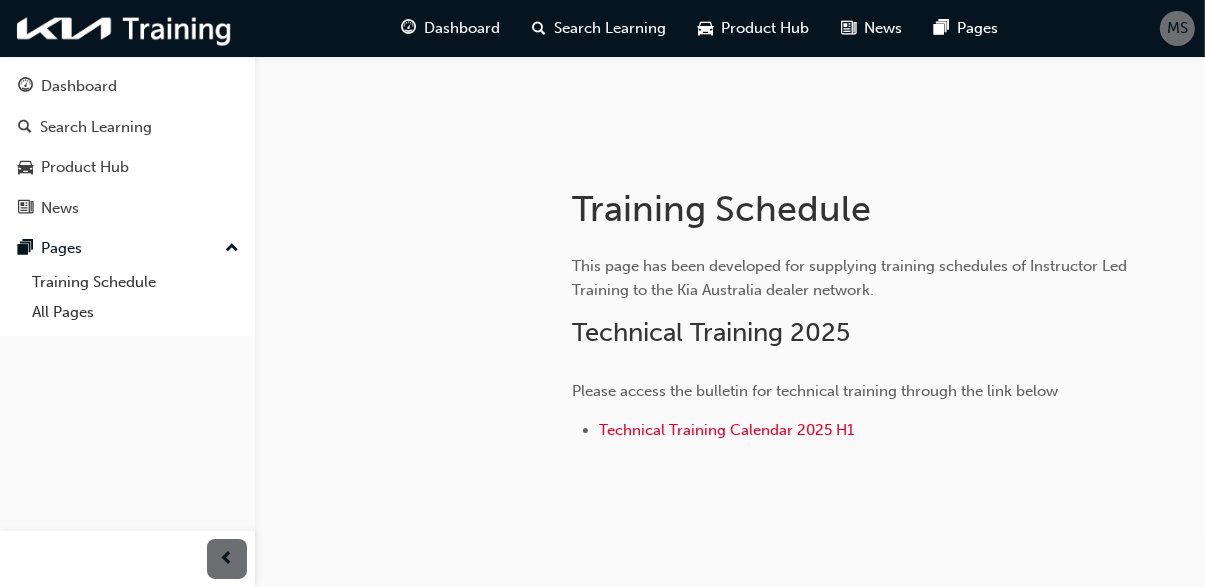 click on "Training Schedule" at bounding box center [135, 282] 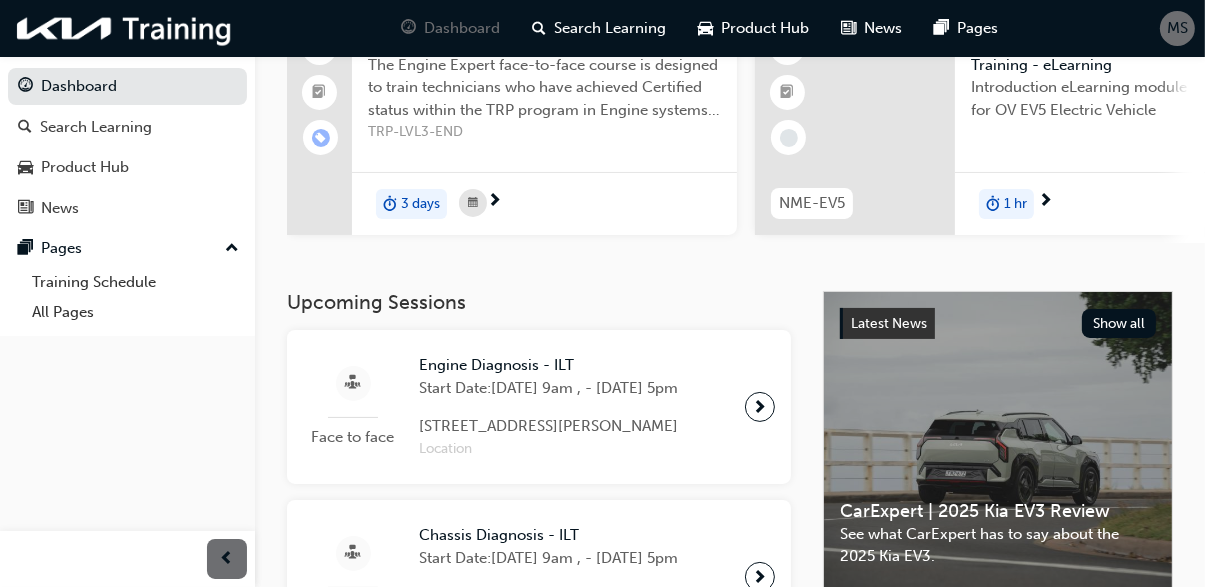 scroll, scrollTop: 199, scrollLeft: 0, axis: vertical 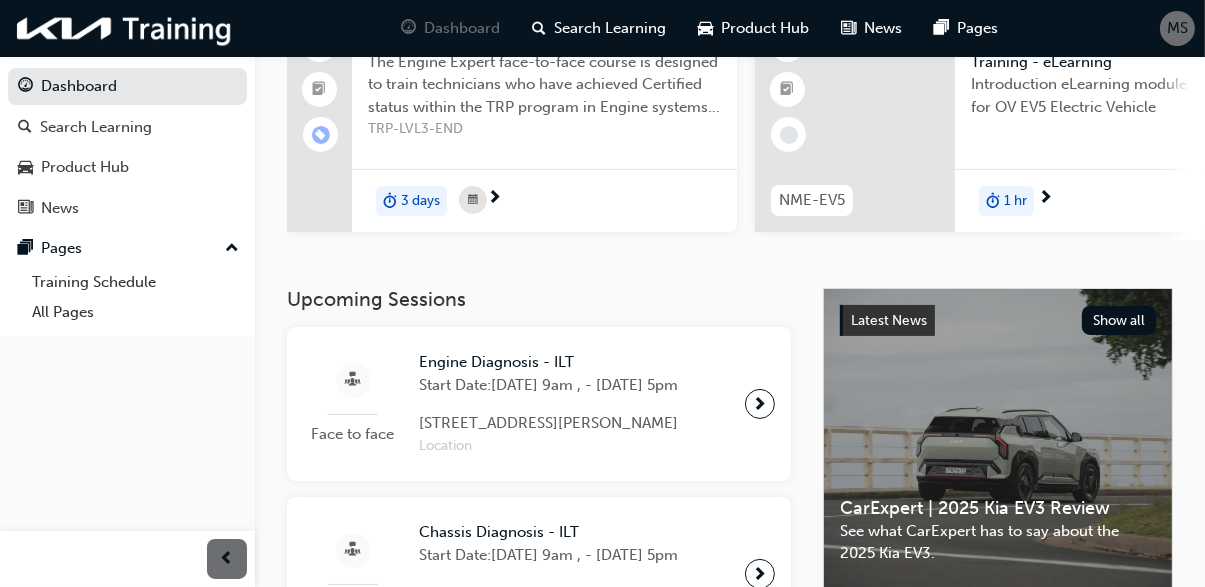 click on "Upcoming Sessions" at bounding box center [539, 299] 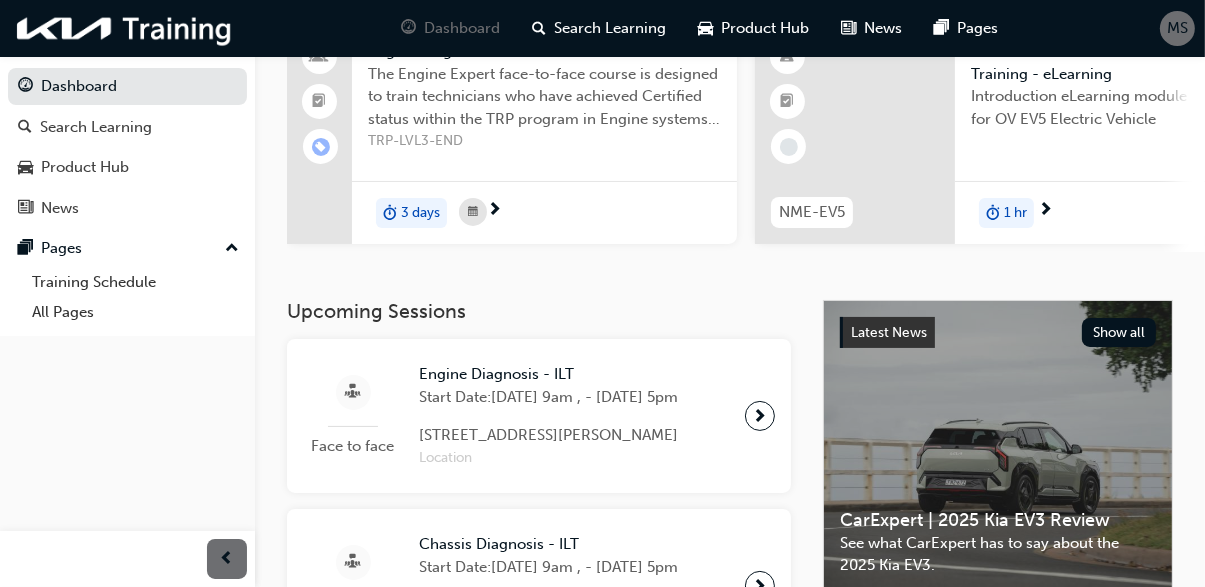 click at bounding box center [760, 416] 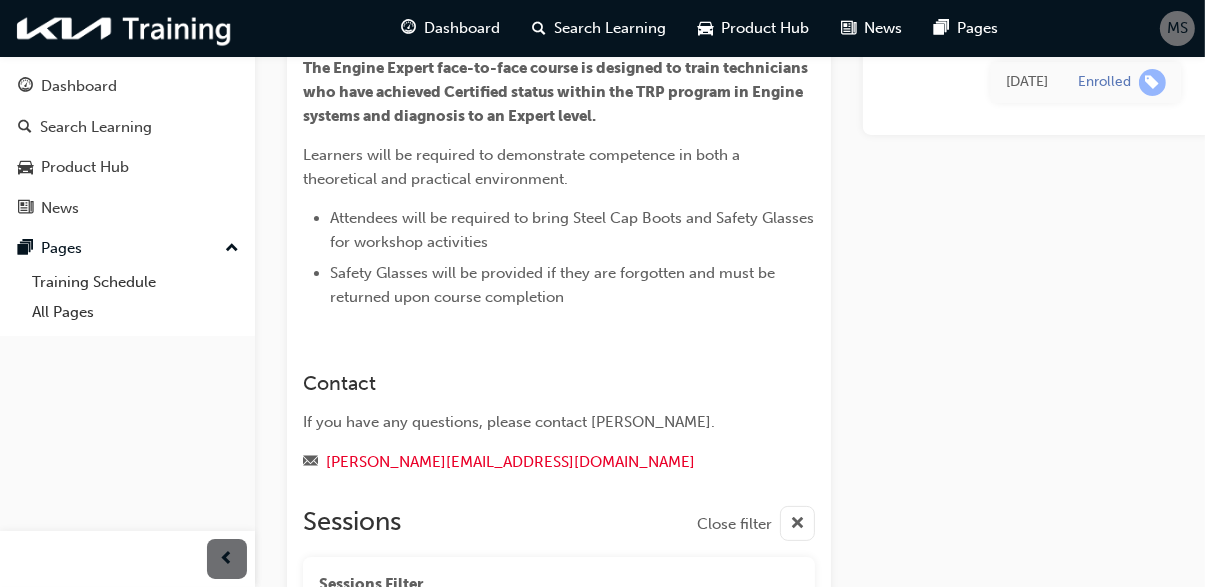 scroll, scrollTop: 0, scrollLeft: 0, axis: both 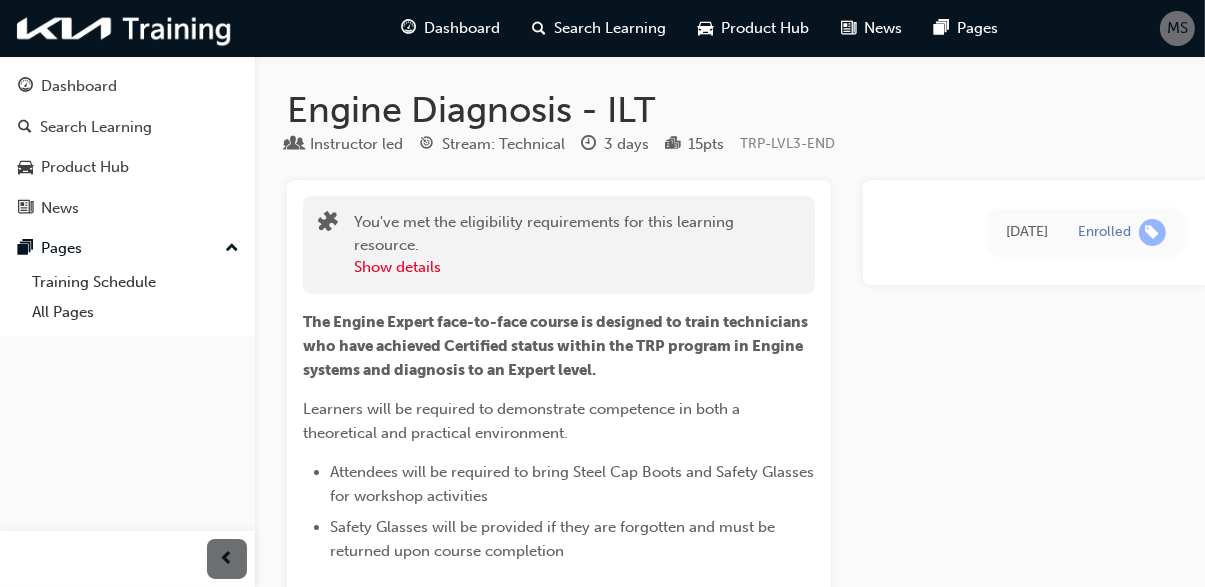 click on "Dashboard" at bounding box center [127, 86] 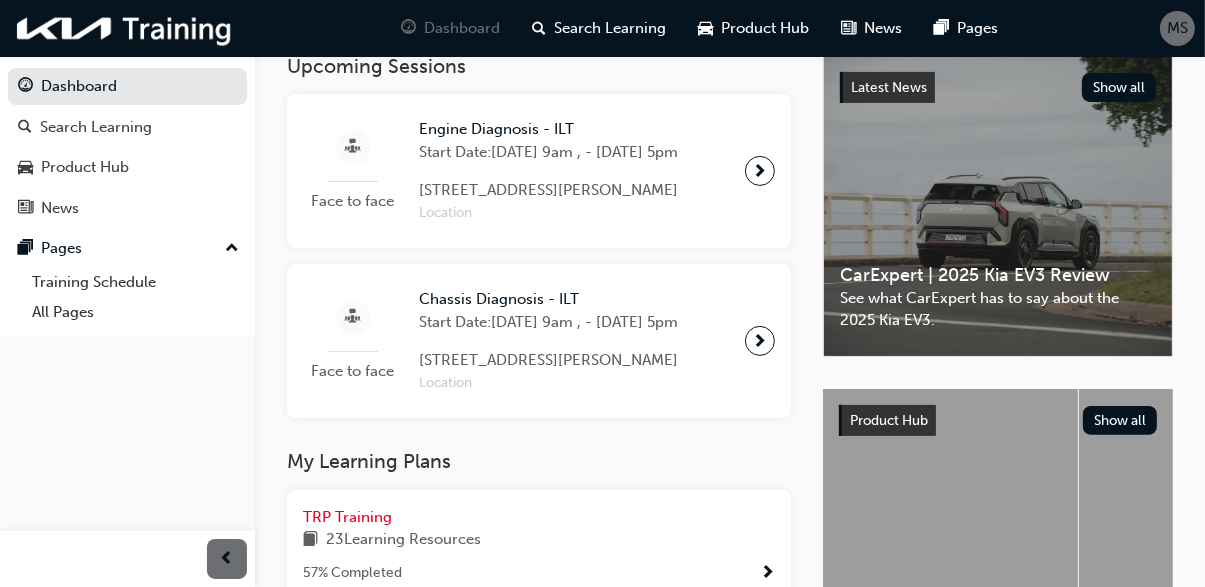 click at bounding box center [760, 341] 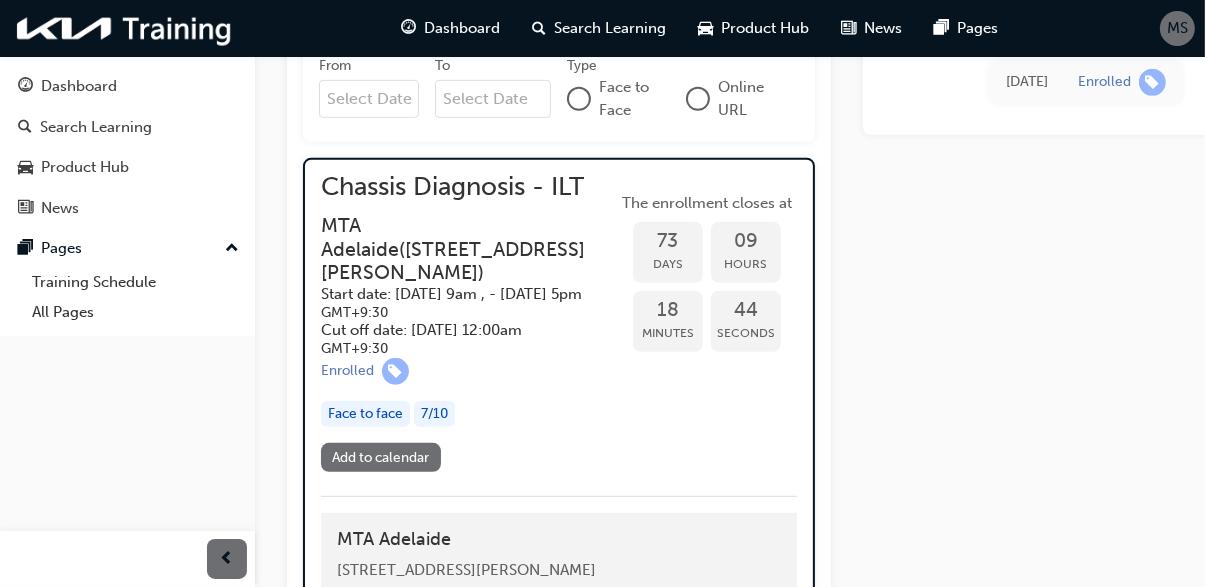 scroll, scrollTop: 951, scrollLeft: 0, axis: vertical 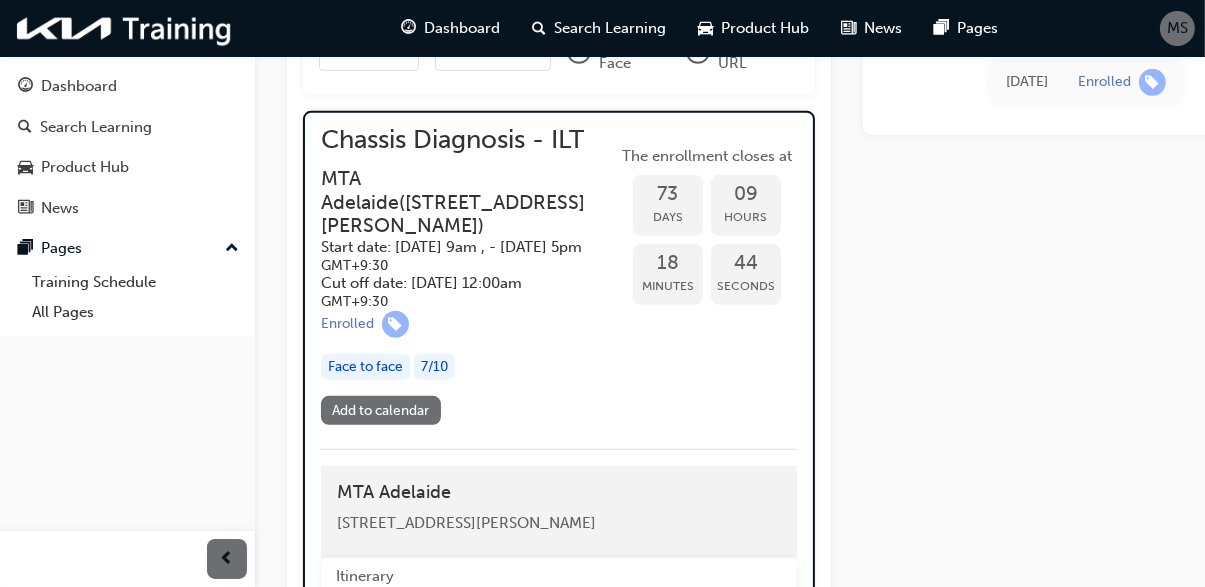 click on "7  /  10" at bounding box center (434, 367) 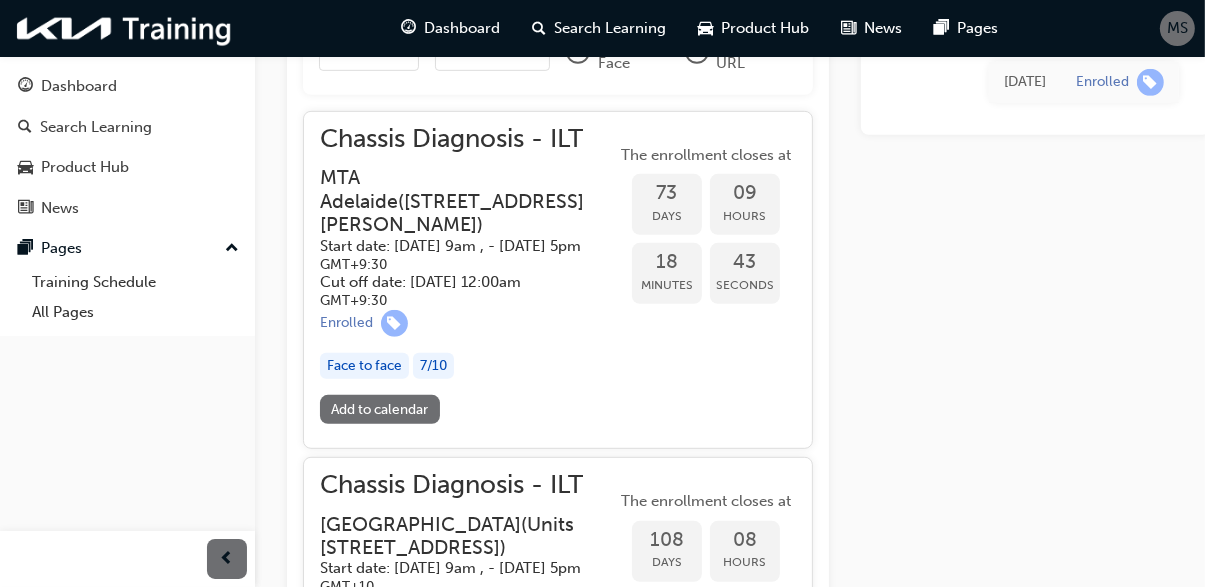 click on "Face to face" at bounding box center [364, 366] 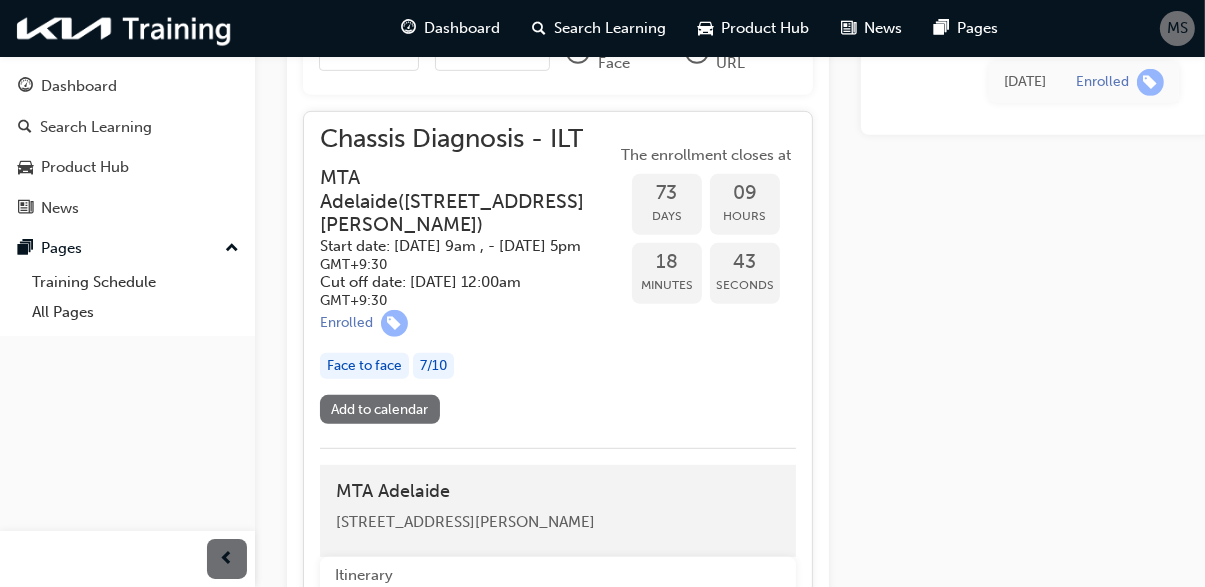 click on "7  /  10" at bounding box center (433, 366) 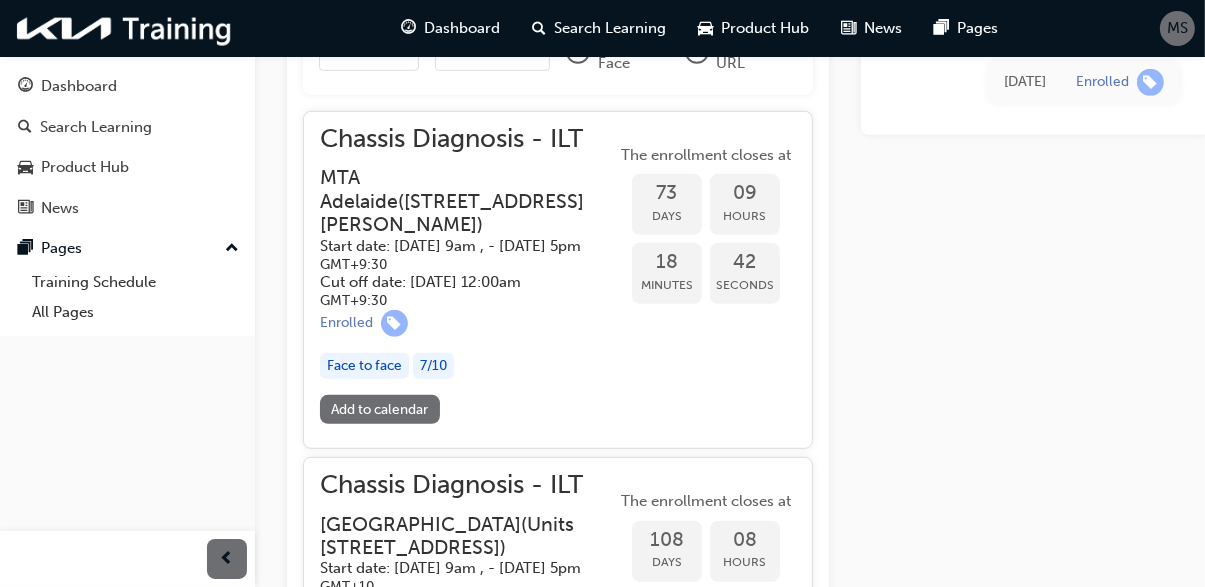 click on "7  /  10" at bounding box center [433, 366] 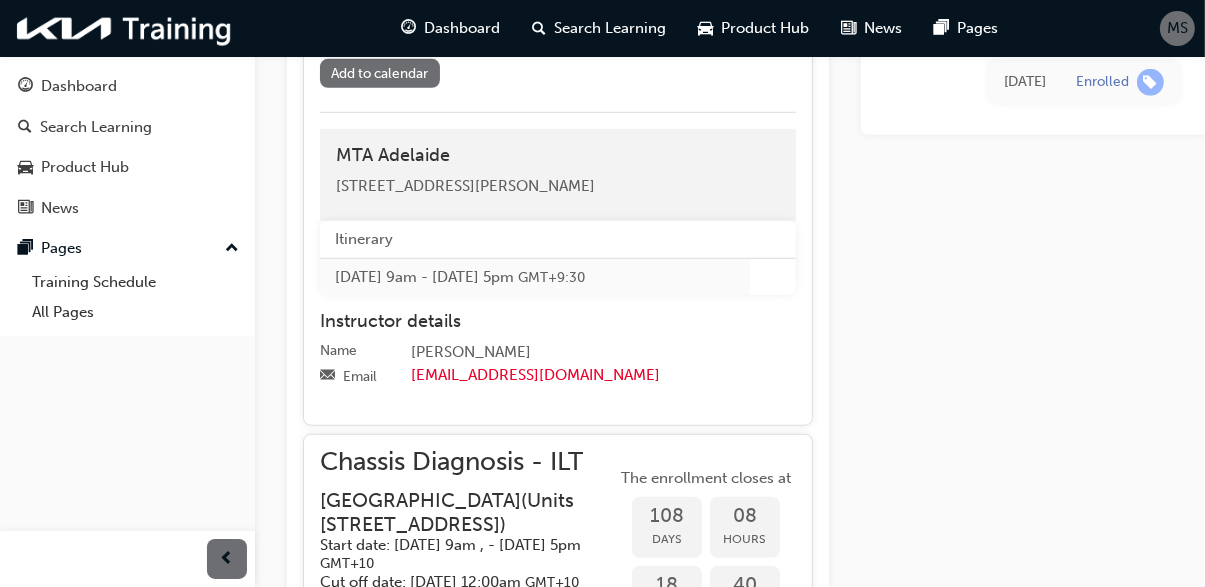 scroll, scrollTop: 1243, scrollLeft: 0, axis: vertical 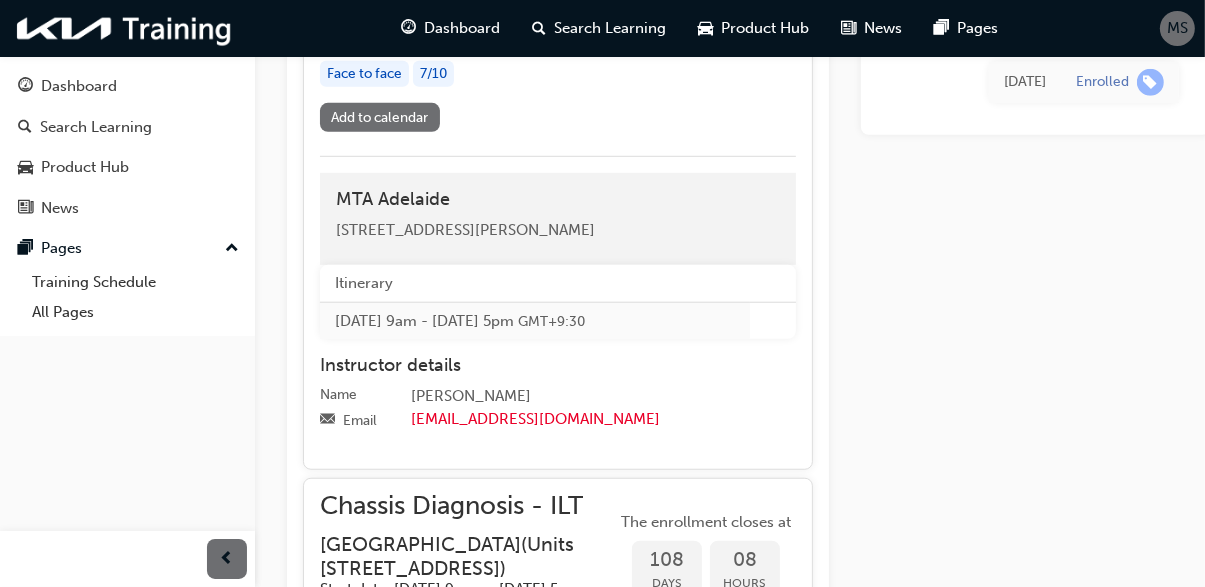 click on "Chassis Diagnosis - ILT MTA Adelaide  ( 3 Frederick Road, Royal  Park SA 5014 ) Start date:   Tue 23 Sep 2025, 9am , - Thu 25 Sep 2025, 5pm   GMT+9:30 Cut off date:   Mon 22 Sep 2025, 12:00am   GMT+9:30 Enrolled Face to face 7  /  10 The enrollment closes at 73 Days 09 Hours 18 Minutes 39 Seconds Add to calendar MTA Adelaide 3 Frederick Road, Royal  Park SA 5014 Itinerary Tue 23 Sep 2025, 9am - Thu 25 Sep 2025, 5pm   GMT+9:30 Instructor details Name Nick Cravet Email ncravet@kia.com.au" at bounding box center (558, 144) 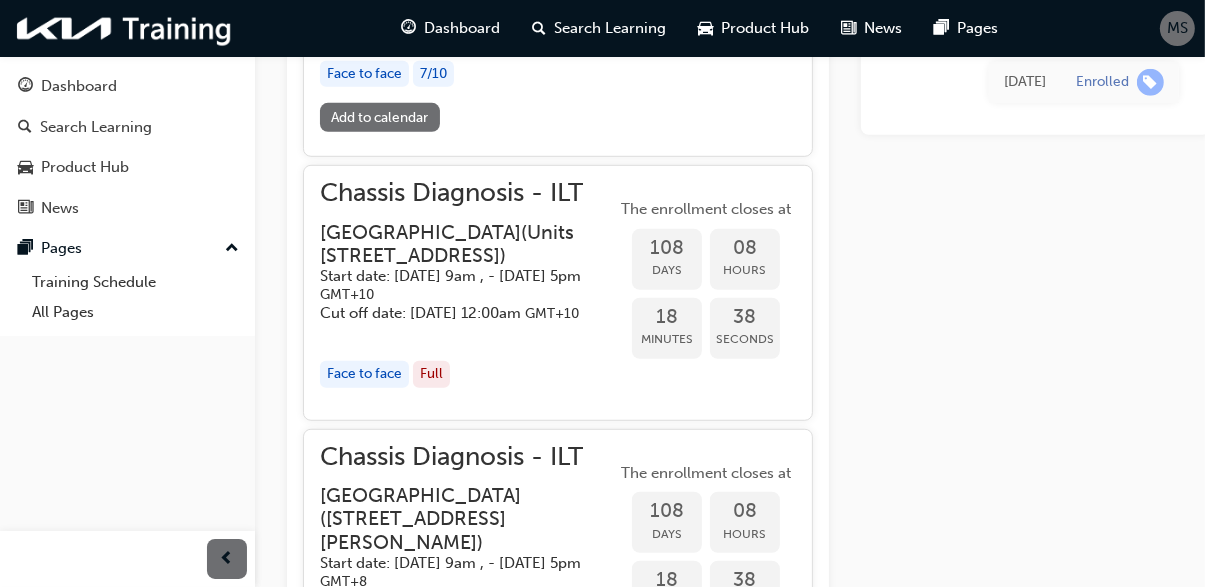 click on "Chassis Diagnosis - ILT MTA Adelaide  ( 3 Frederick Road, Royal  Park SA 5014 ) Start date:   Tue 23 Sep 2025, 9am , - Thu 25 Sep 2025, 5pm   GMT+9:30 Cut off date:   Mon 22 Sep 2025, 12:00am   GMT+9:30 Enrolled Face to face 7  /  10 The enrollment closes at 73 Days 09 Hours 18 Minutes 38 Seconds" at bounding box center [558, -31] 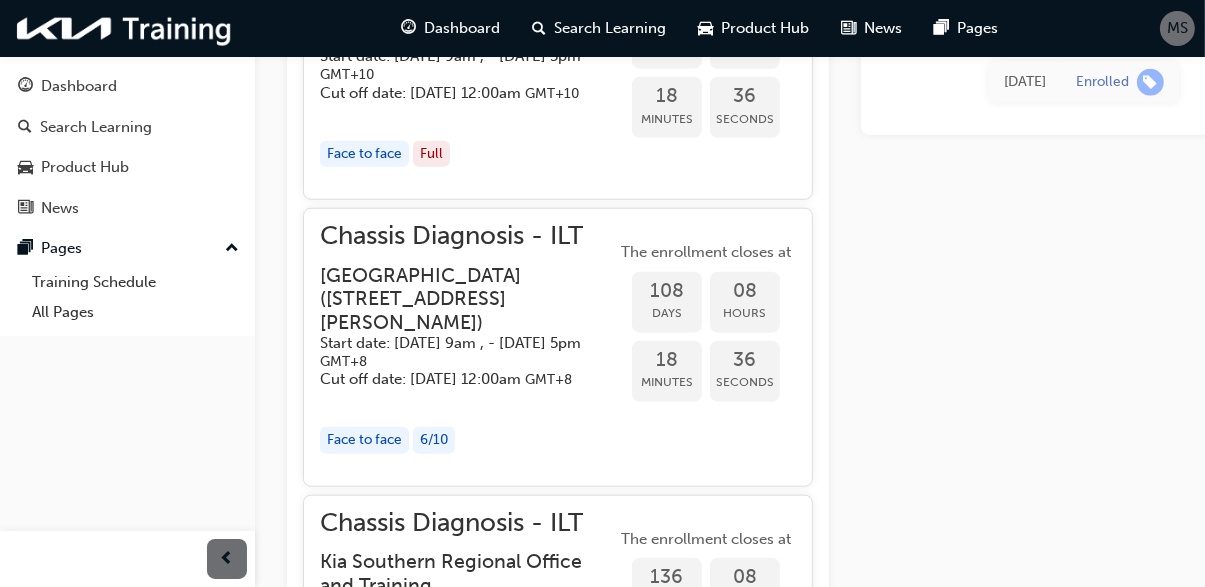 scroll, scrollTop: 1776, scrollLeft: 0, axis: vertical 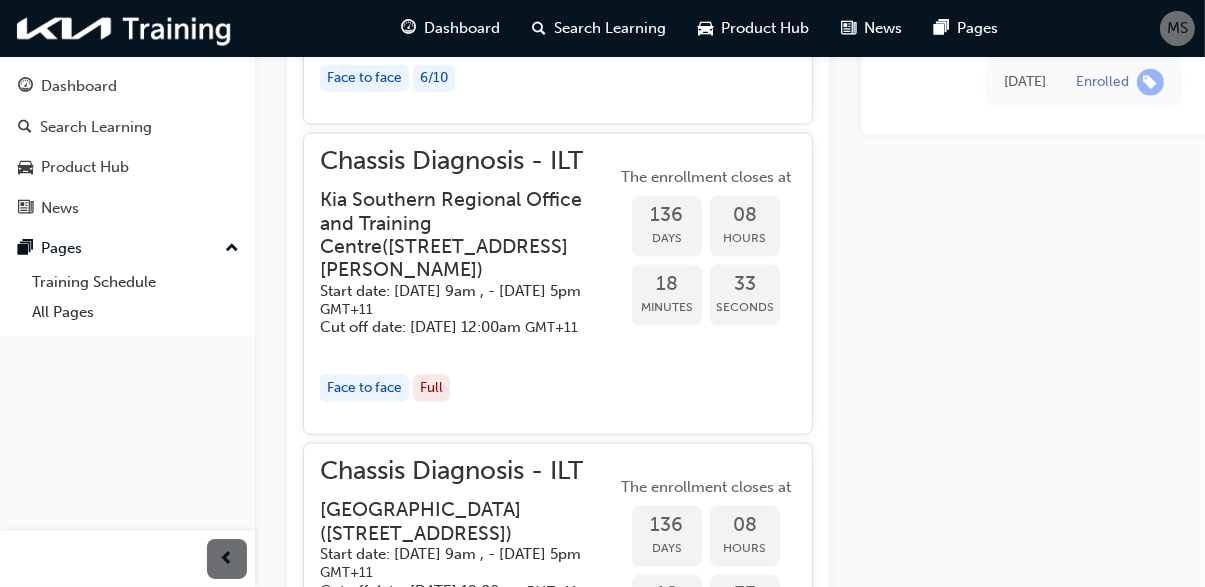 click on "The enrollment closes at 108 Days 08 Hours 18 Minutes 33 Seconds" at bounding box center [706, -15] 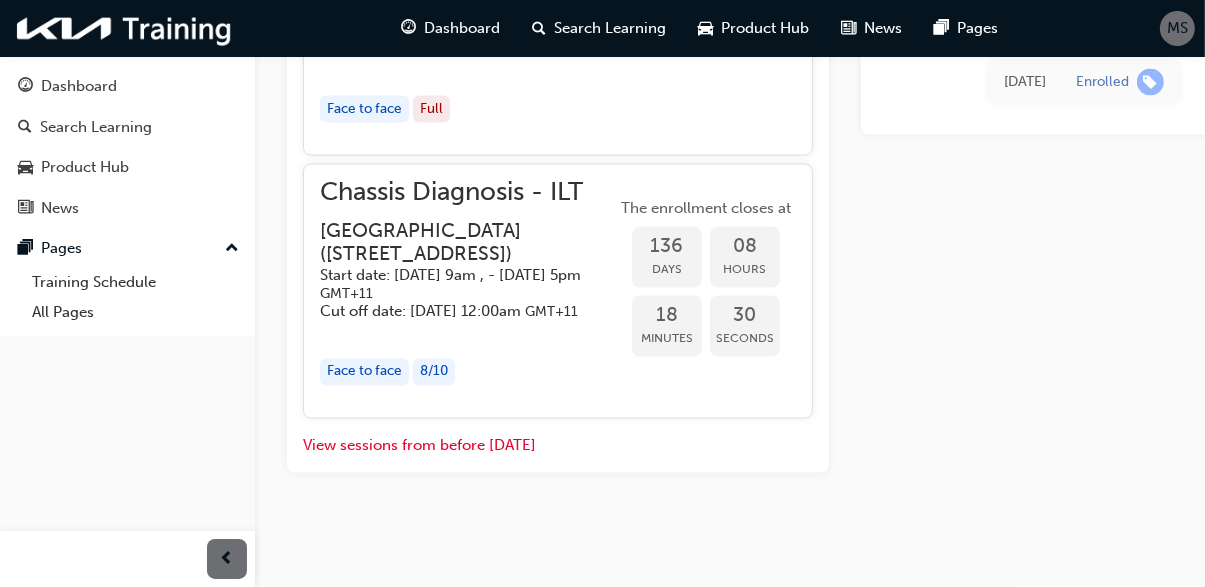 click on "The enrollment closes at 136 Days 08 Hours 18 Minutes 30 Seconds" at bounding box center (706, 4) 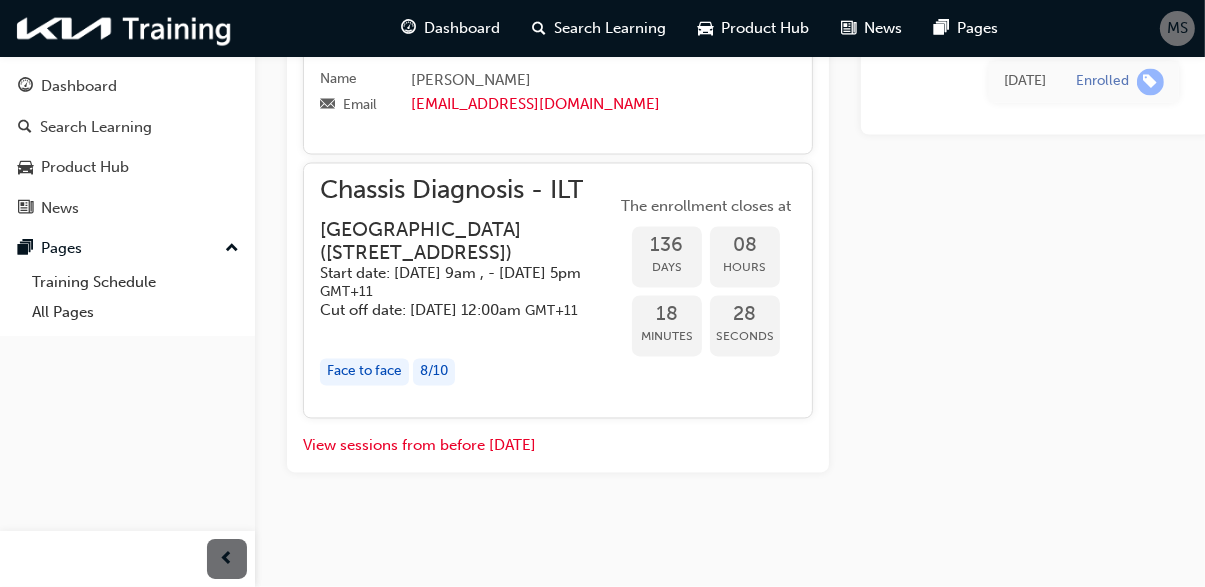 scroll, scrollTop: 3838, scrollLeft: 0, axis: vertical 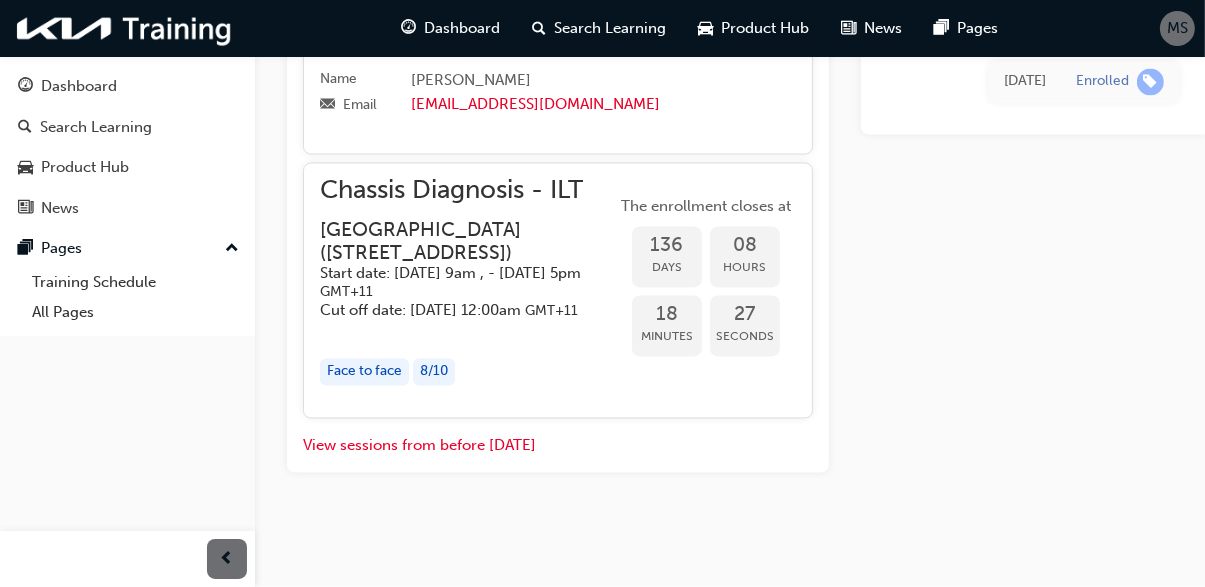 click on "The enrollment closes at 136 Days 08 Hours 18 Minutes 27 Seconds" at bounding box center [706, 290] 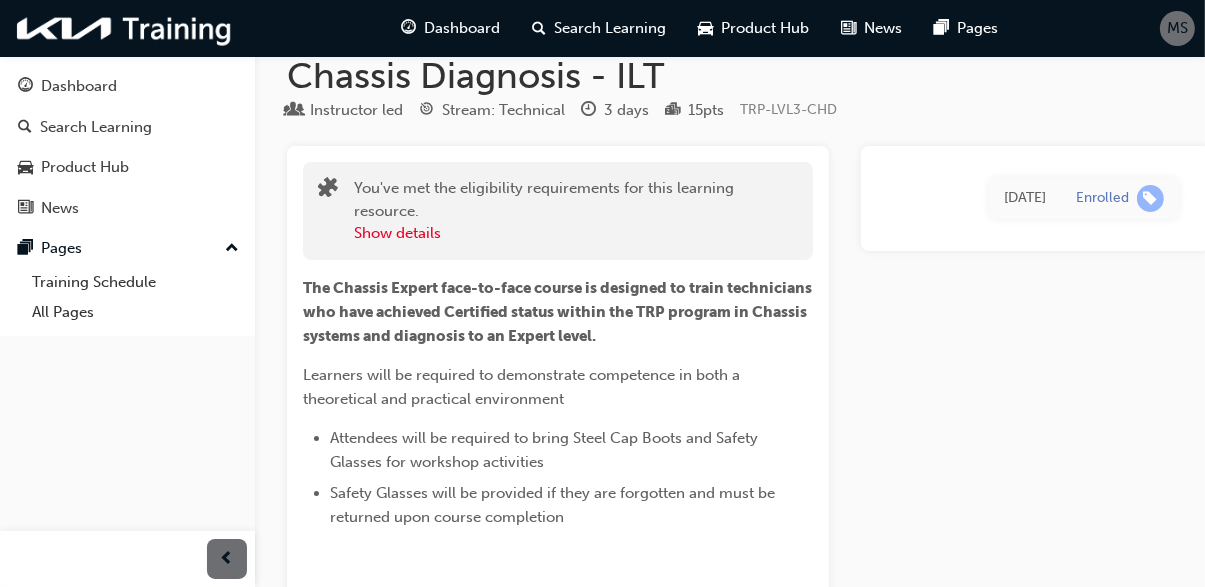 scroll, scrollTop: 0, scrollLeft: 0, axis: both 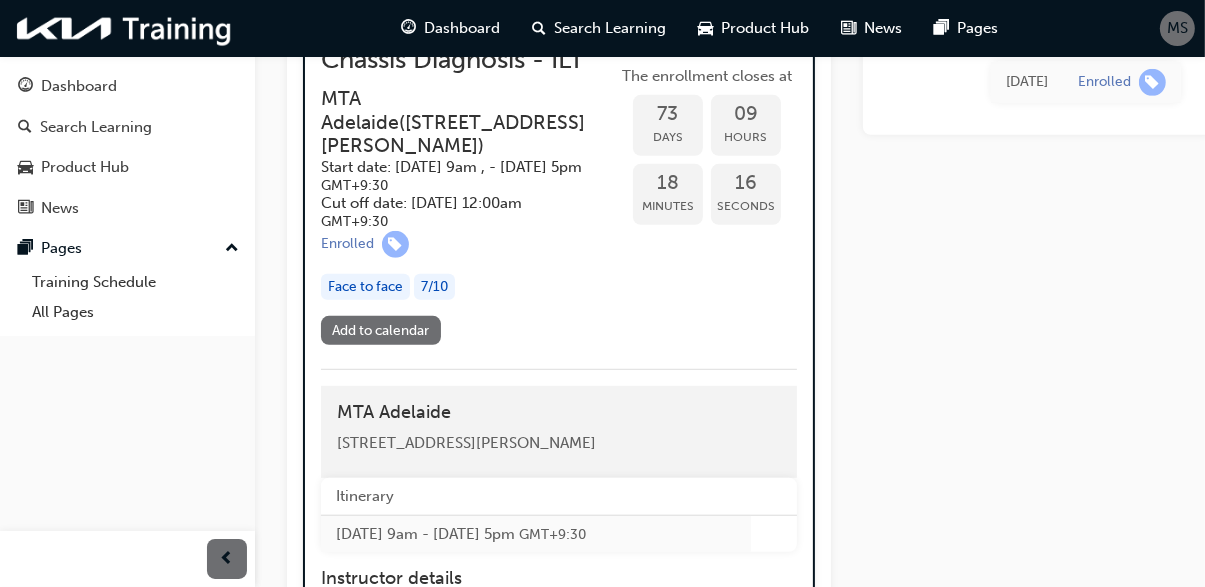 click on "MS" at bounding box center (1177, 28) 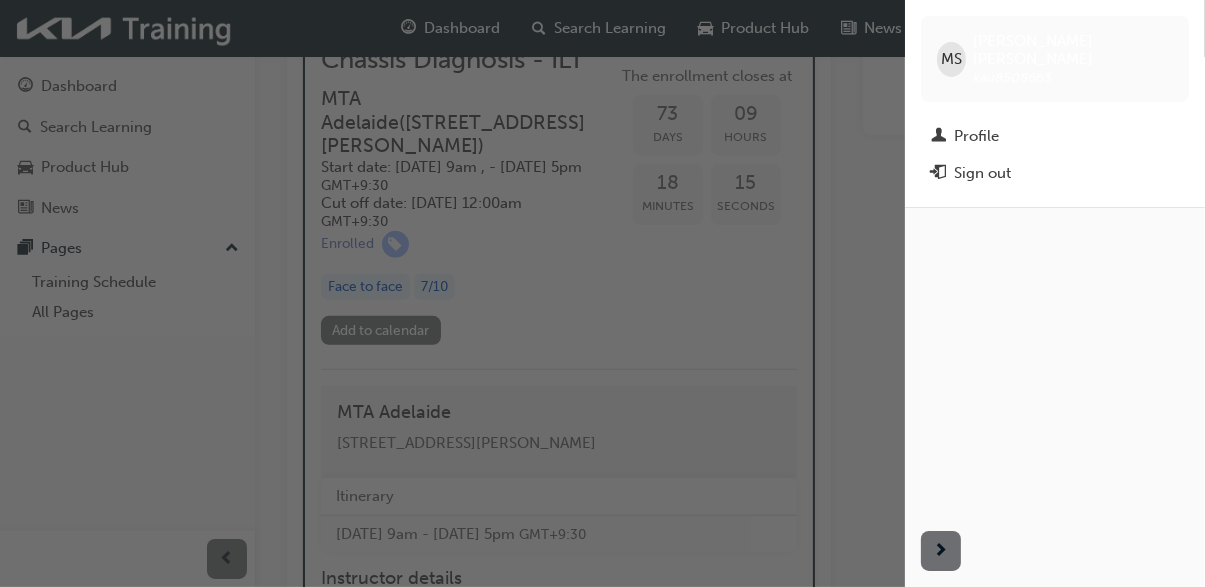 click on "Sign out" at bounding box center [982, 173] 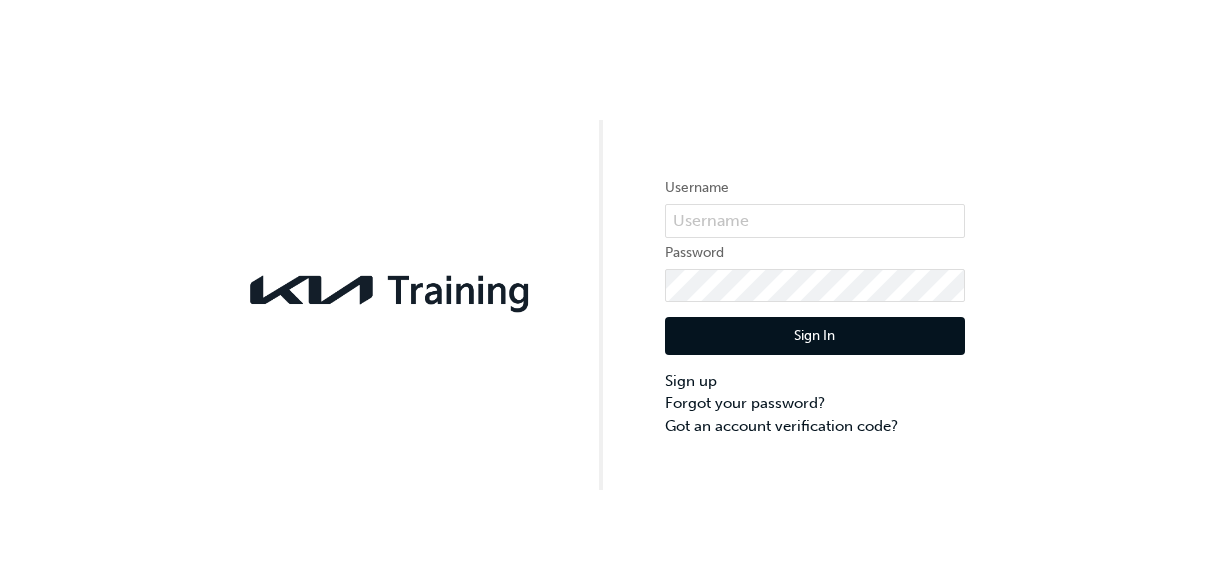 scroll, scrollTop: 0, scrollLeft: 0, axis: both 